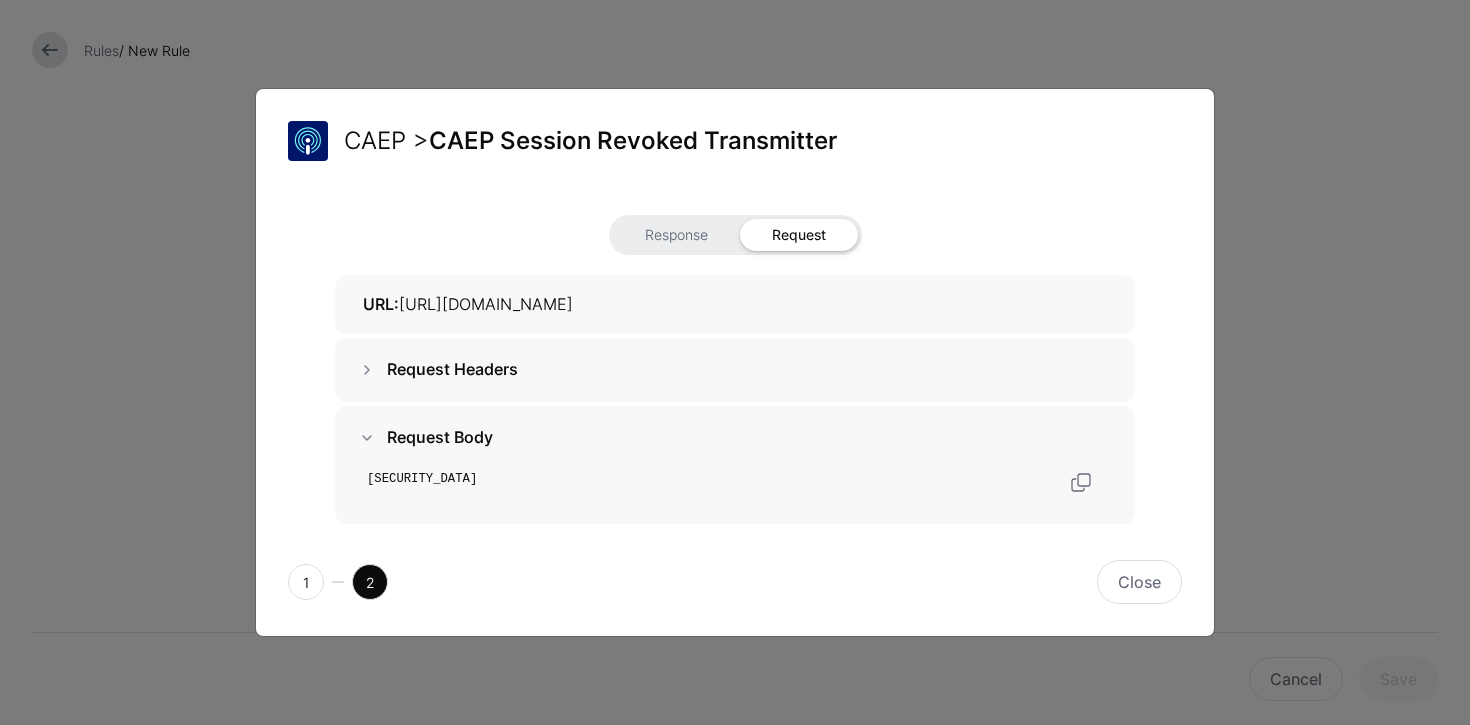 scroll, scrollTop: 0, scrollLeft: 0, axis: both 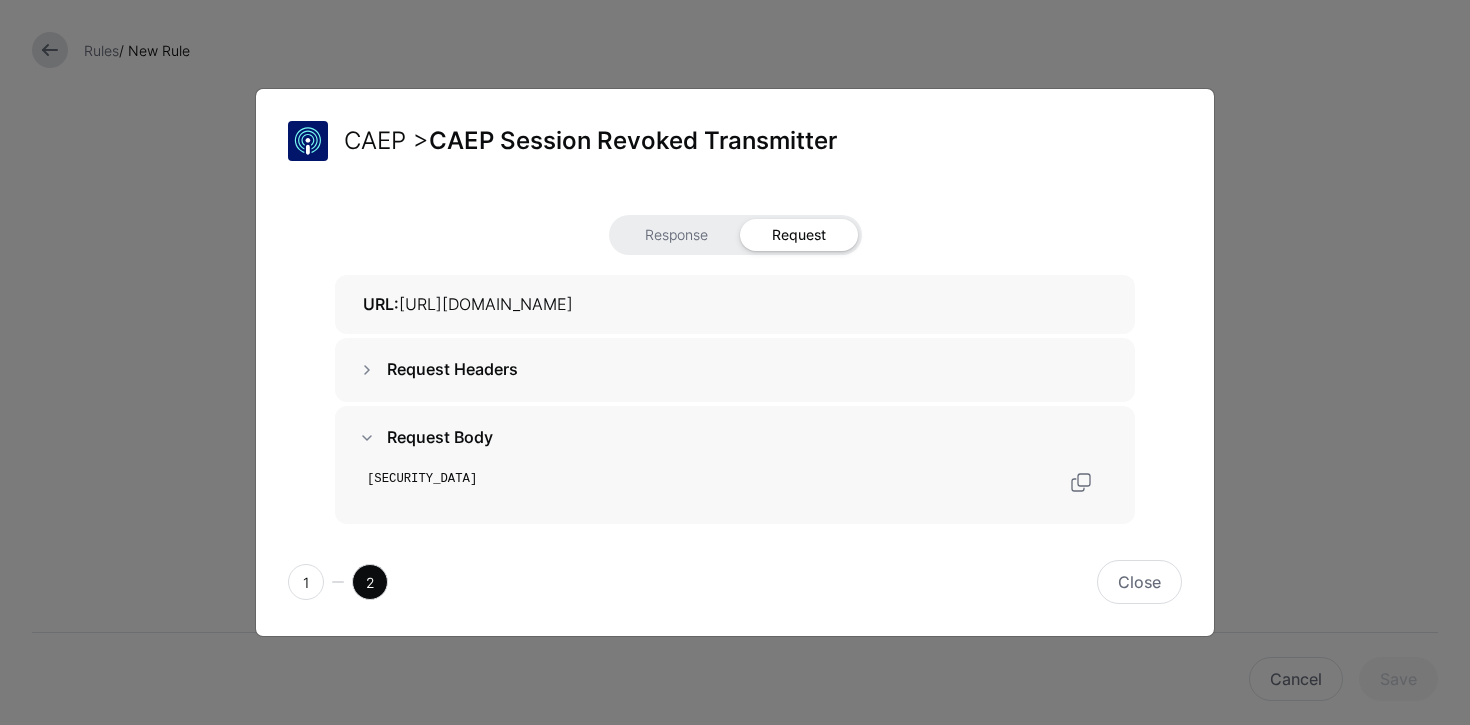 click on "eyJhbGciOiJSUzI1NiIsImtpZCI6IjlmY2NjMGQyLThjZTMtNDg0NC1iMzFkLTcwZDcxYWYzMDhlMyIsInR5cCI6InNlY2V2ZW50K2p3dCJ9.eyJhdWQiOiJQT1NUIiwiZXZlbnRzIjp7Imh0dHBzOi8vc2NoZW1hcy5vcGVuaWQubmV0L3NlY2V2ZW50L2NhZXAvZXZlbnQtdHlwZS9zZXNzaW9uLXJldm9rZWQiOnsiZXZlbnRfdGltZXN0YW1wIjoxNzUyNjc0Mzk0fX0sImlhdCI6MTc1MjY3NDM5NCwiaXNzIjoiaHR0cHM6Ly9zZ25sLmFpIiwianRpIjoiY2VkZDkyNmEtOWI4ZC00ODlhLTgyMmEtZjk2MjhlMWQ2NjkzIiwic3ViX2lkIjp7ImZvcm1hdCI6ImFjY291bnQiLCJ1cmkiOiJhY2N0OmV4YW1wbGUudXNlckBzZXJ2aWNlLmV4YW1wbGUuY29tIn19.lxw0lsUvAvcZq8zNtyl-otru8v0-WQBwhlj99lBc1TMryy7EovJBBUAnyCfEkD-OYq2JxvncFg6OMGEcMCU5kRpaSUzjVIc6jkX9ApFmcUR6cPvENMD1bNNWPH47ArVrP7FUdCztTbzcOtZ71DXeqwn3hEixx2GR6sZmHMq0AJ-PhSlKQbI_xEgChTARIYKuUGTYFLEgoJyvmGn8MWfHIsQ4FW7M-yXaRC84uedgjCVzeGVjqBoUrVH9hwBfAbLzkqAmNnaLYgmC_OyCHW_XMl3b1p5obXbGfBl1GzTaGfXL_R8GPQ52FyxCvz7iasEEXomZ8X6KuFsgVO6x8G_W-g" 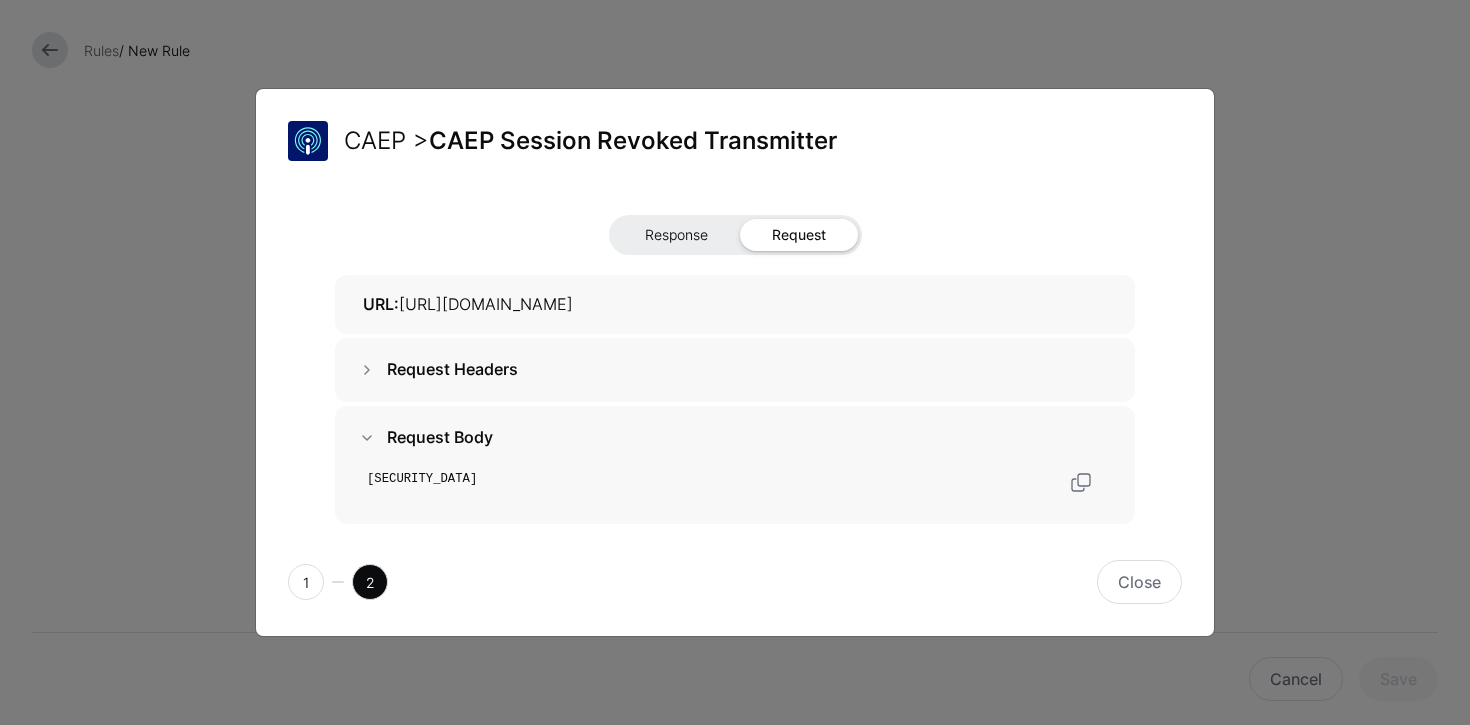 click on "Response" 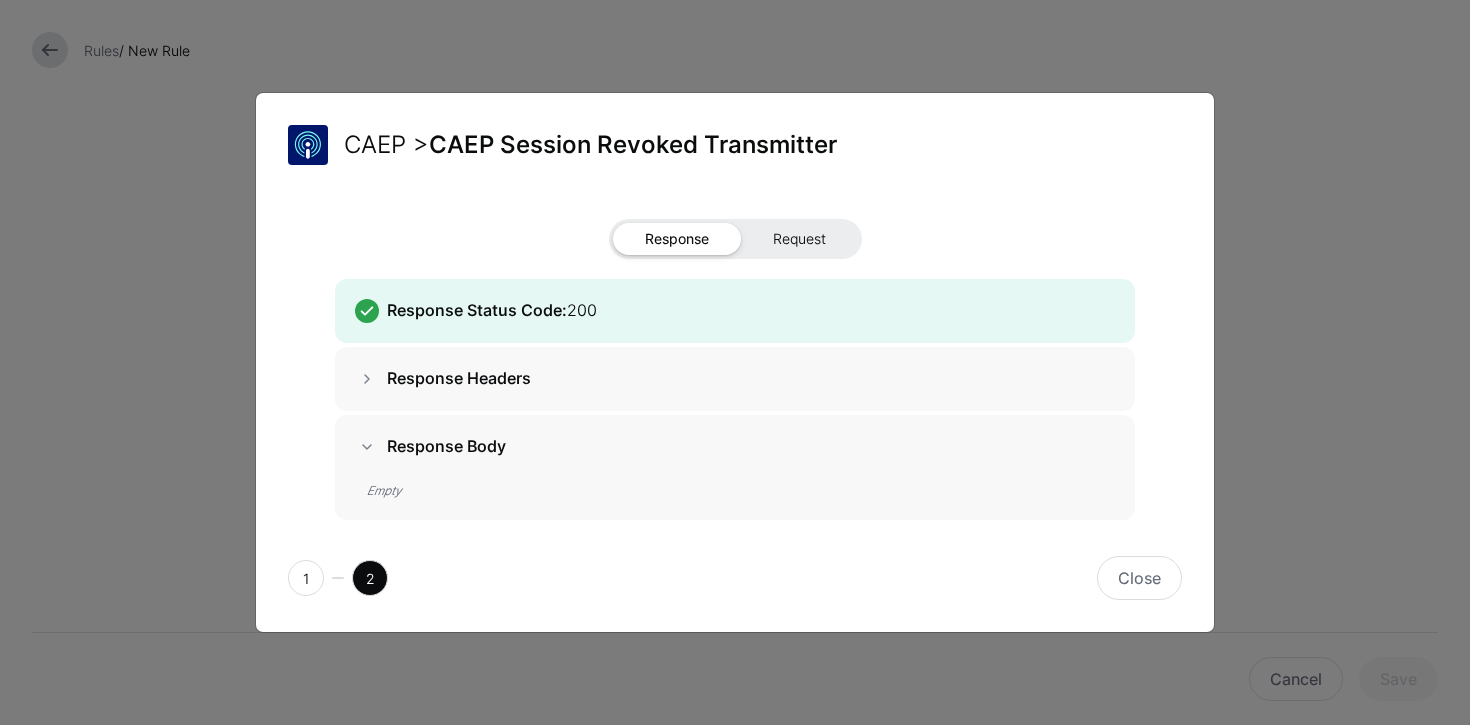 click on "Request" 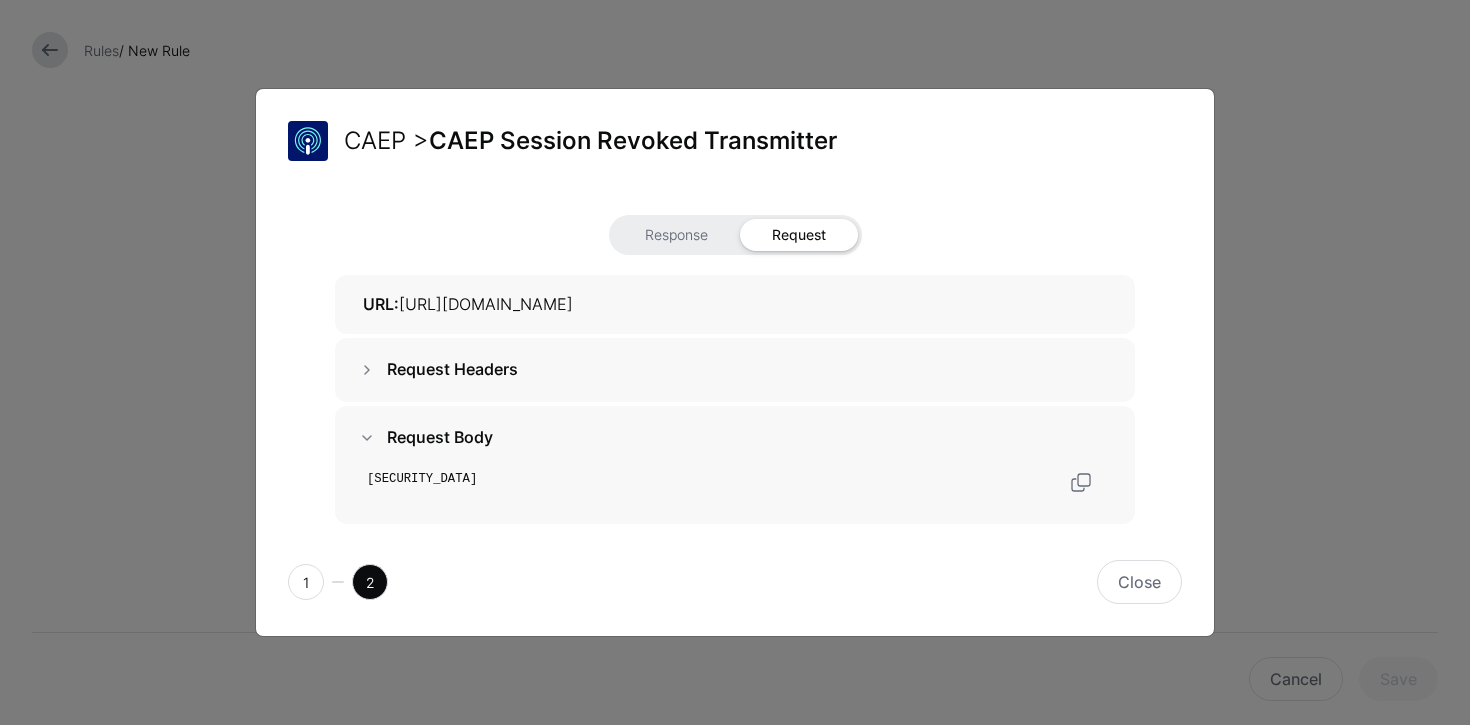 scroll, scrollTop: 46, scrollLeft: 0, axis: vertical 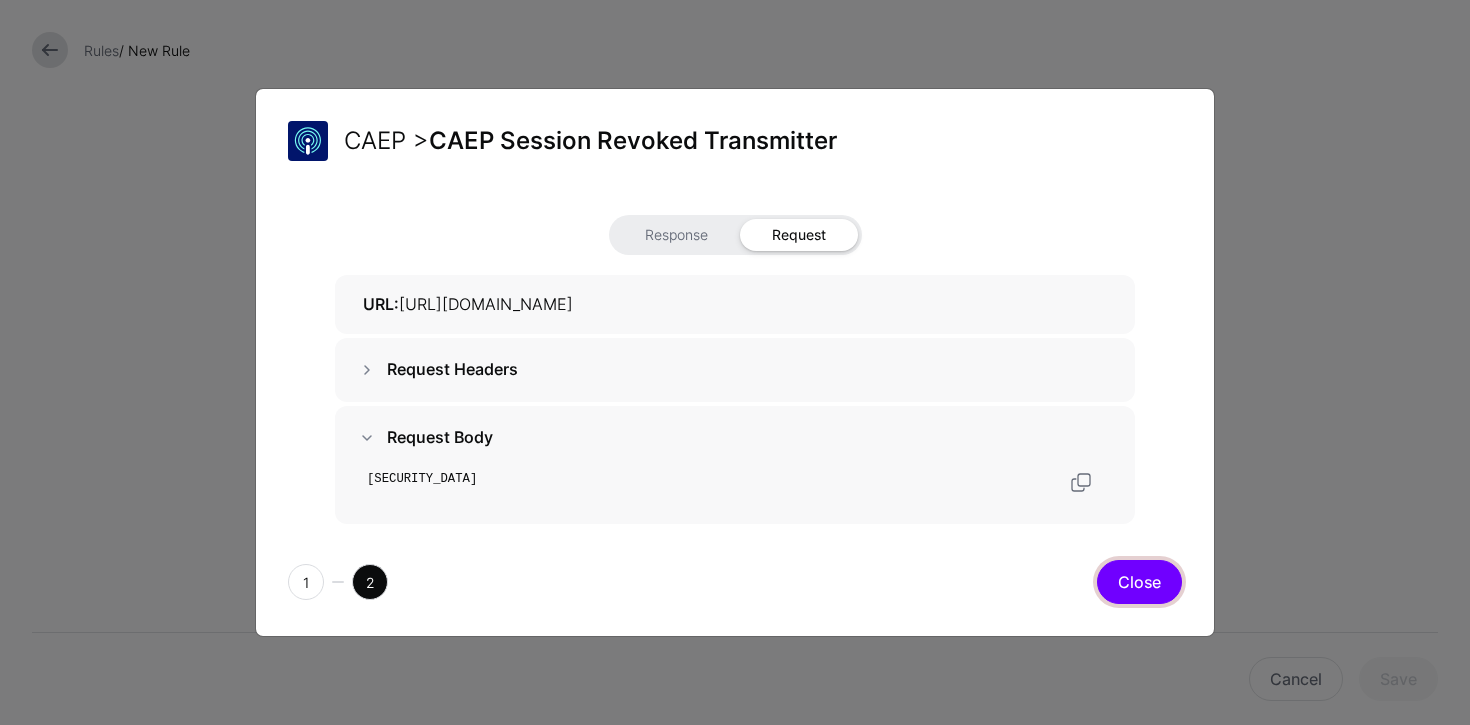click on "Close" 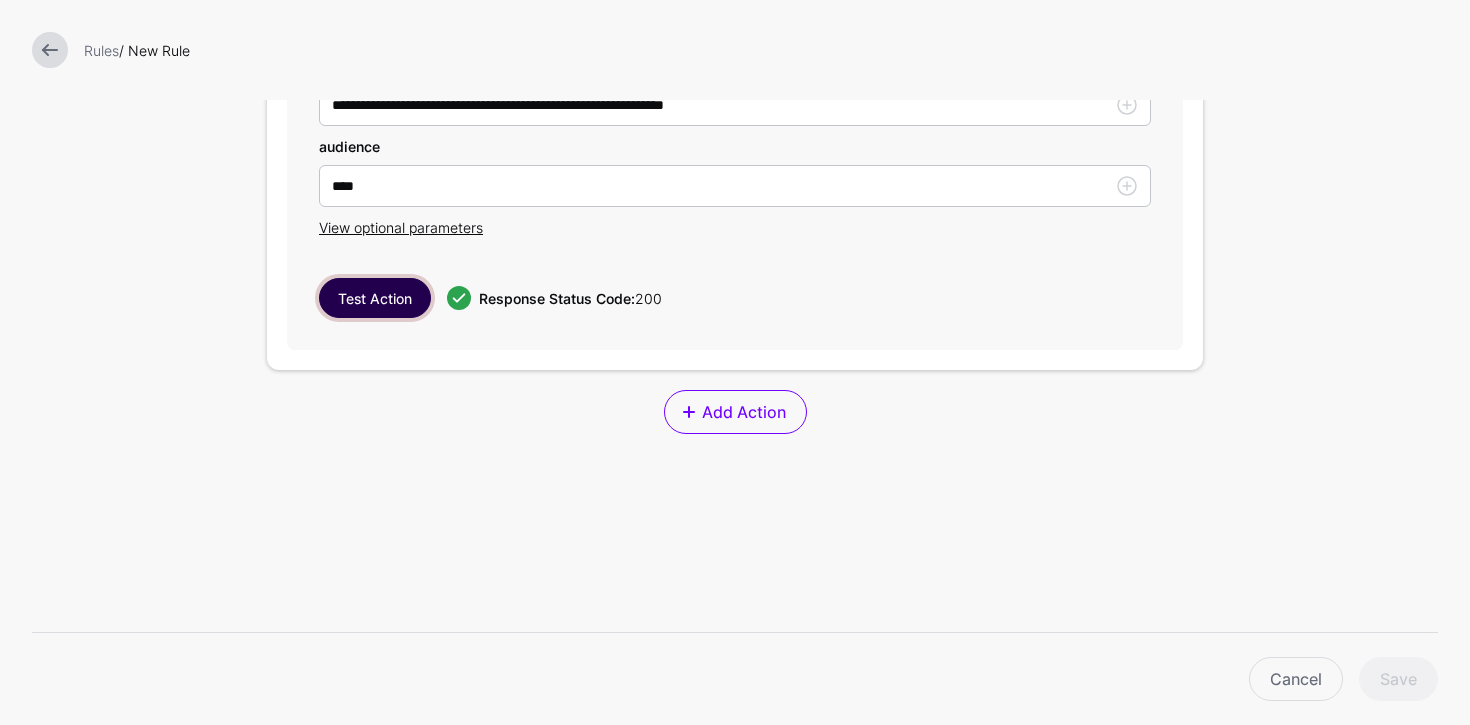 click on "Test Action" at bounding box center (375, 298) 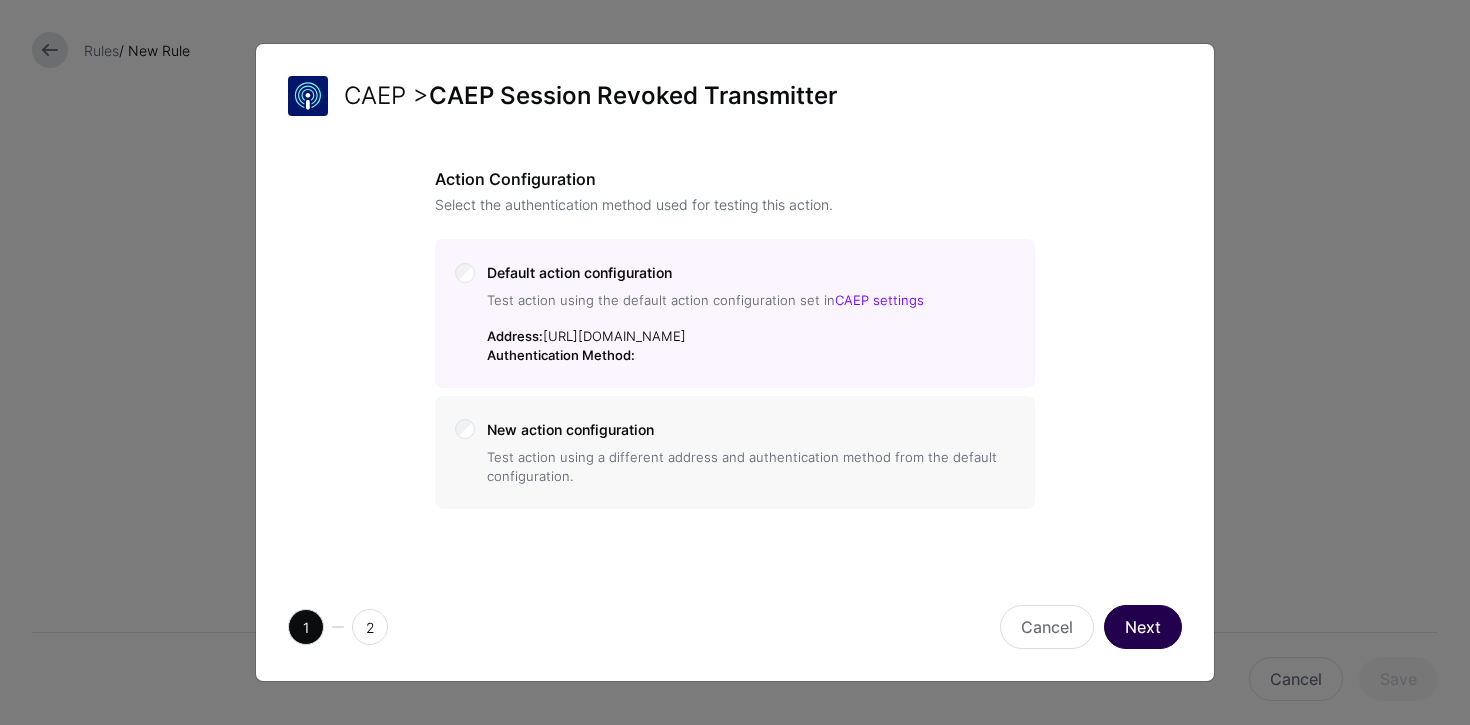 click on "Next" 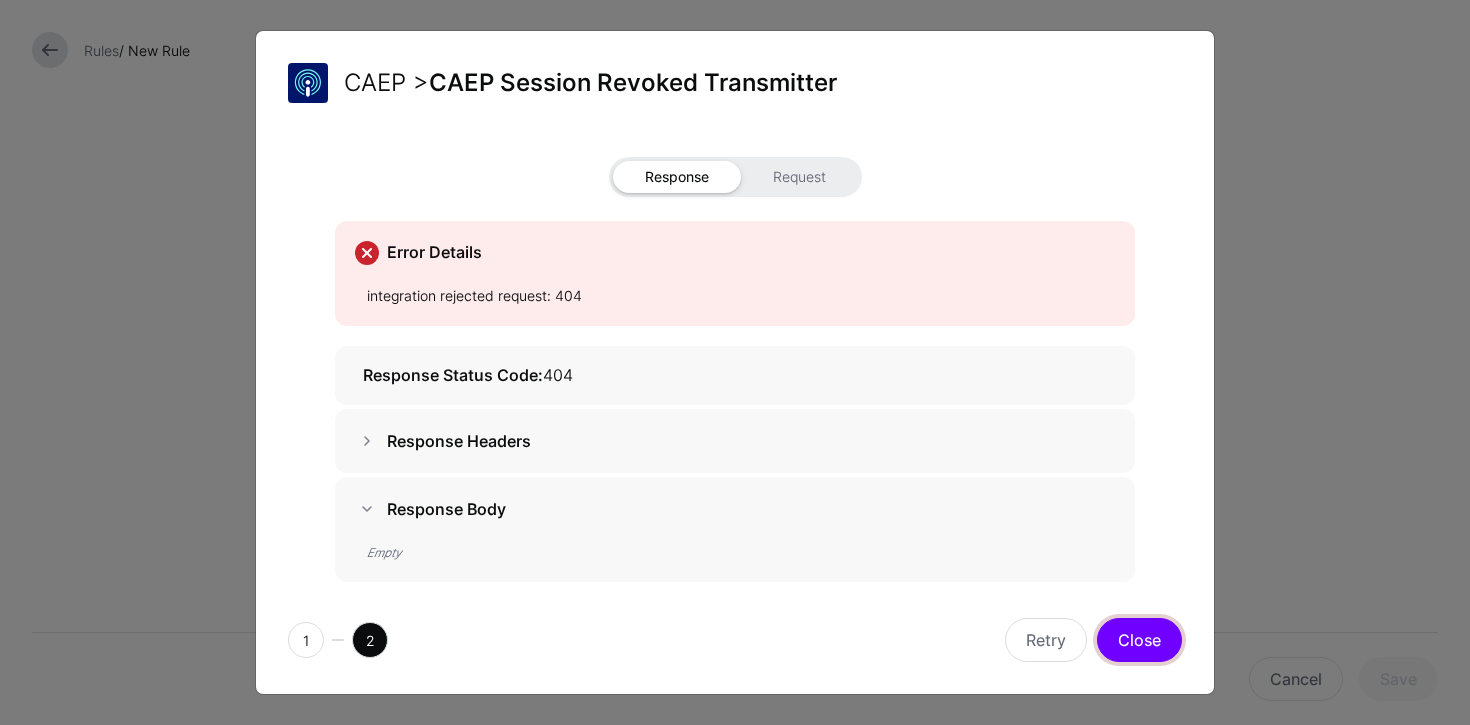 click on "Close" 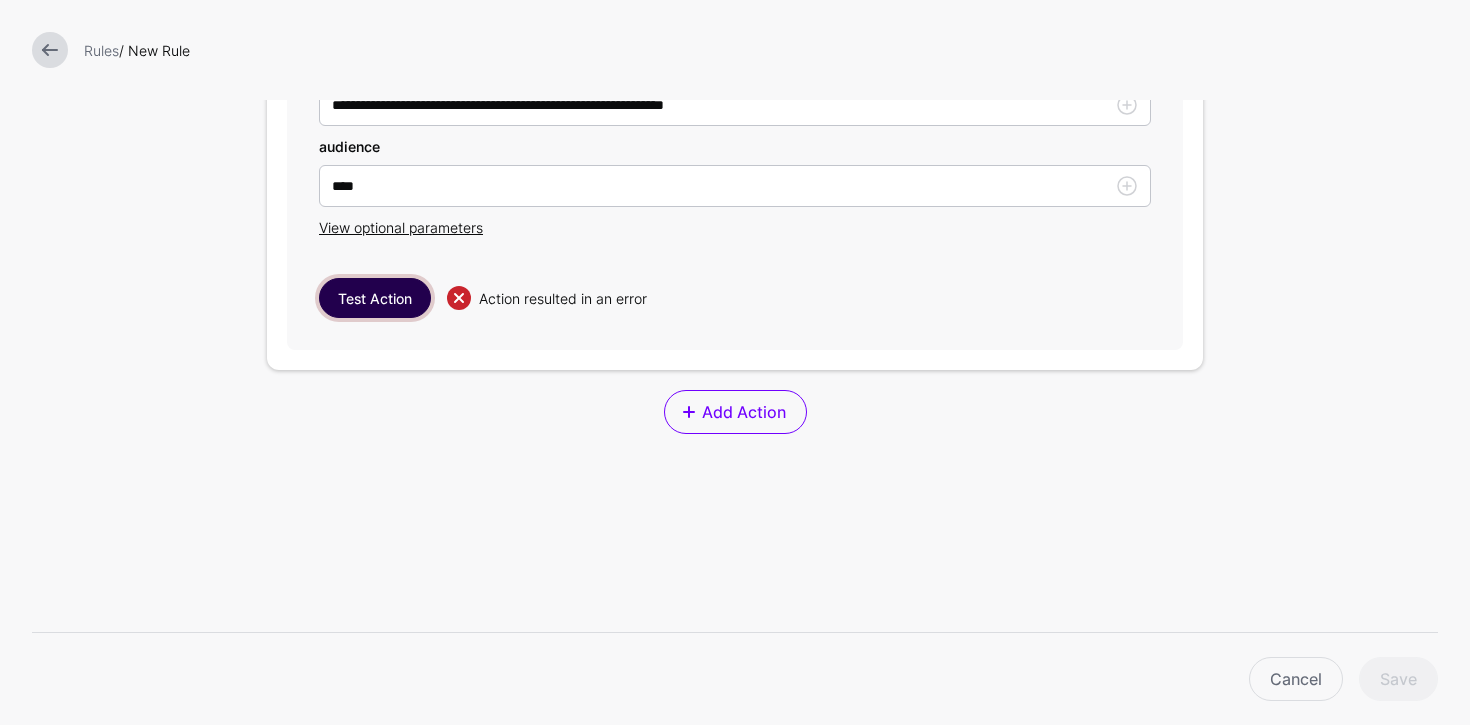 scroll, scrollTop: 498, scrollLeft: 0, axis: vertical 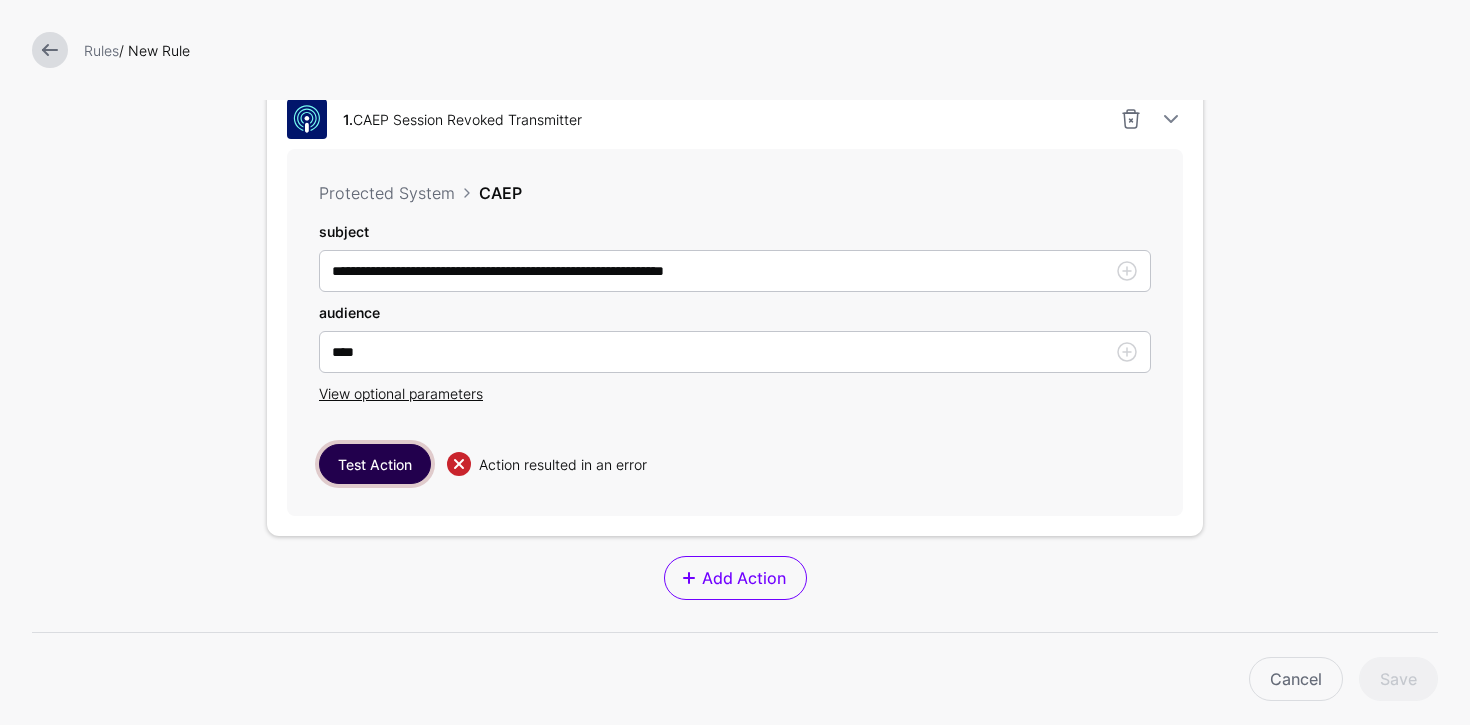 click on "Test Action" at bounding box center [375, 464] 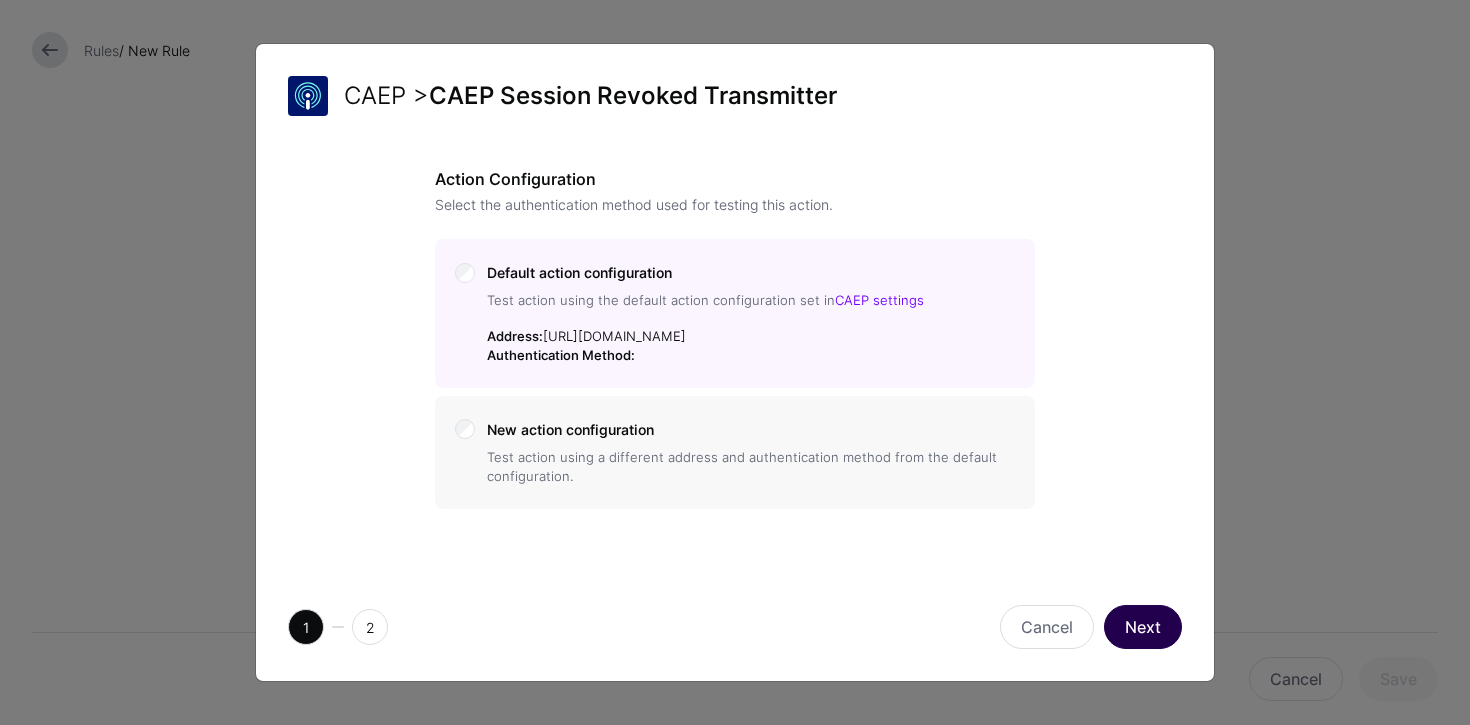 click on "Next" 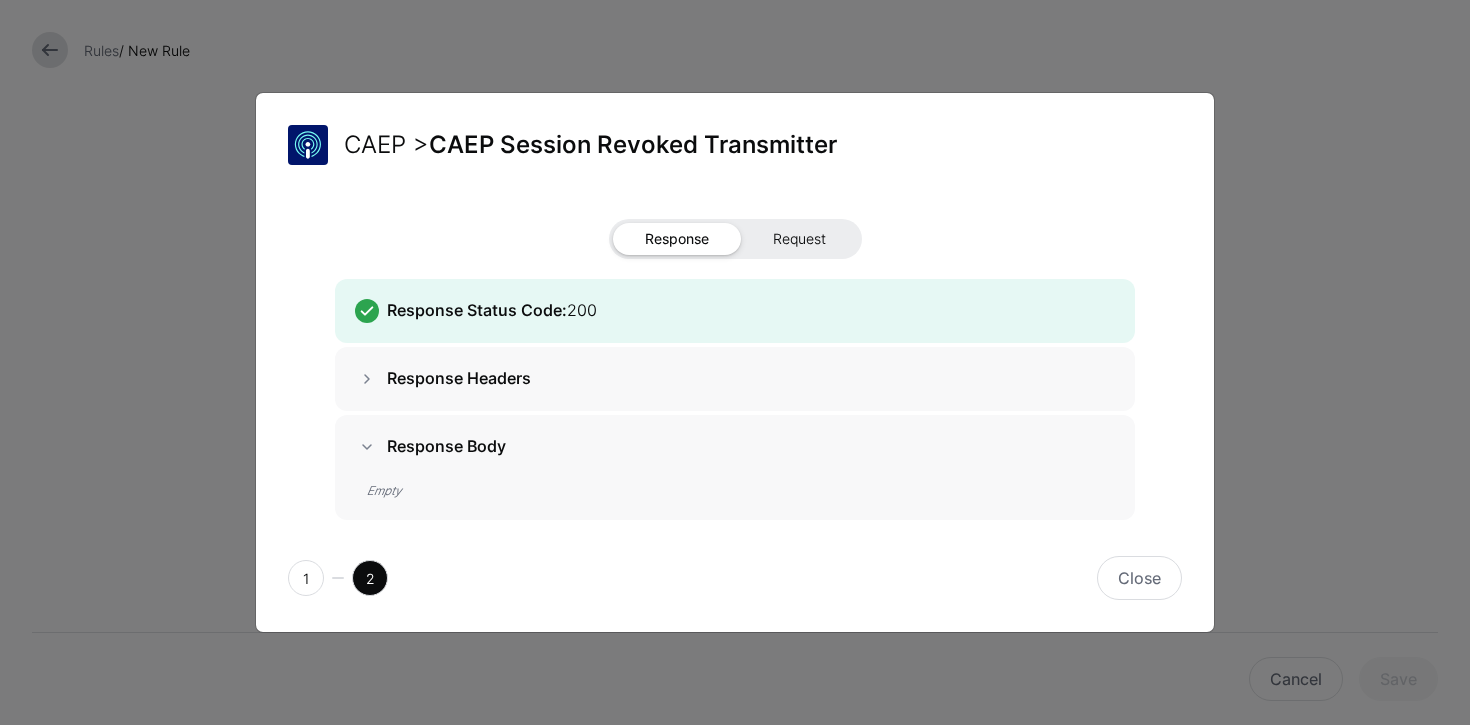 click on "Request" 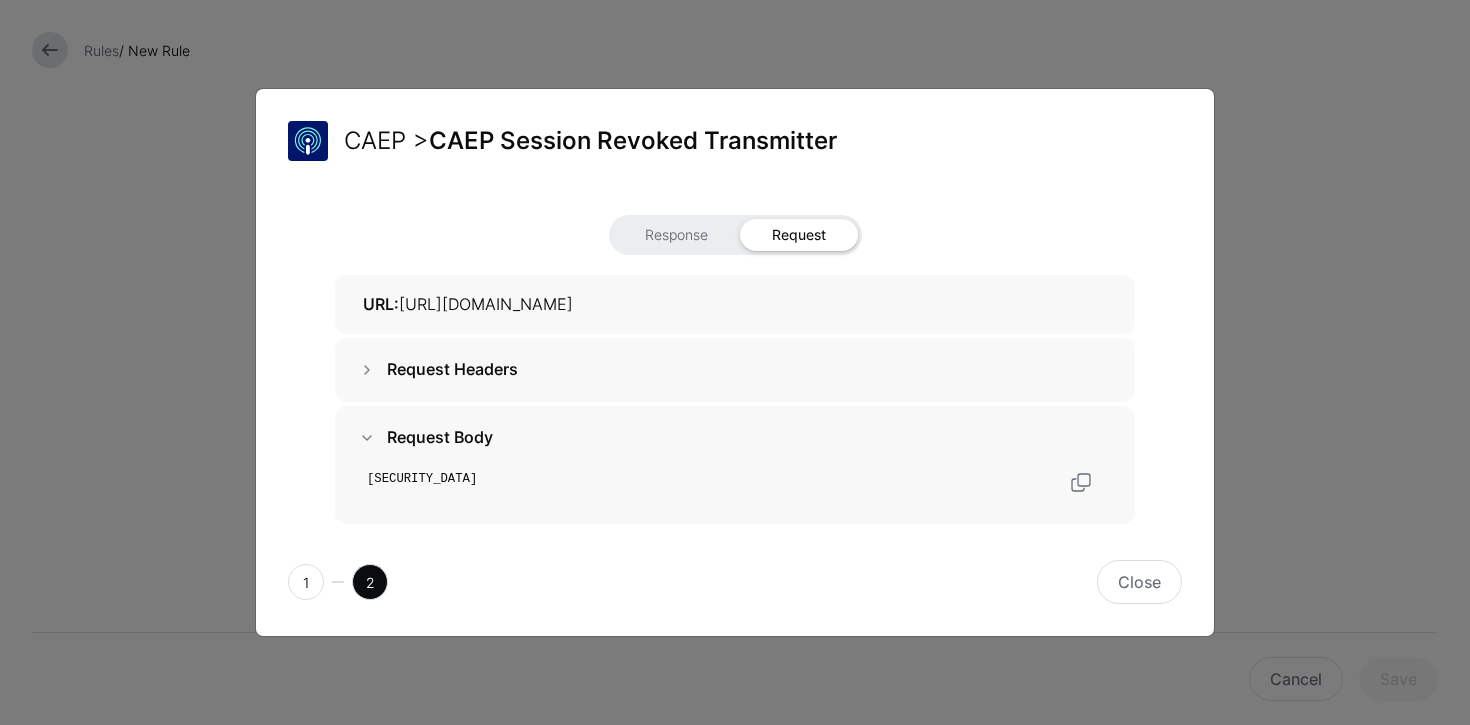 scroll, scrollTop: 46, scrollLeft: 0, axis: vertical 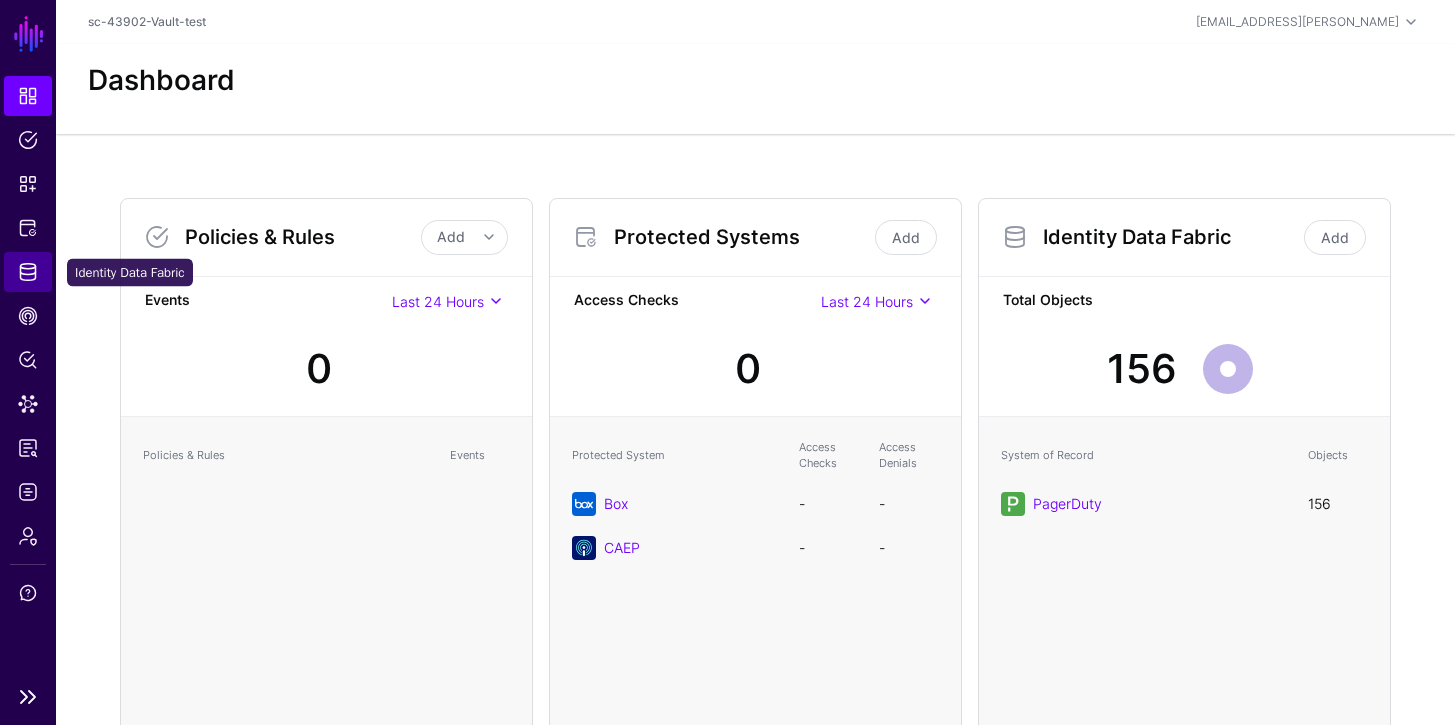 click on "Identity Data Fabric" 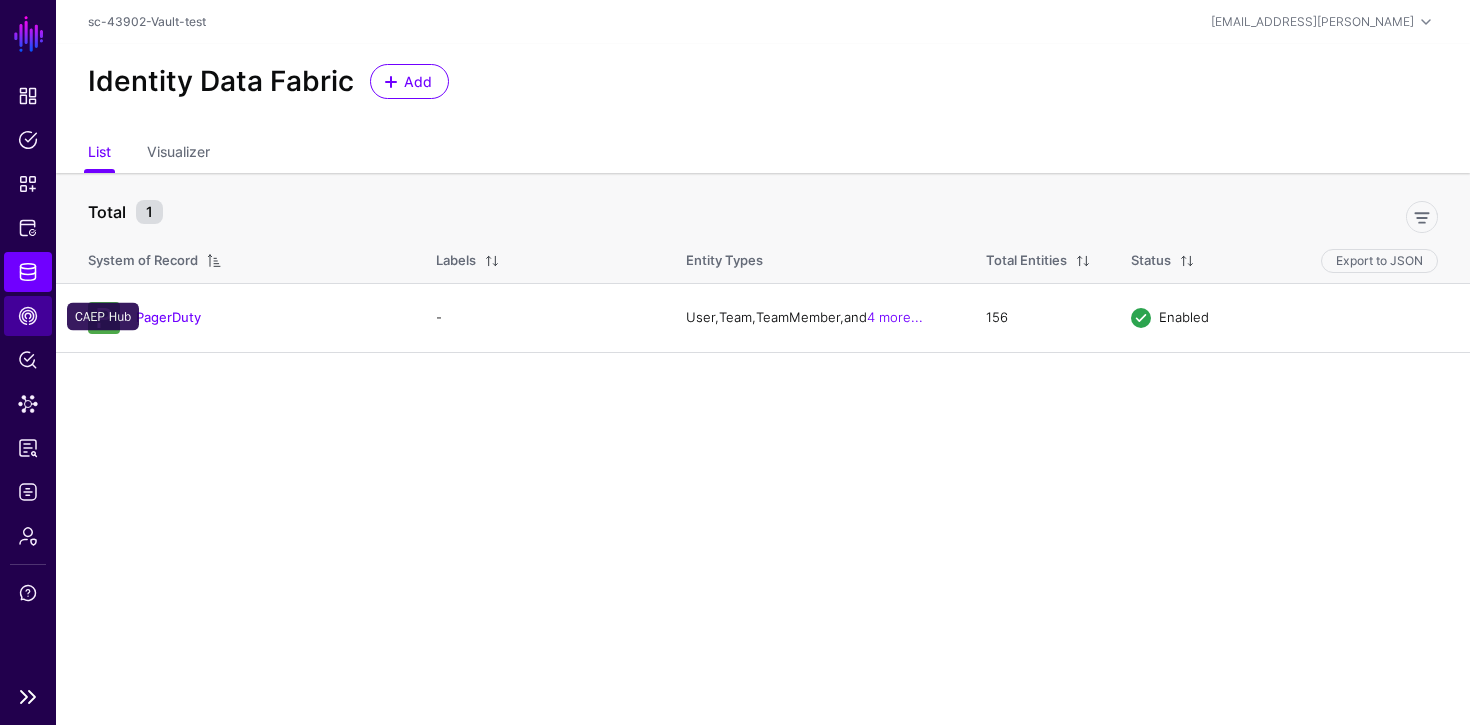 click on "CAEP Hub" 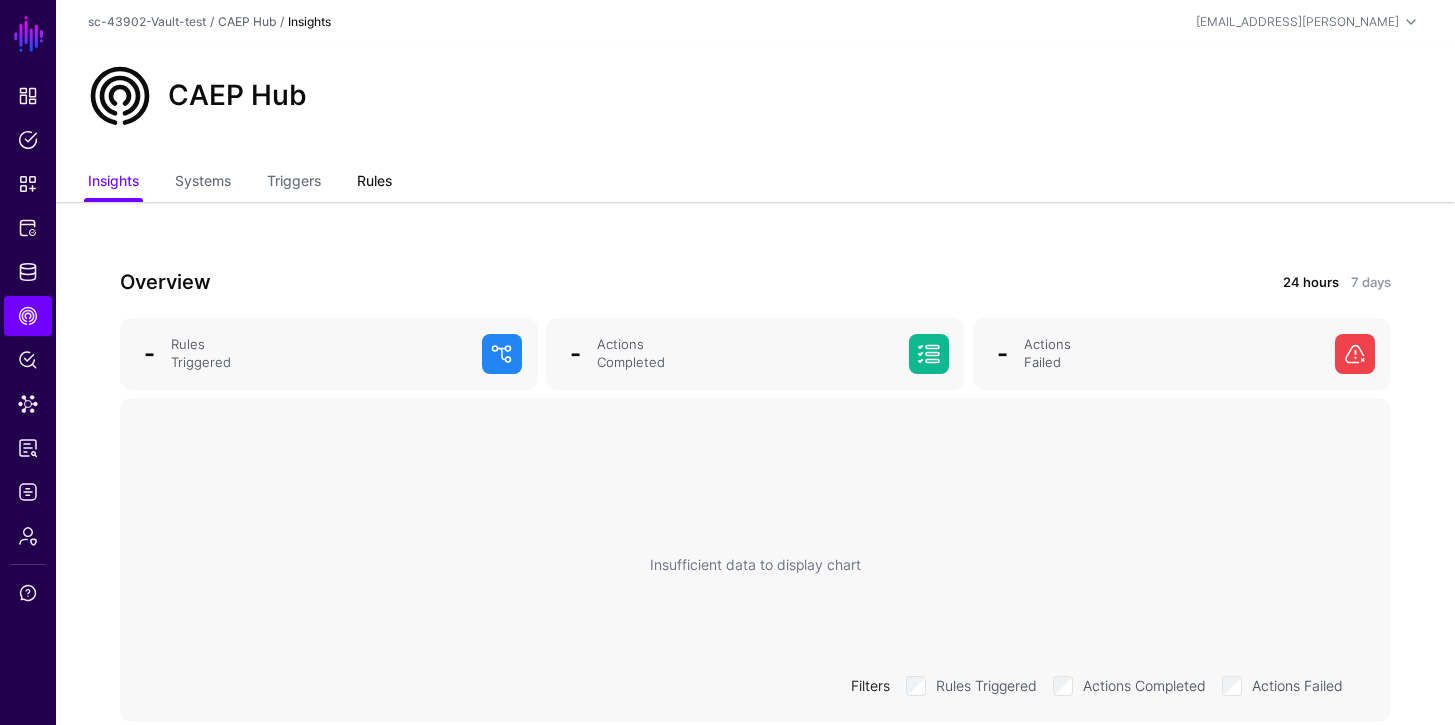 click on "Rules" 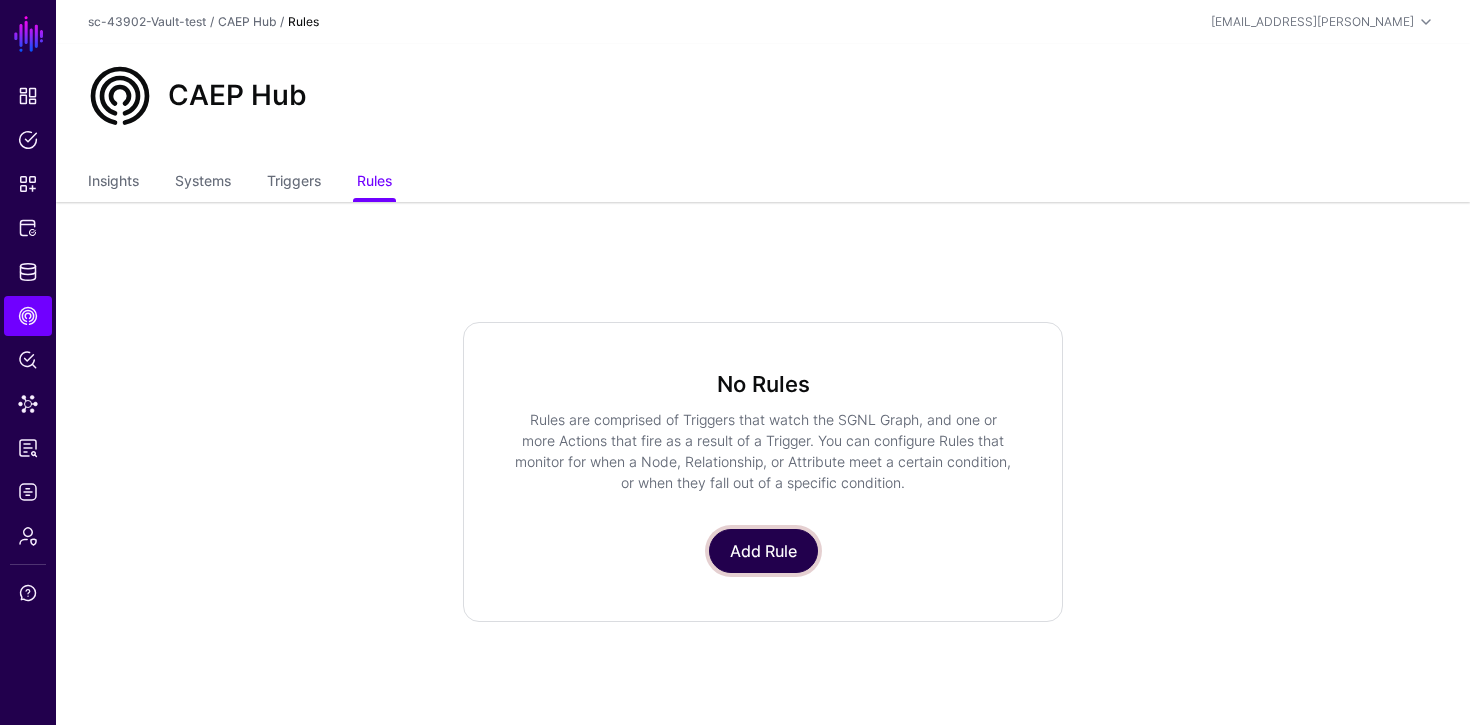 click on "Add Rule" 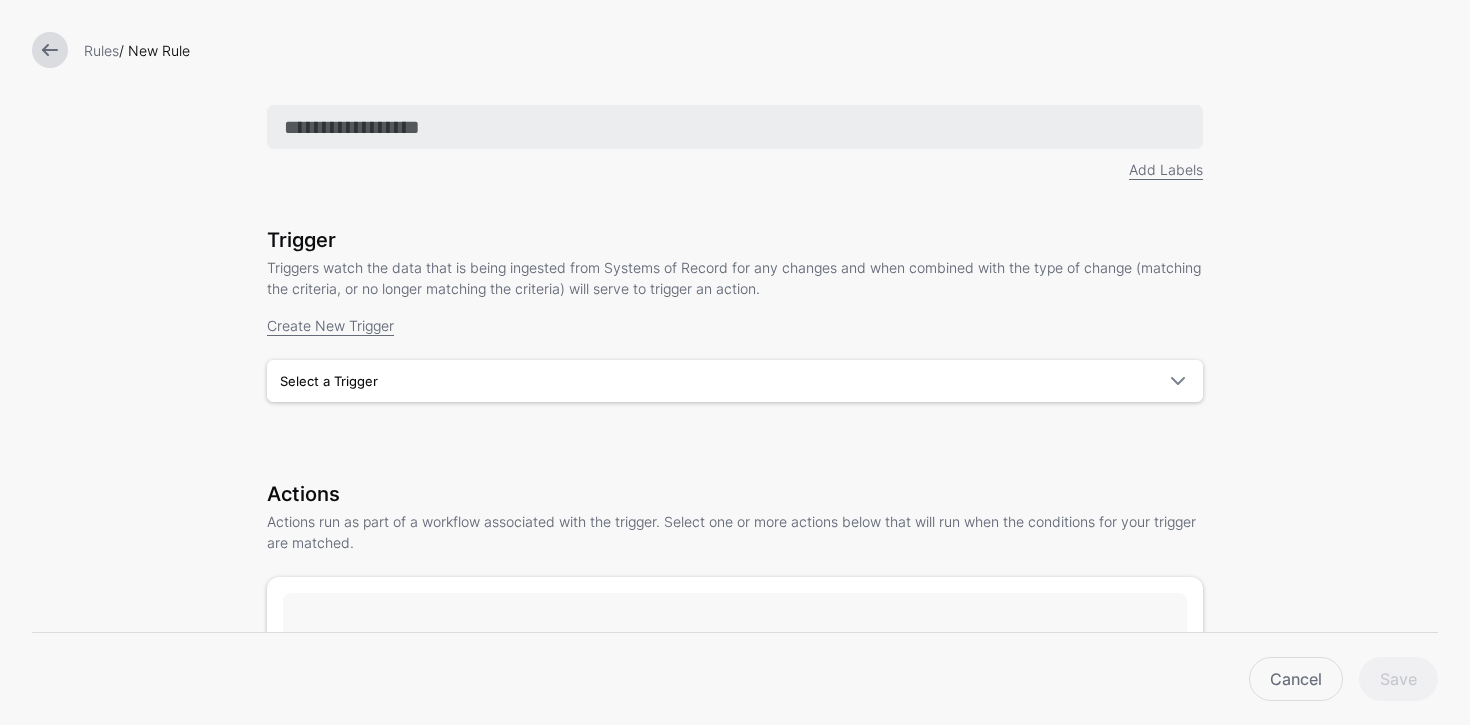 click at bounding box center [735, 127] 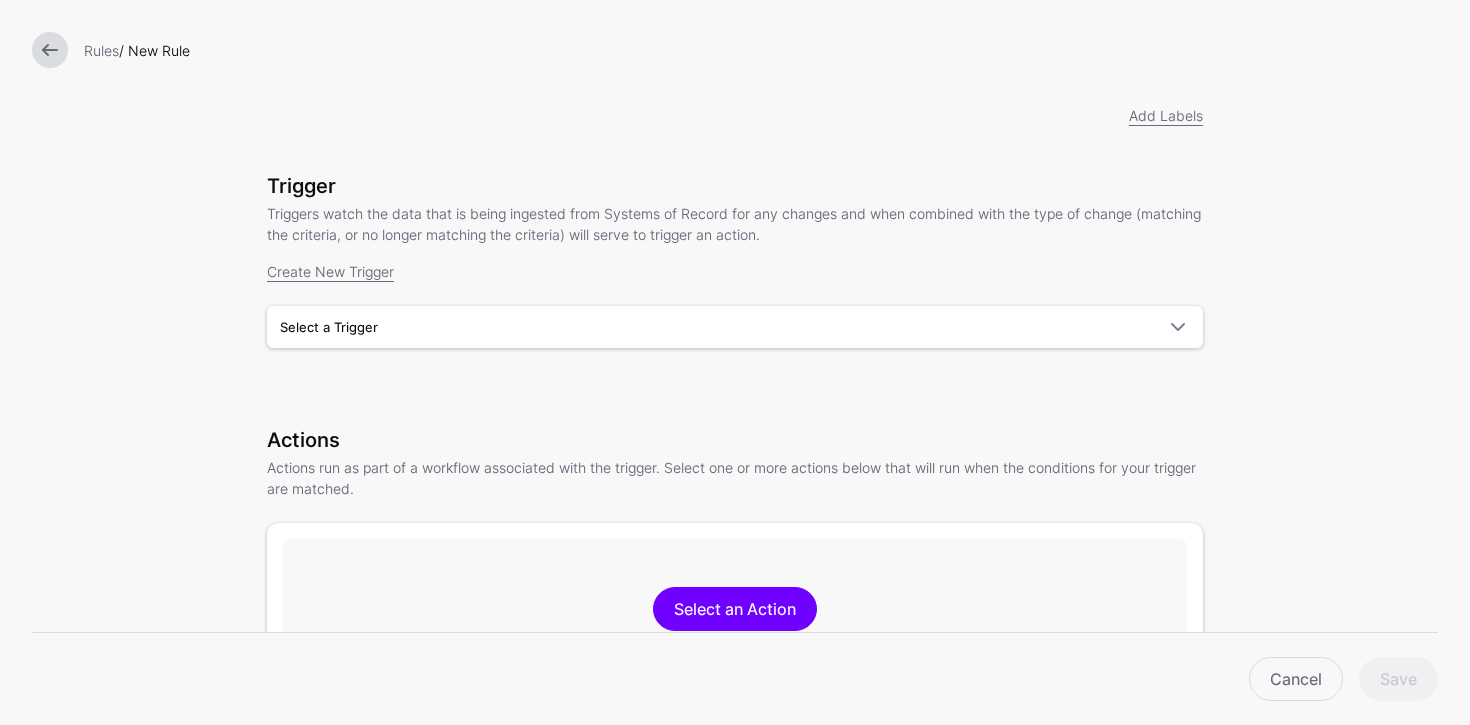 scroll, scrollTop: 148, scrollLeft: 0, axis: vertical 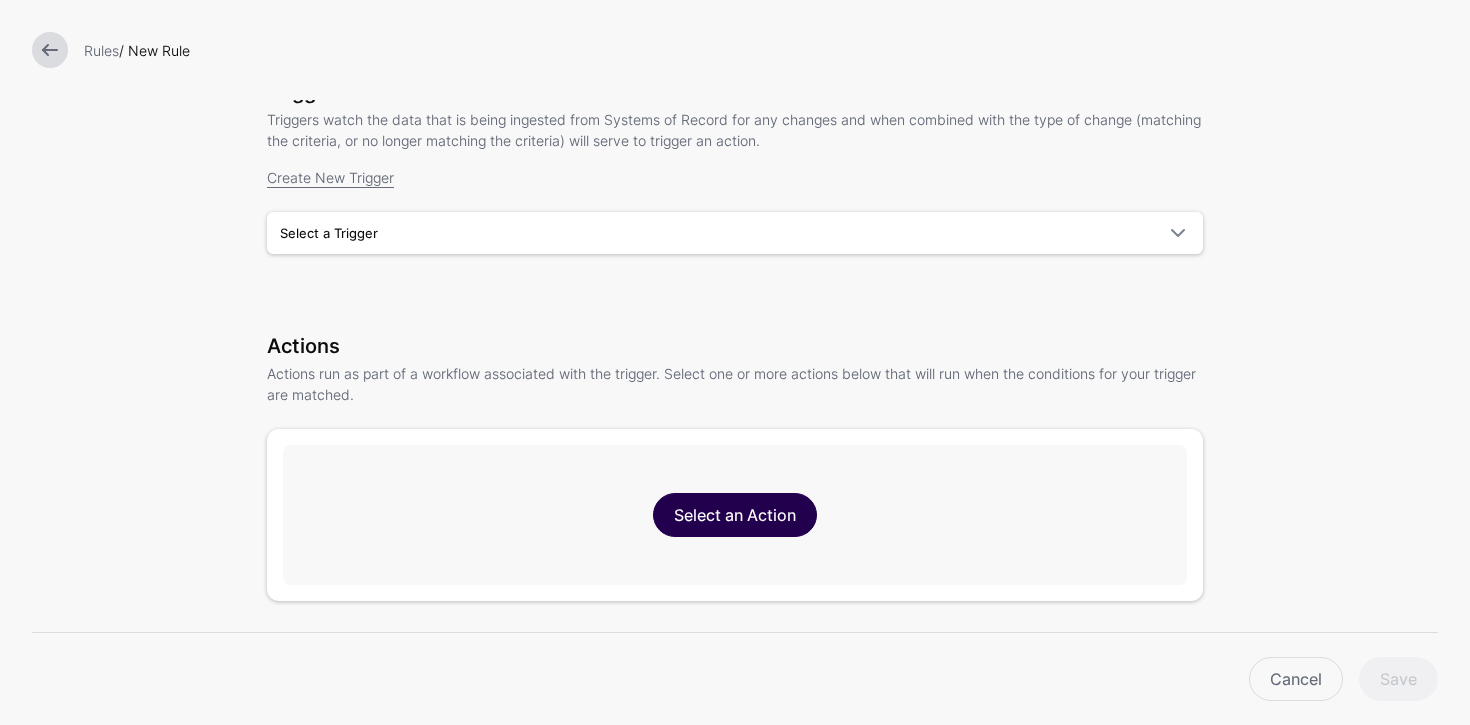 click on "Select an Action" at bounding box center (735, 515) 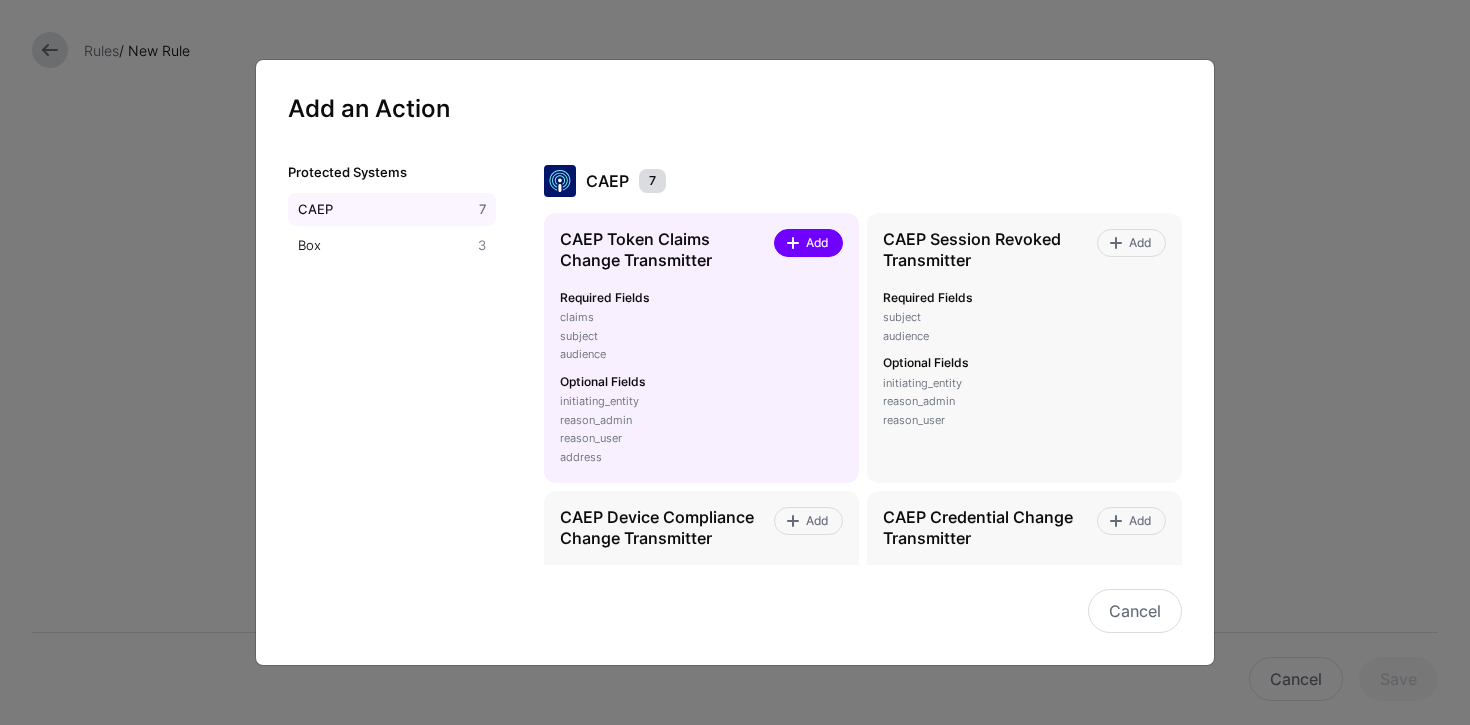 click on "Add" 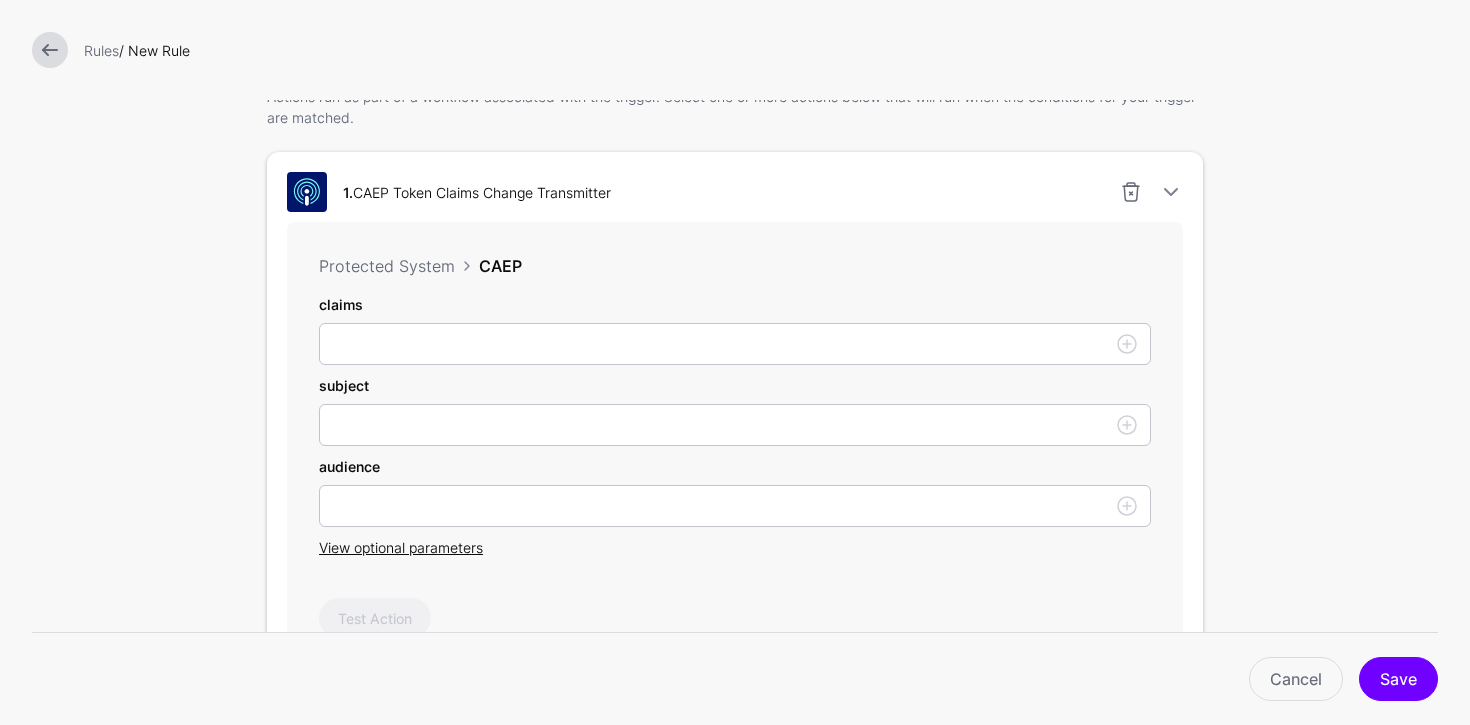 scroll, scrollTop: 512, scrollLeft: 0, axis: vertical 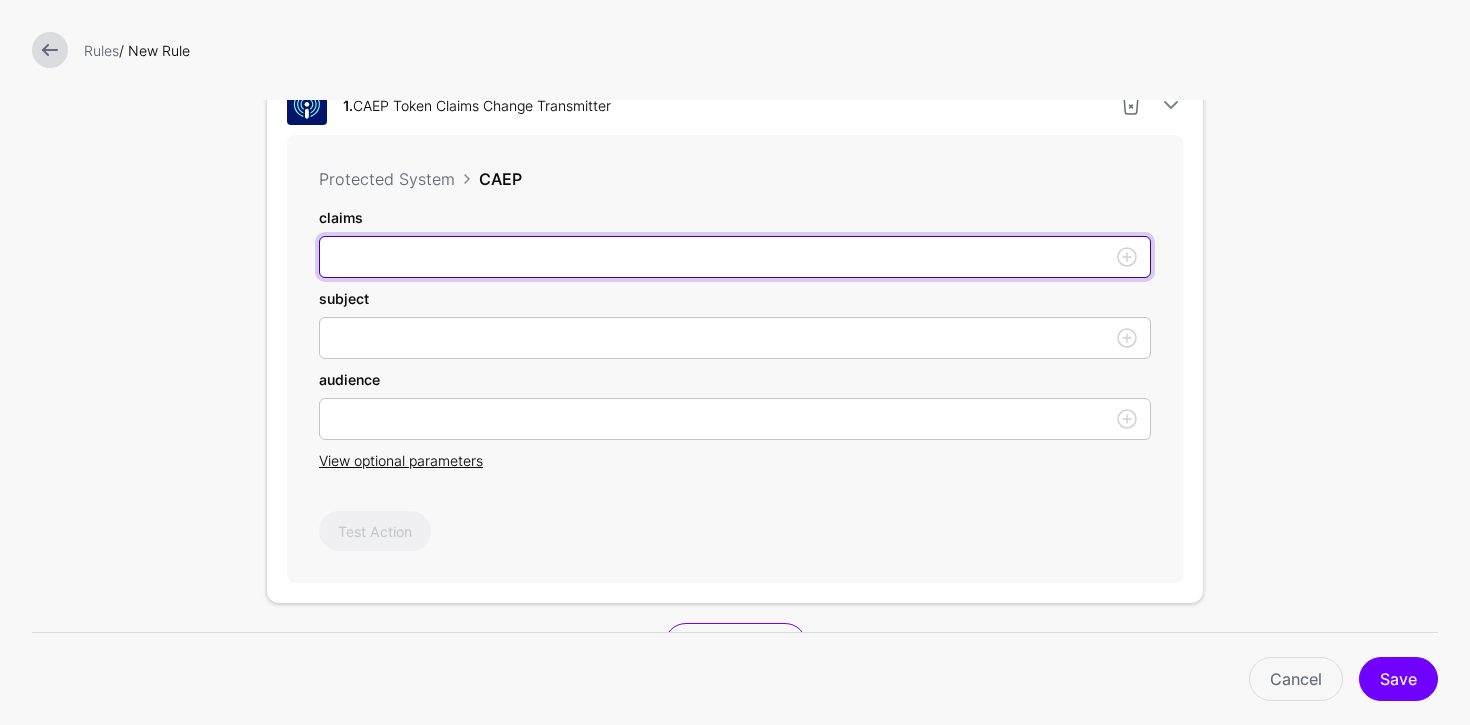 click on "claims" at bounding box center [735, 257] 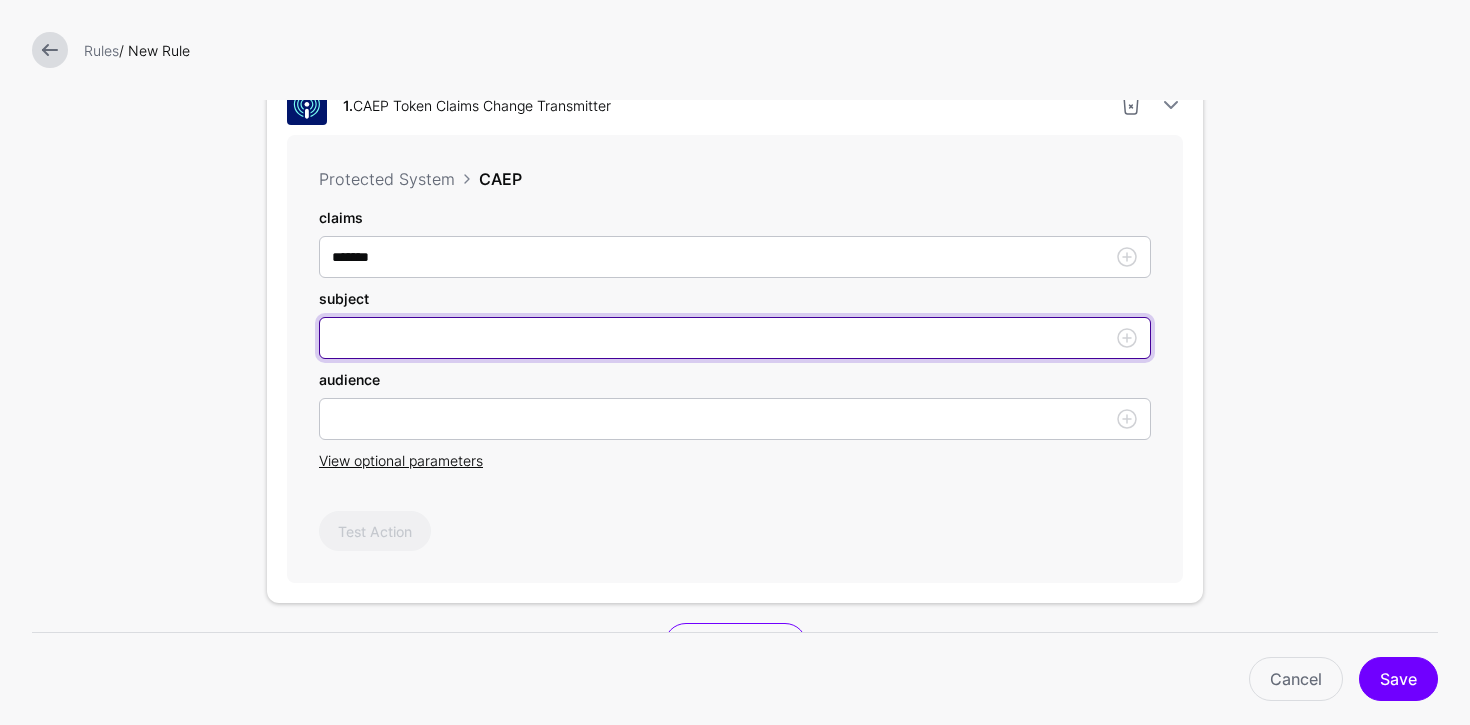 click on "claims" at bounding box center [735, 338] 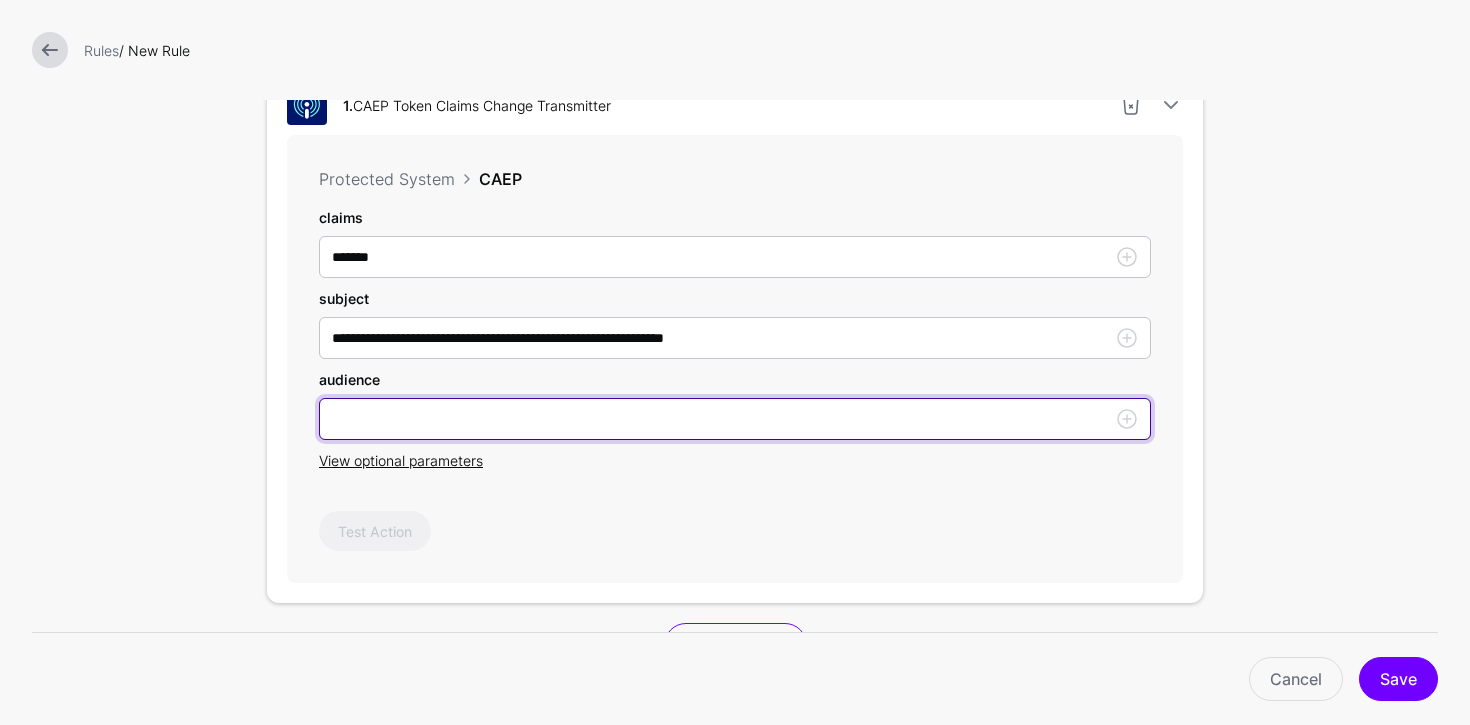 click on "claims" at bounding box center (735, 419) 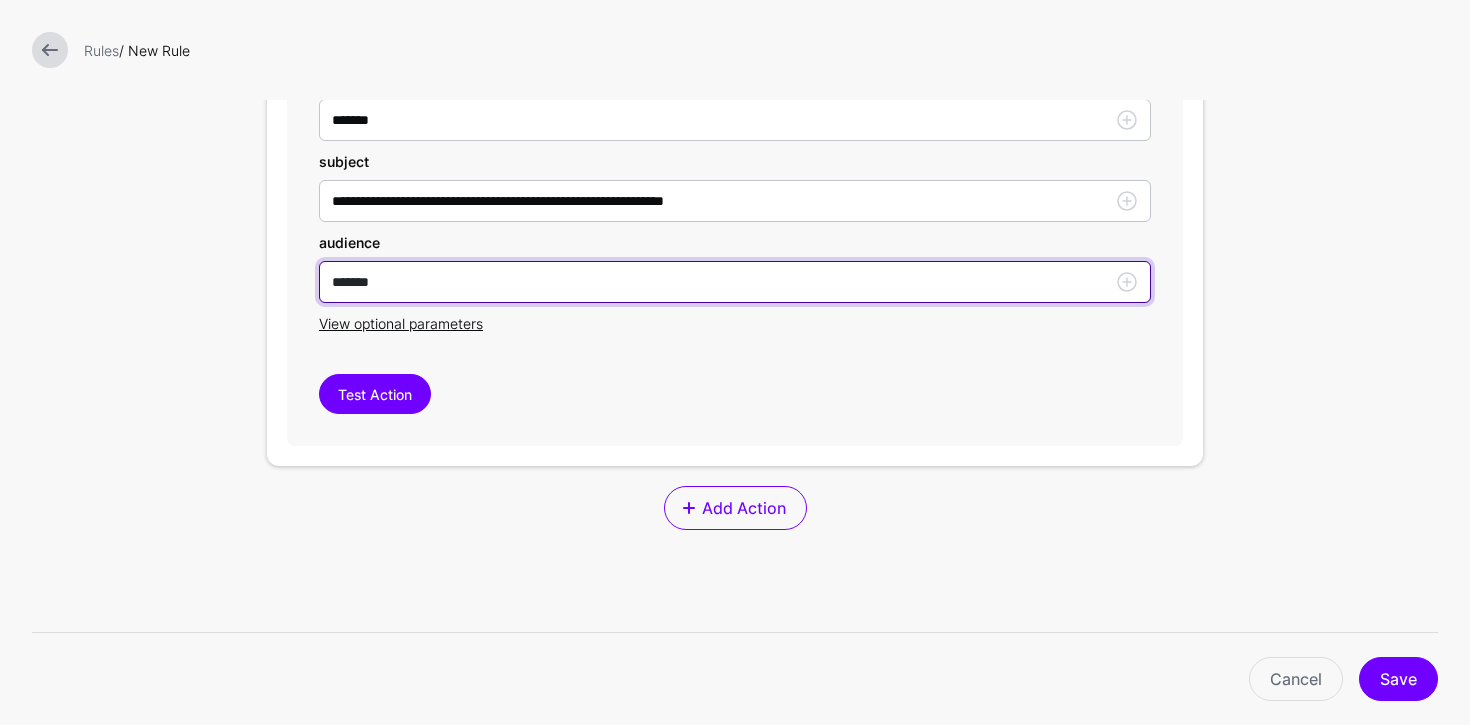 scroll, scrollTop: 599, scrollLeft: 0, axis: vertical 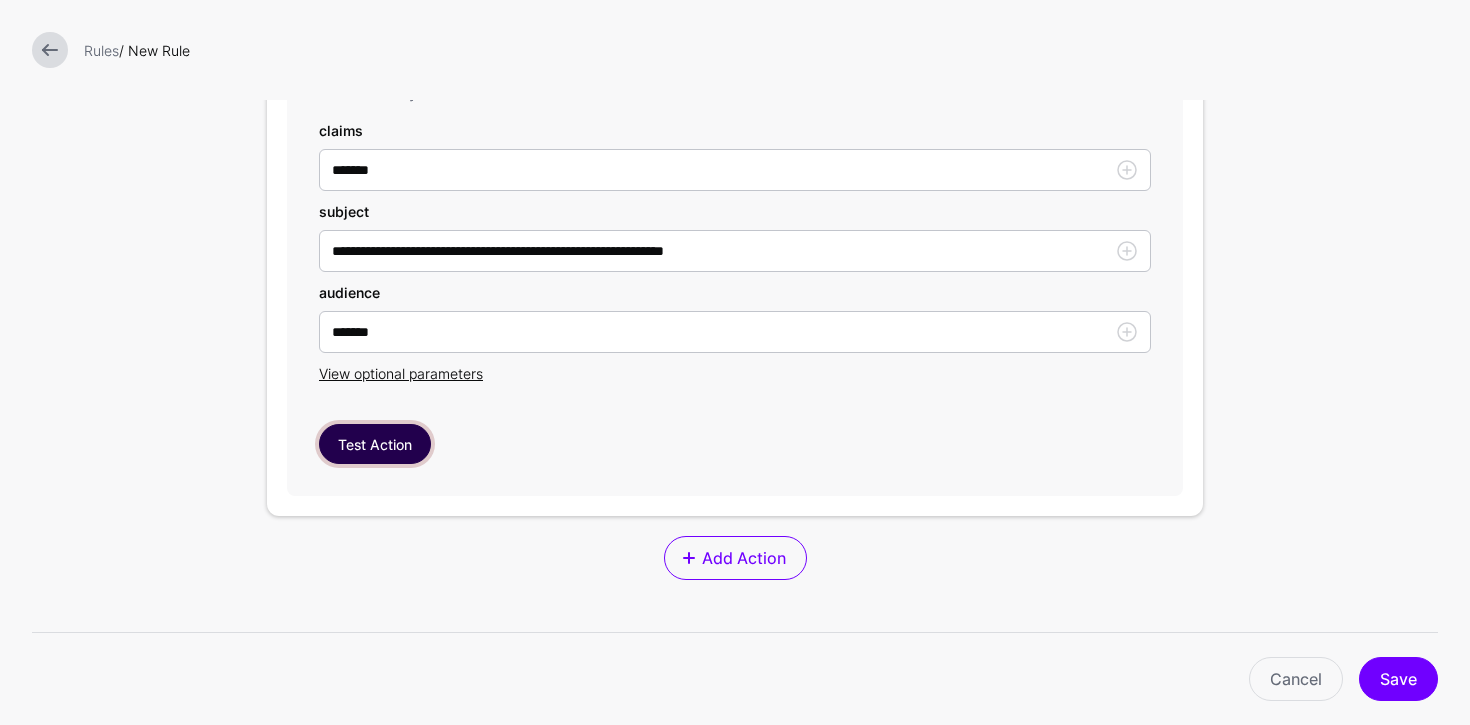click on "Test Action" at bounding box center [375, 444] 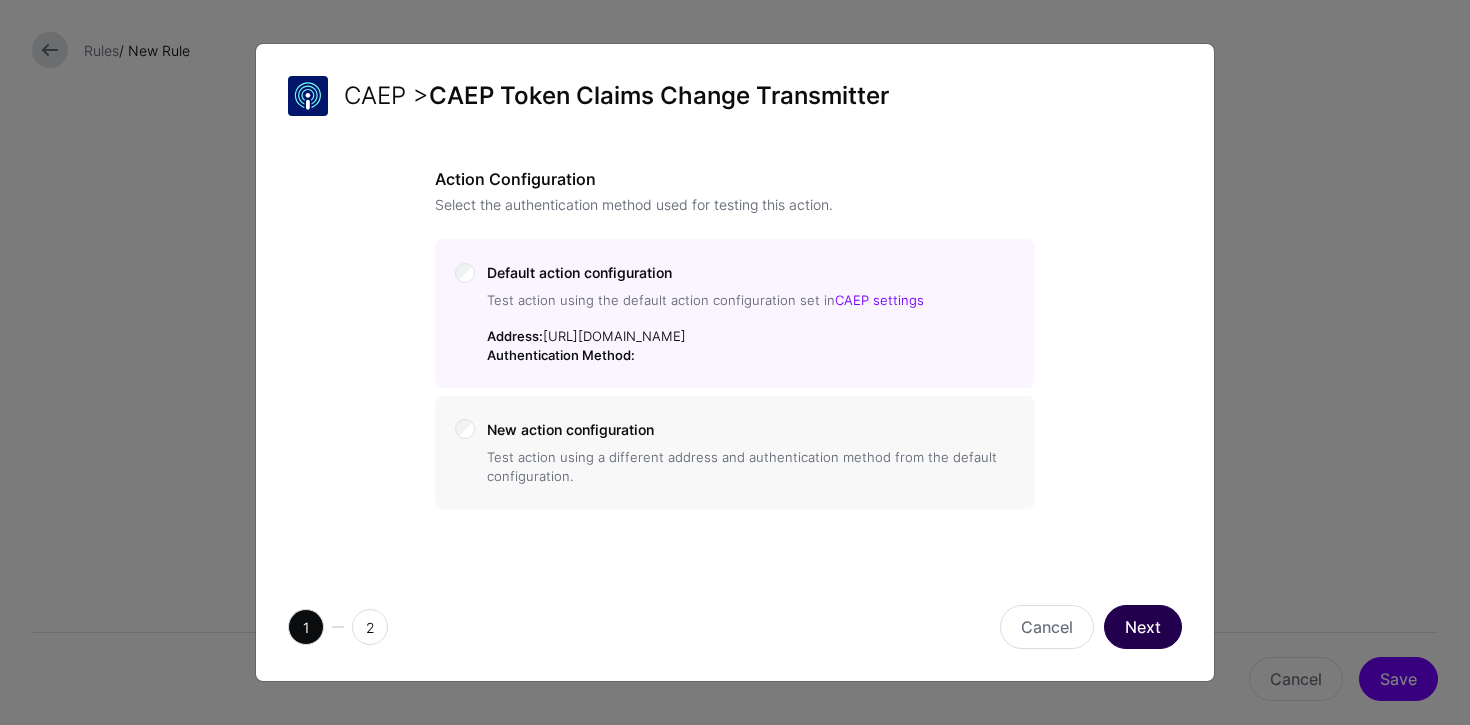 click on "Next" 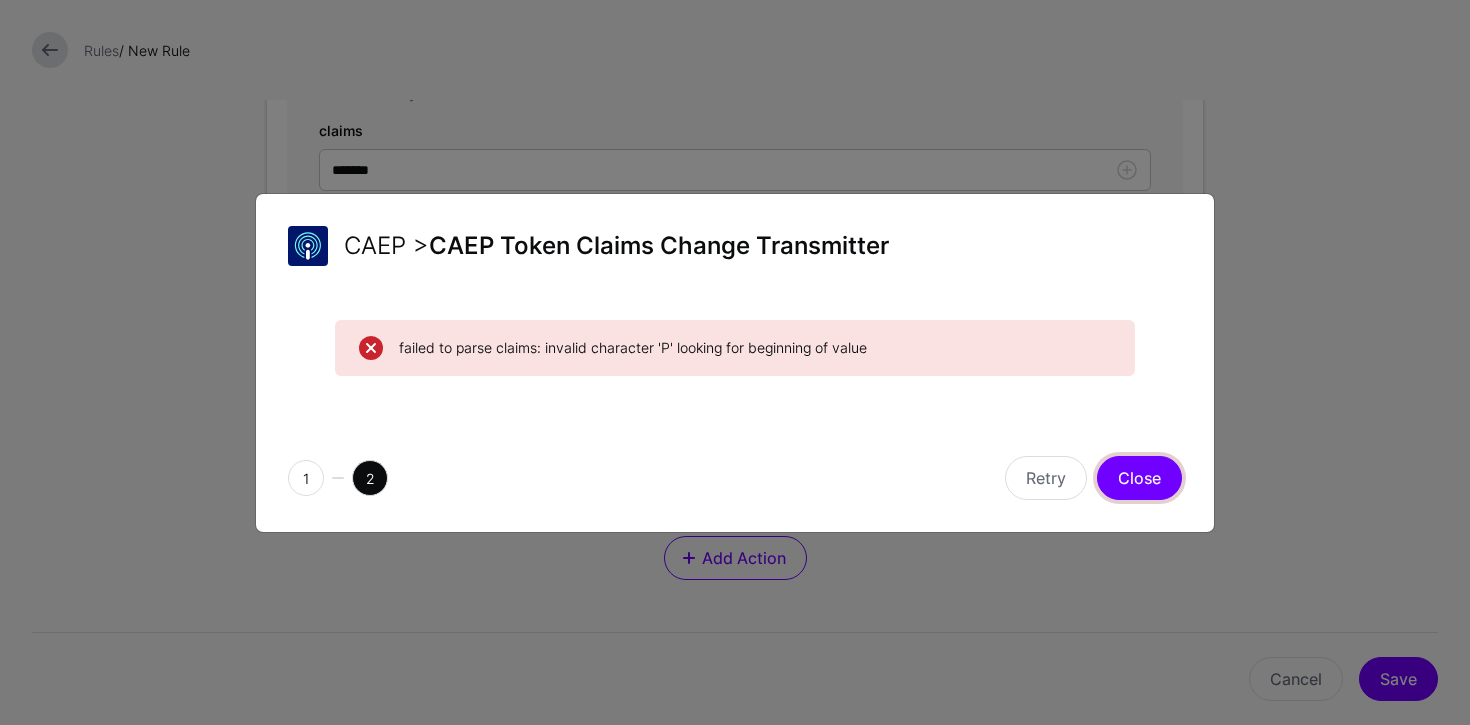 click on "Close" 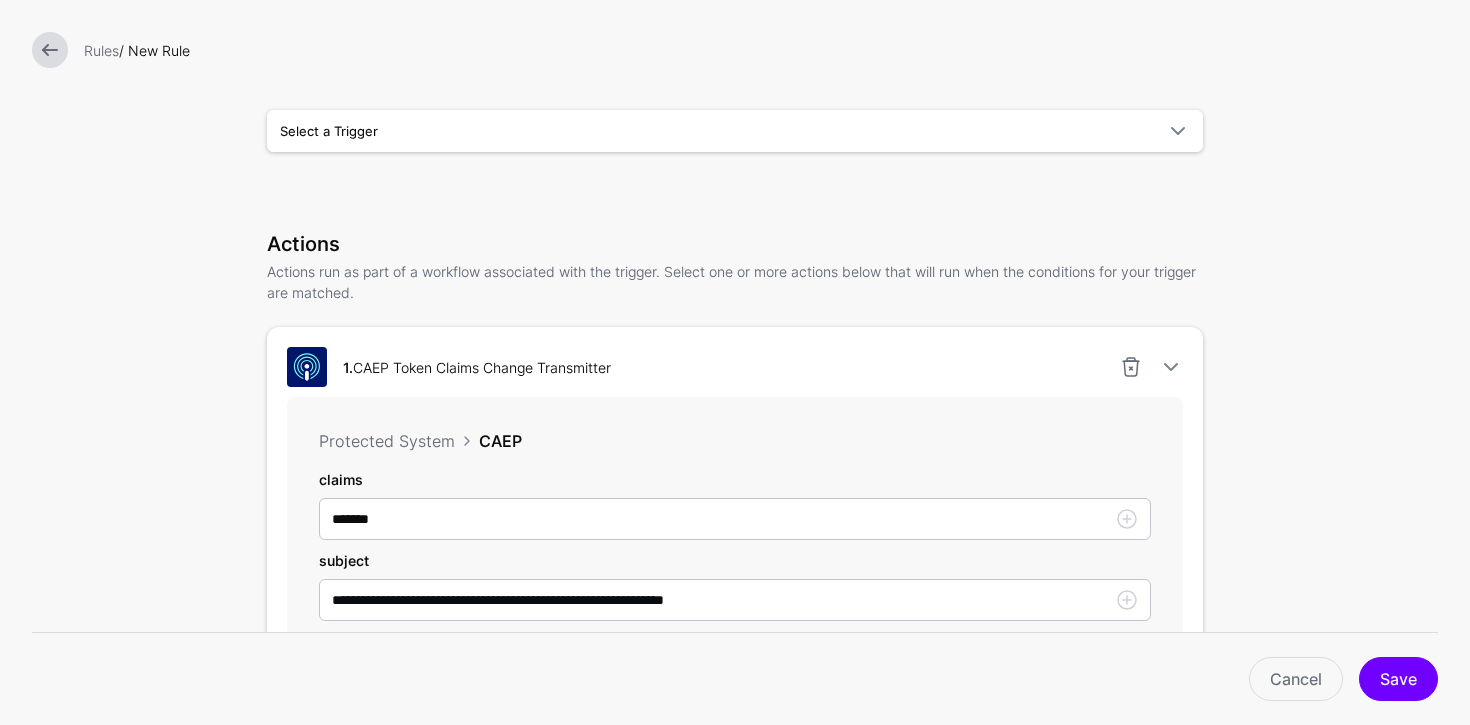 scroll, scrollTop: 182, scrollLeft: 0, axis: vertical 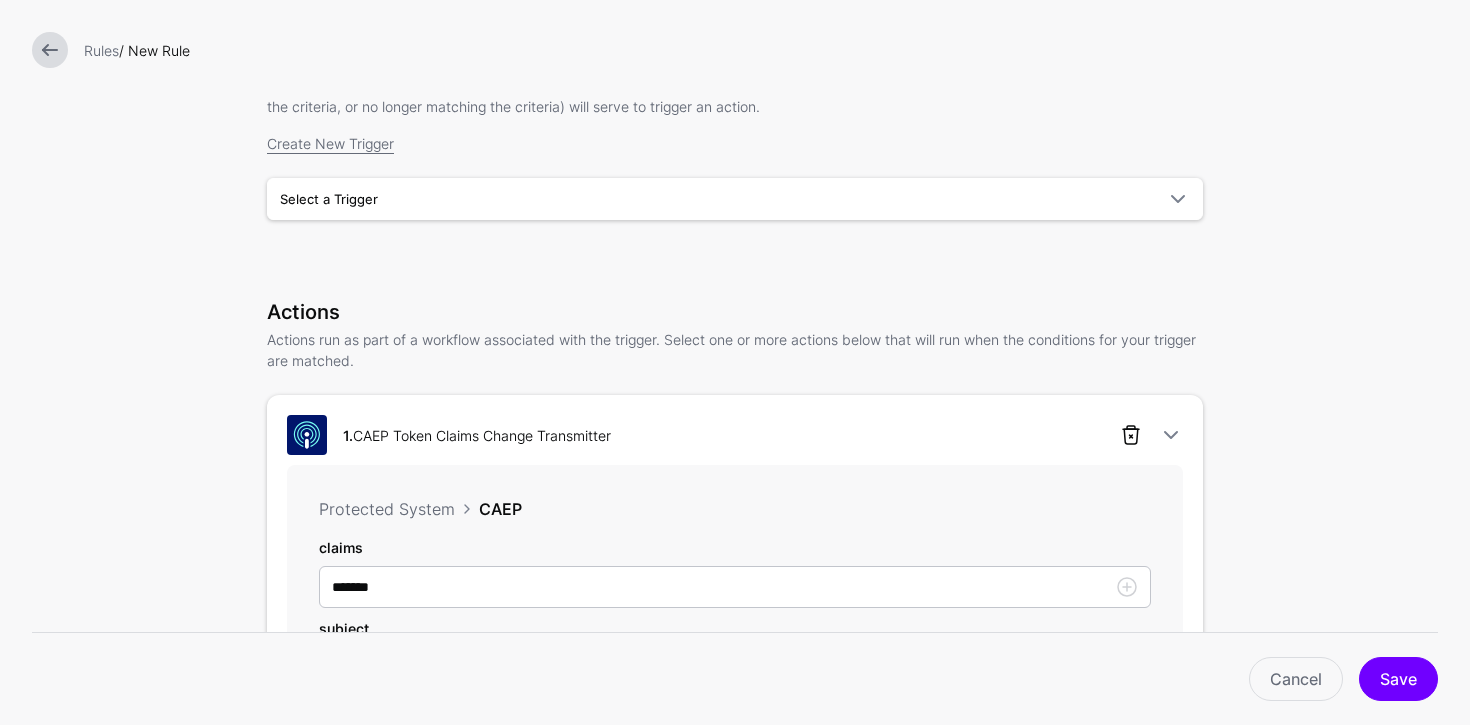 click at bounding box center (1131, 435) 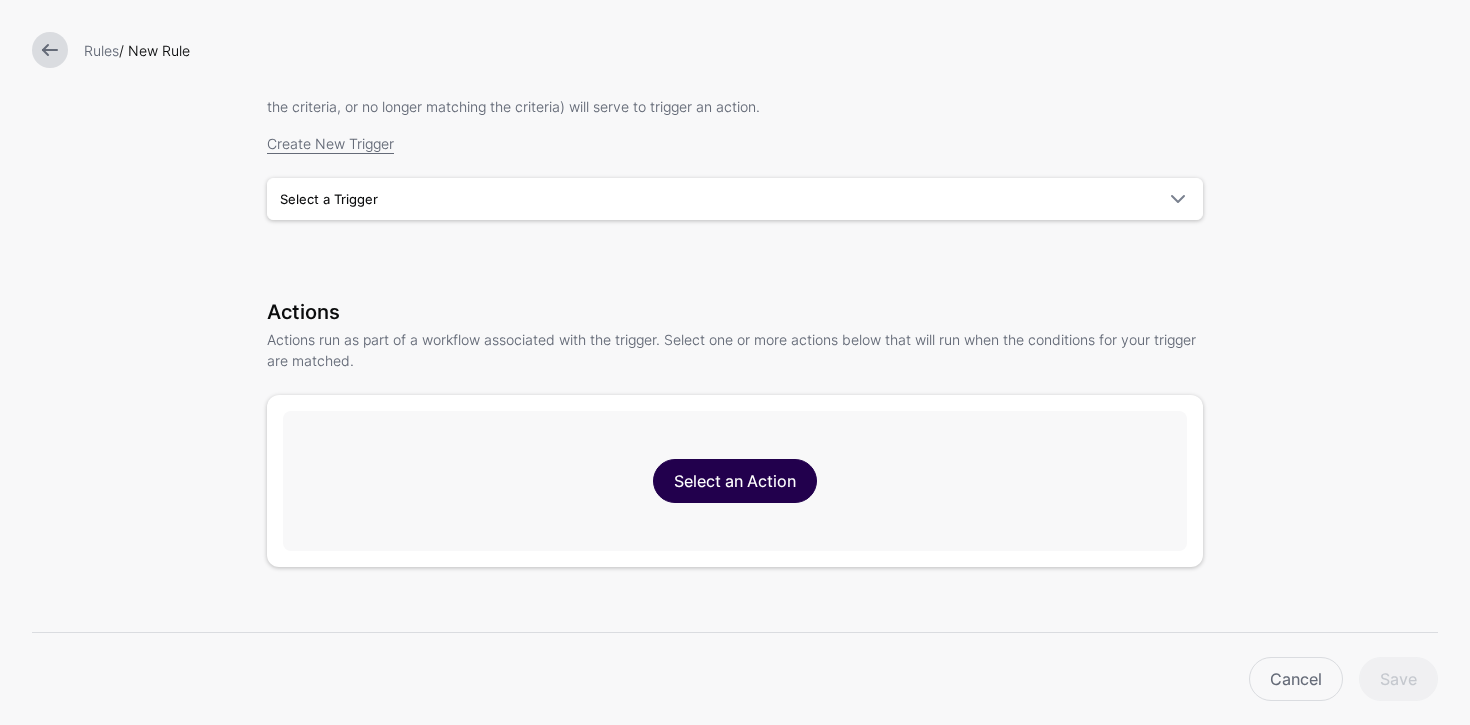 click on "Select an Action" at bounding box center (735, 481) 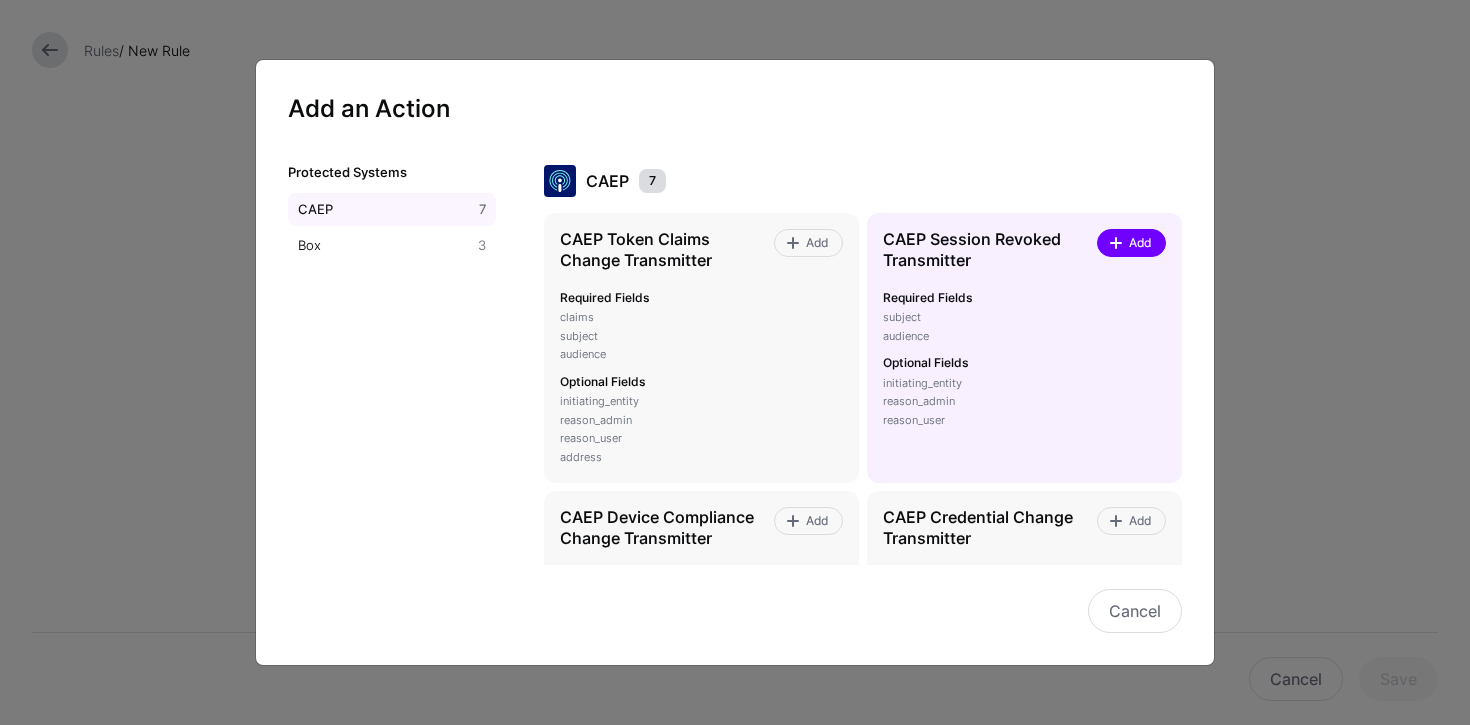 click 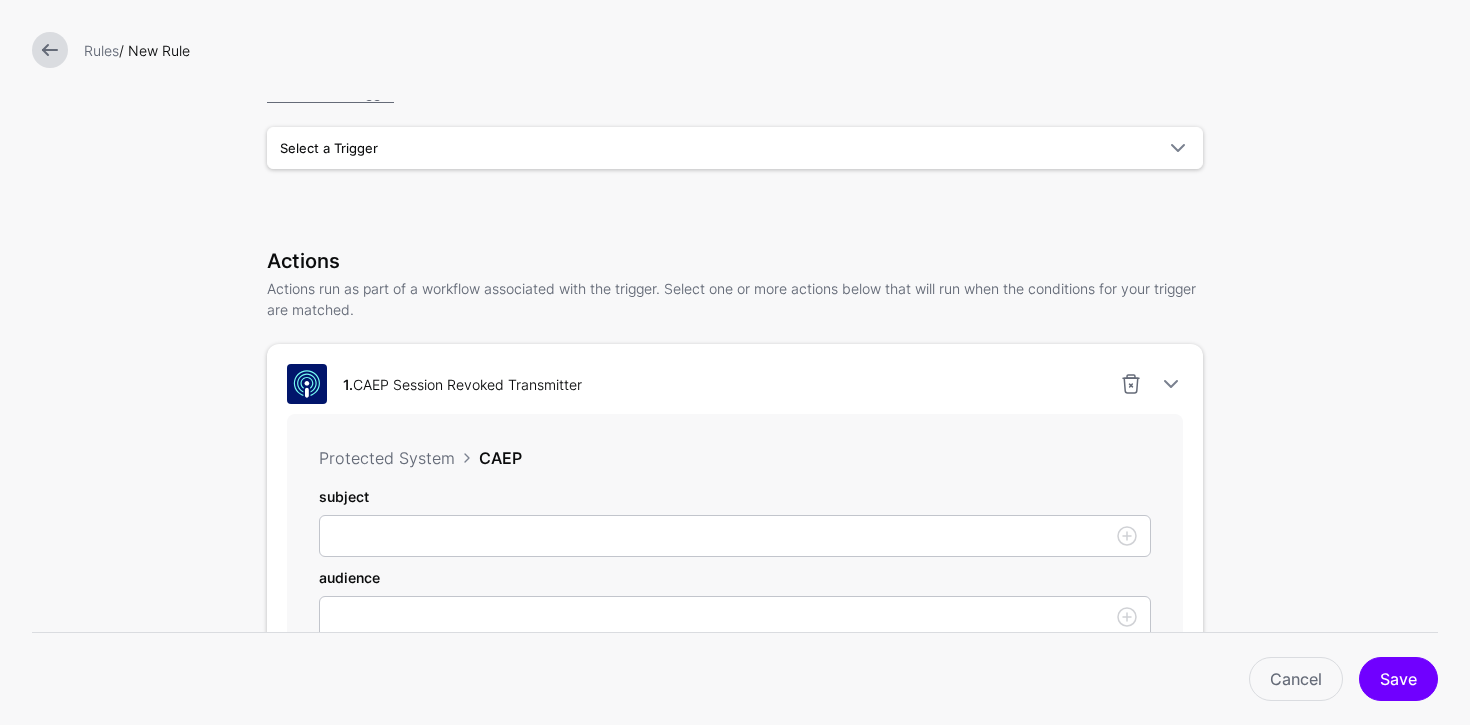 scroll, scrollTop: 333, scrollLeft: 0, axis: vertical 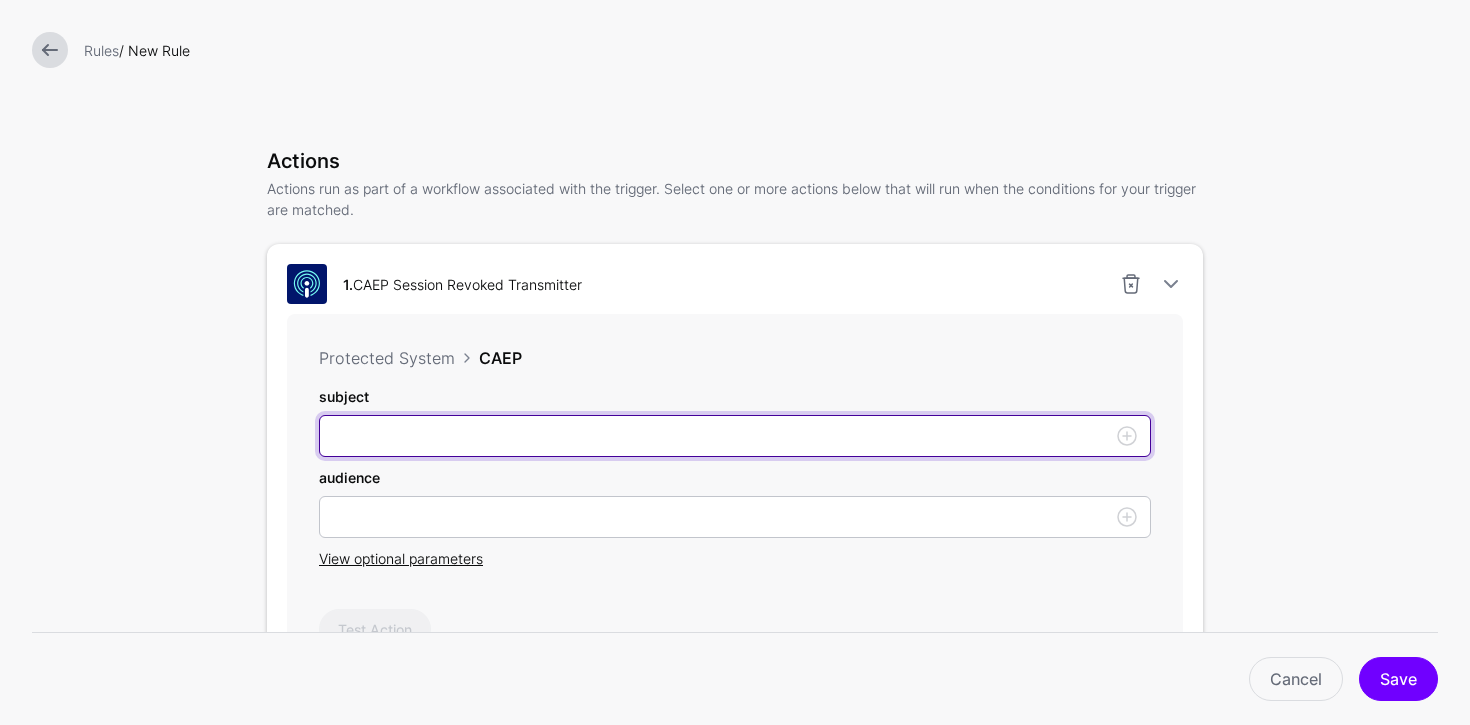 click on "subject" at bounding box center [735, 436] 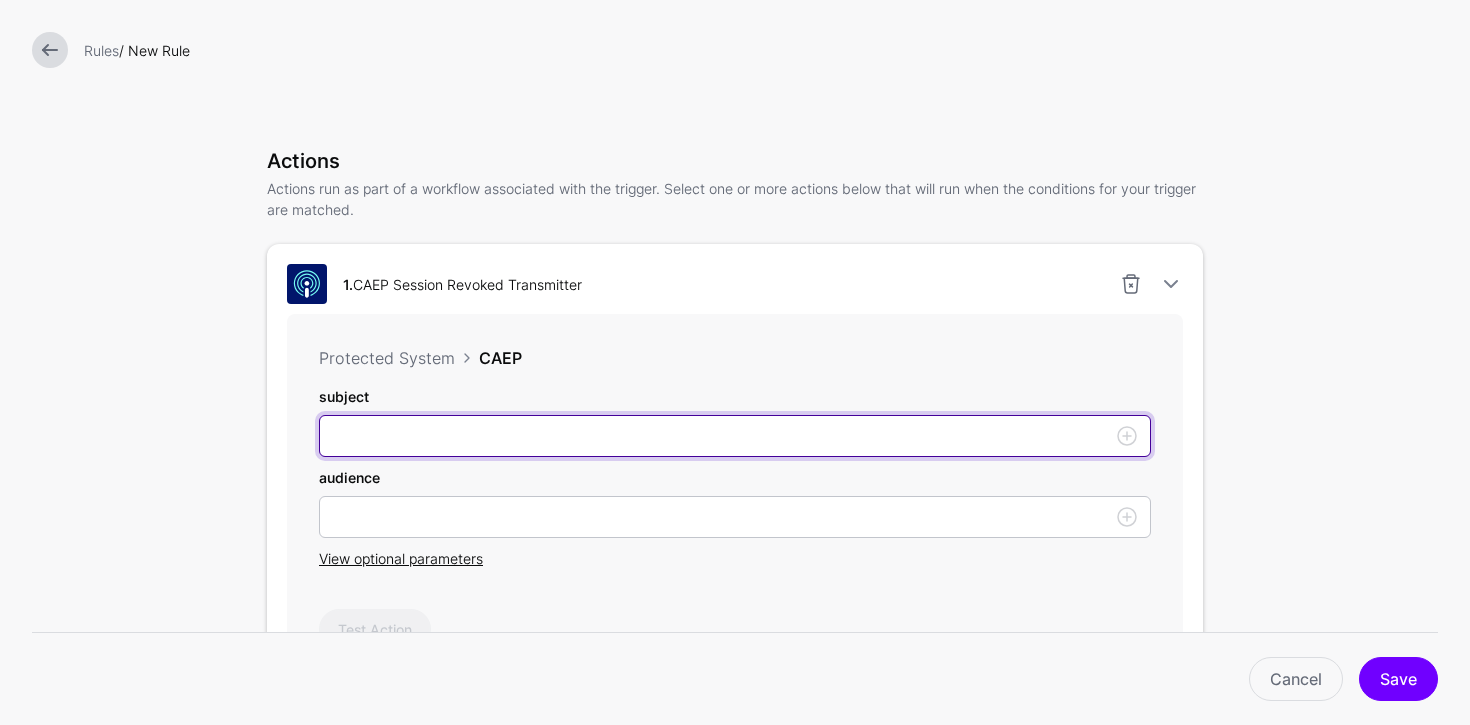 type on "**********" 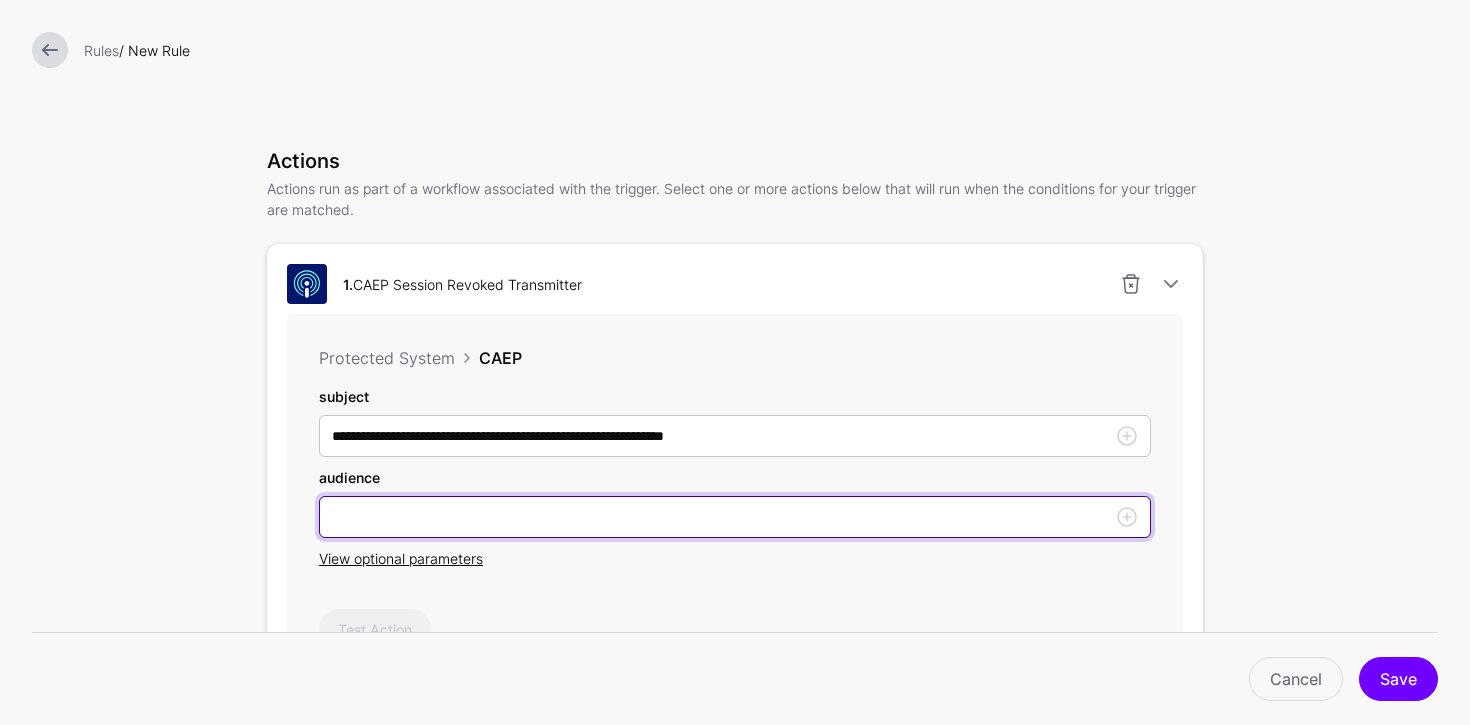 click on "subject" at bounding box center (735, 517) 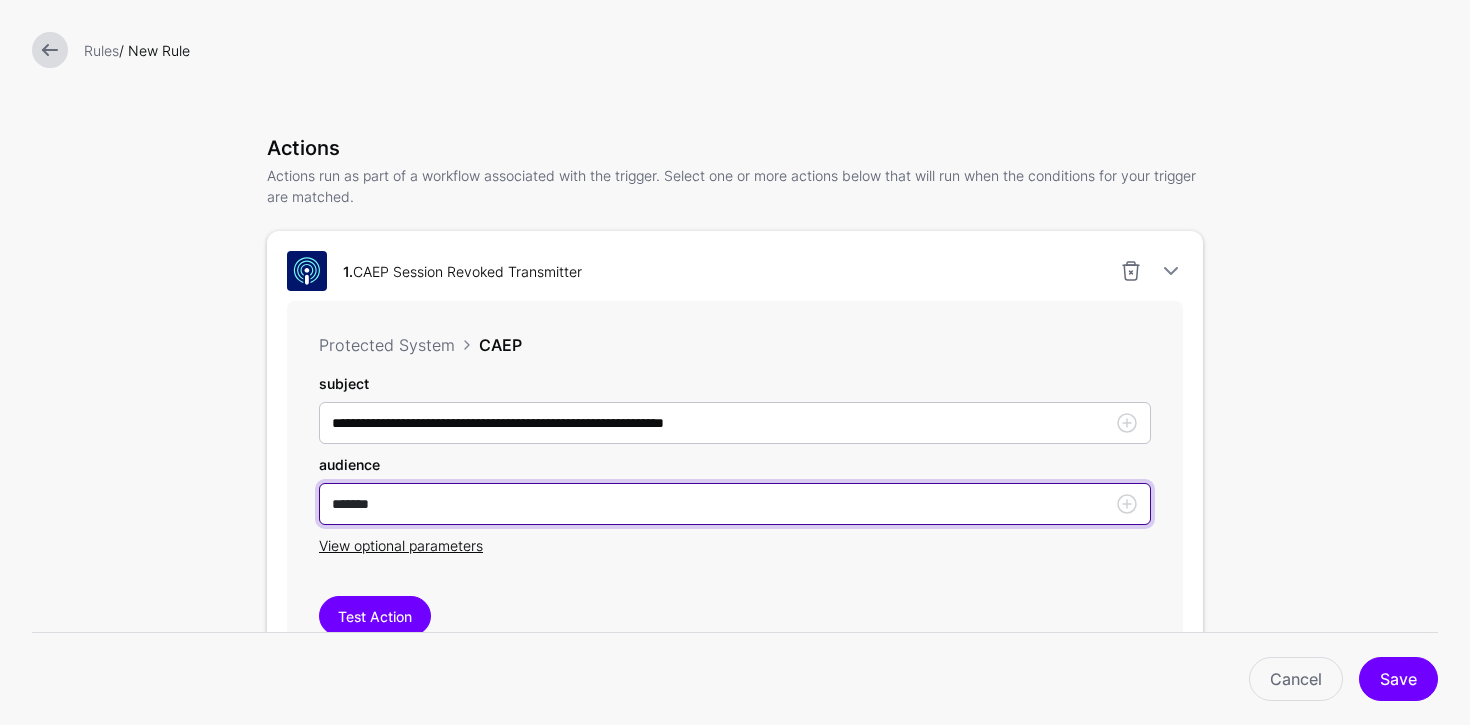 scroll, scrollTop: 365, scrollLeft: 0, axis: vertical 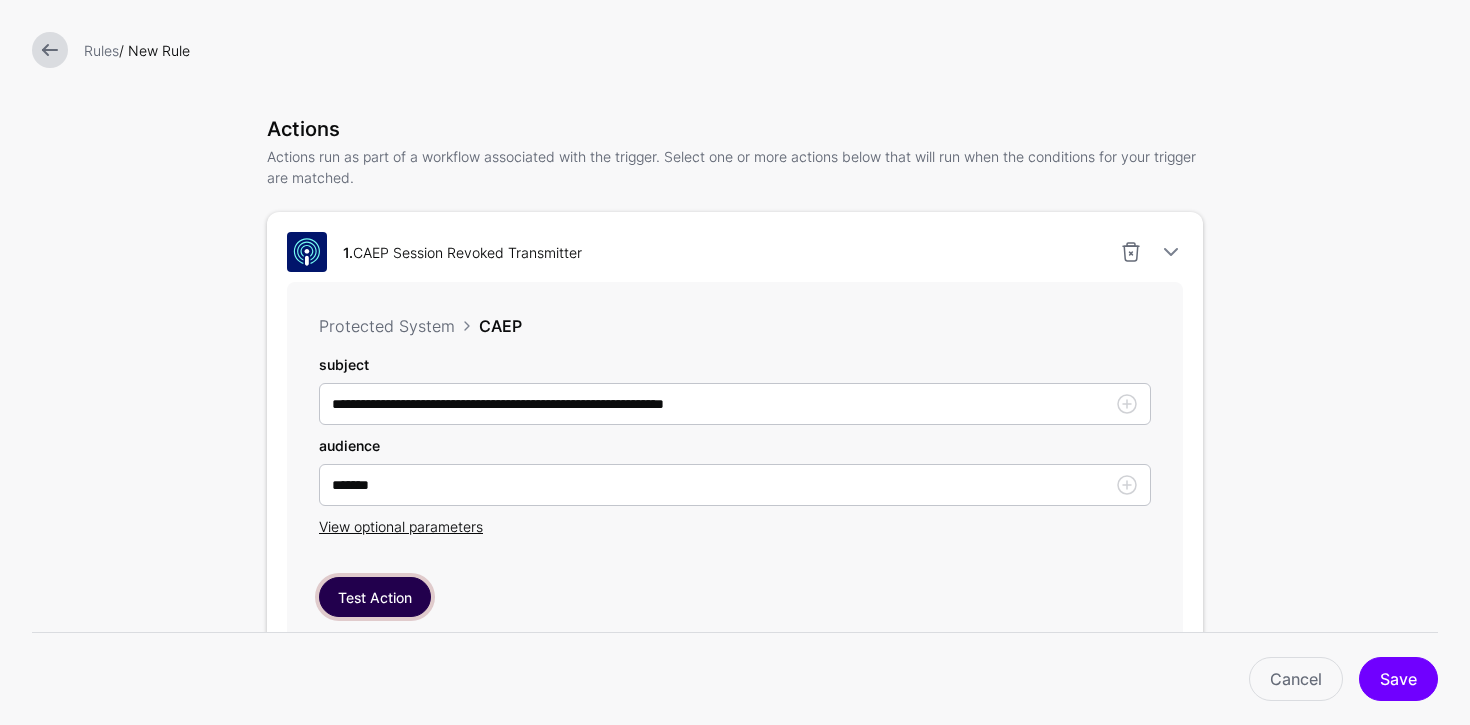 click on "Test Action" at bounding box center (375, 597) 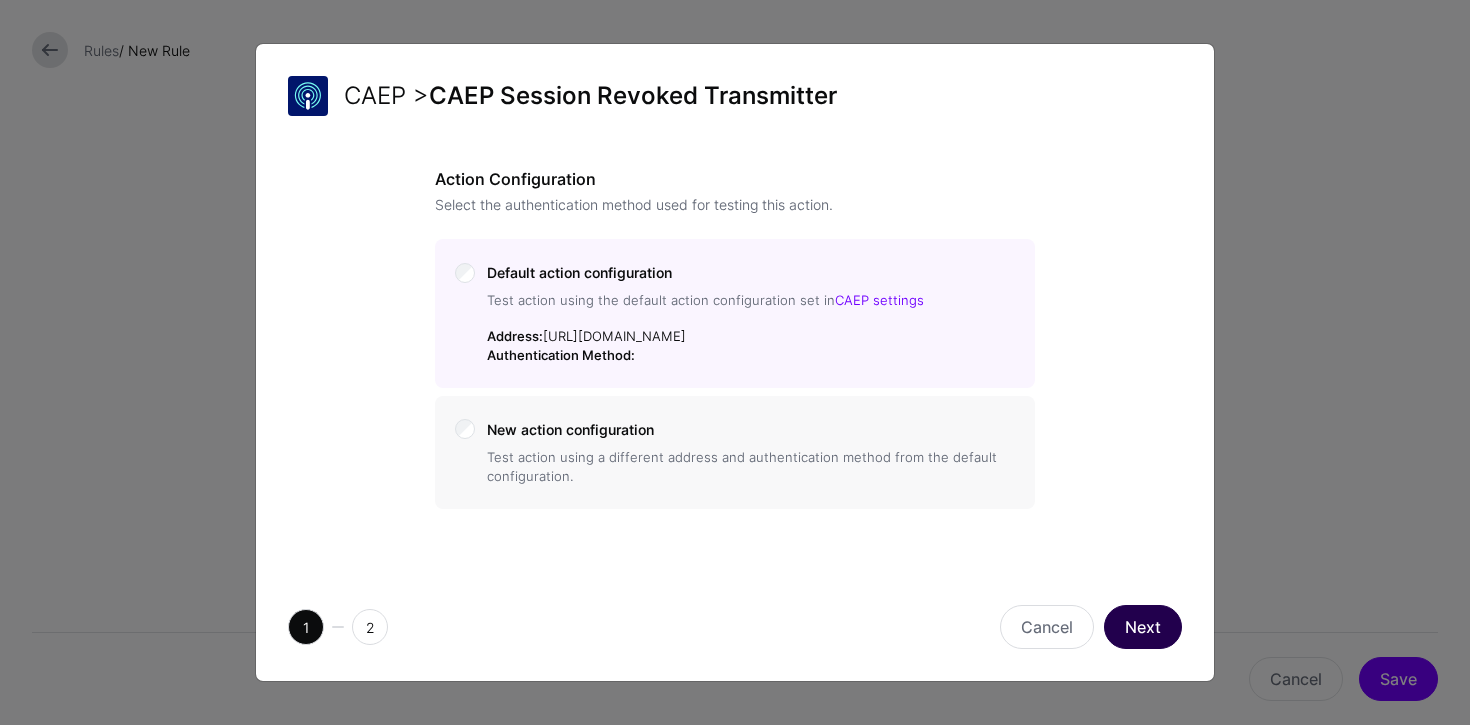 click on "Next" 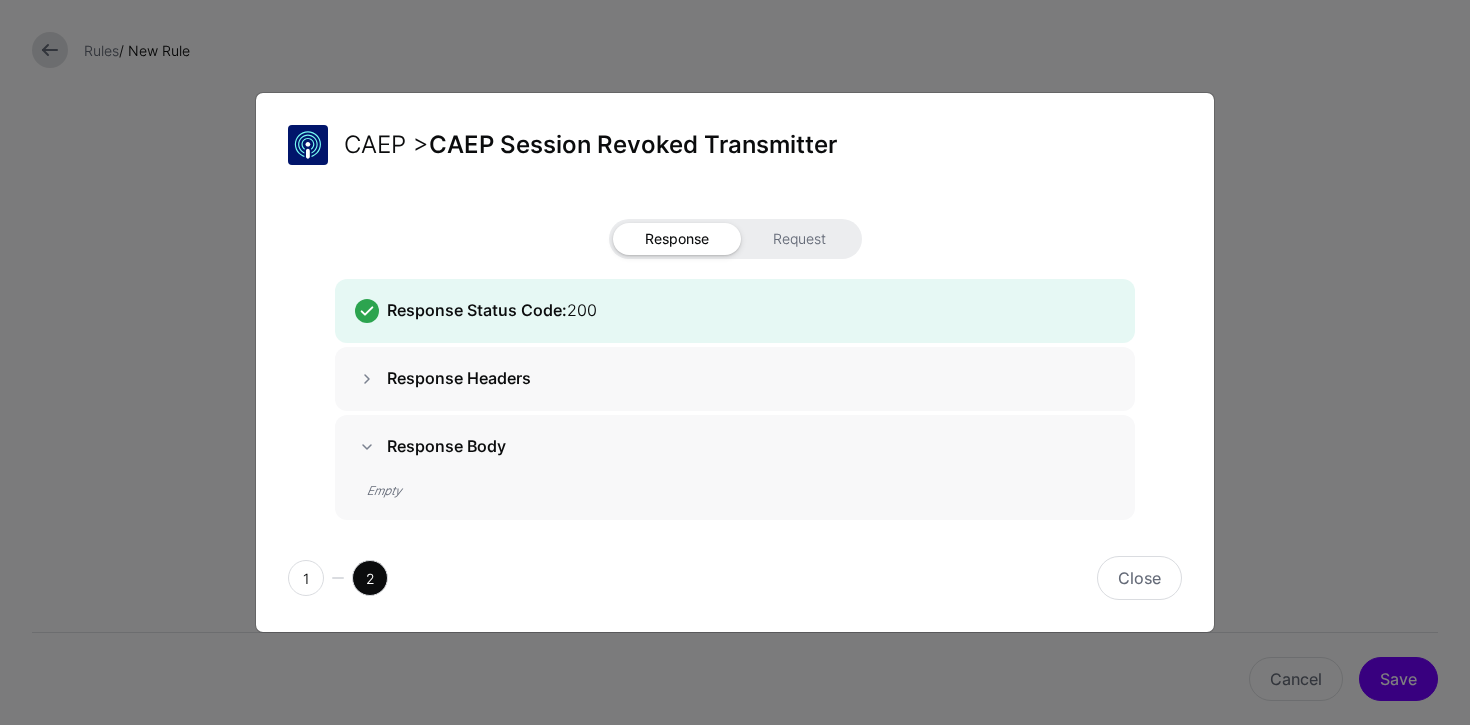 click on "Response Request Response Status Code:   200 Response Headers Response Body Empty" 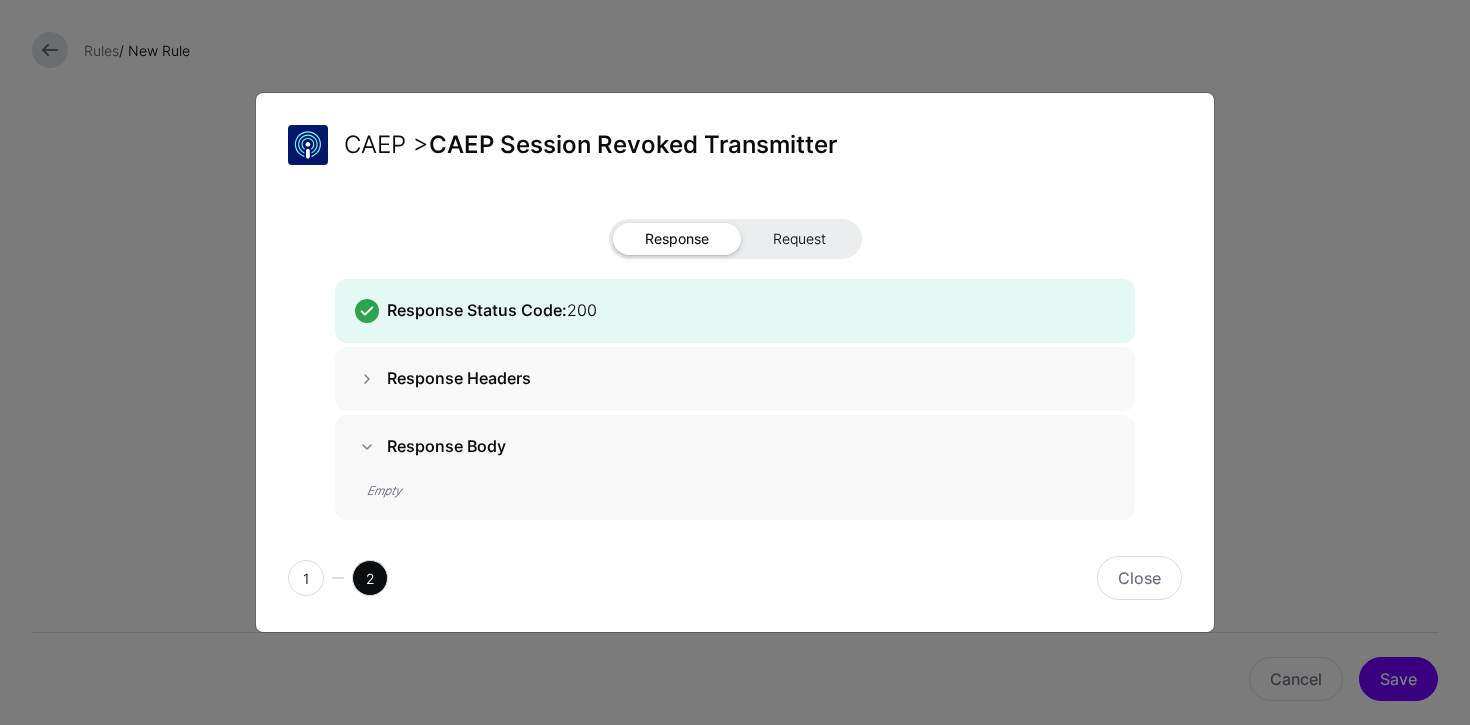 click on "Request" 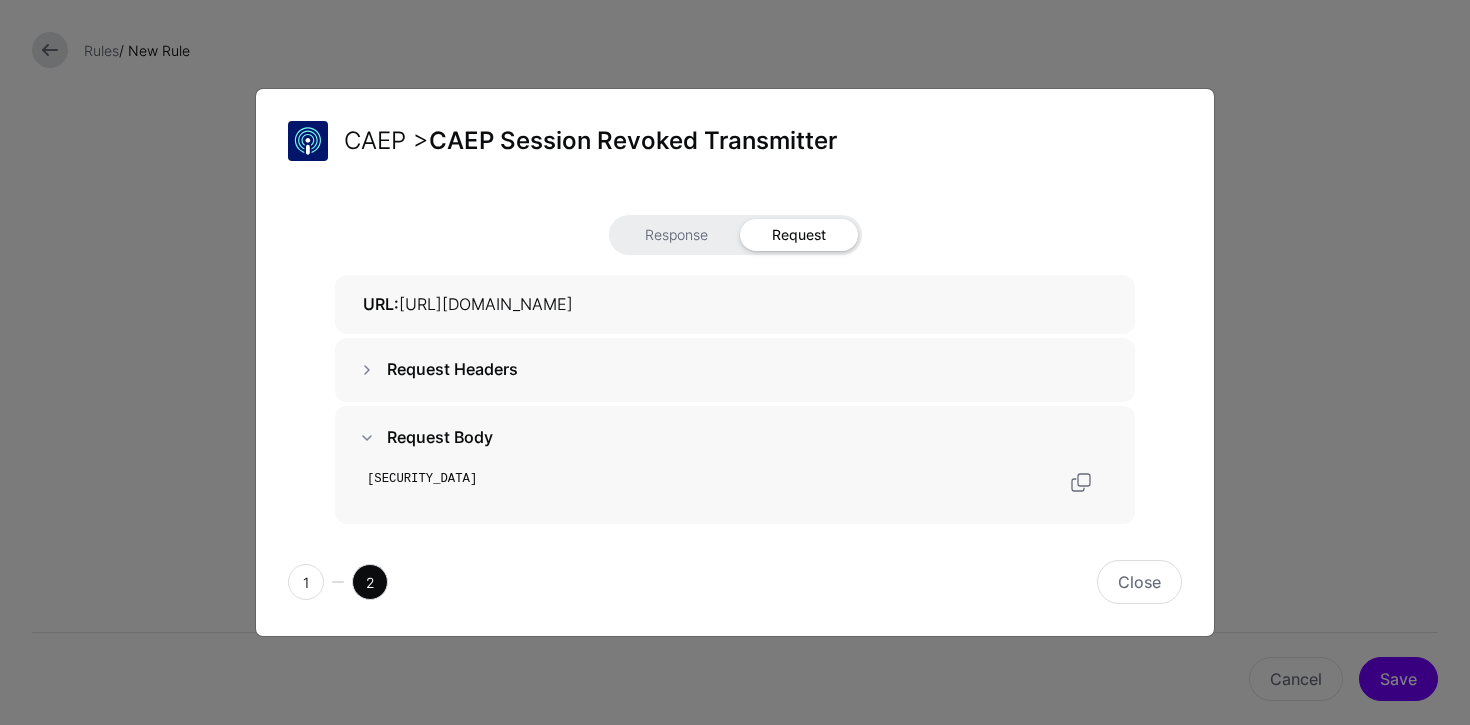 scroll, scrollTop: 27, scrollLeft: 0, axis: vertical 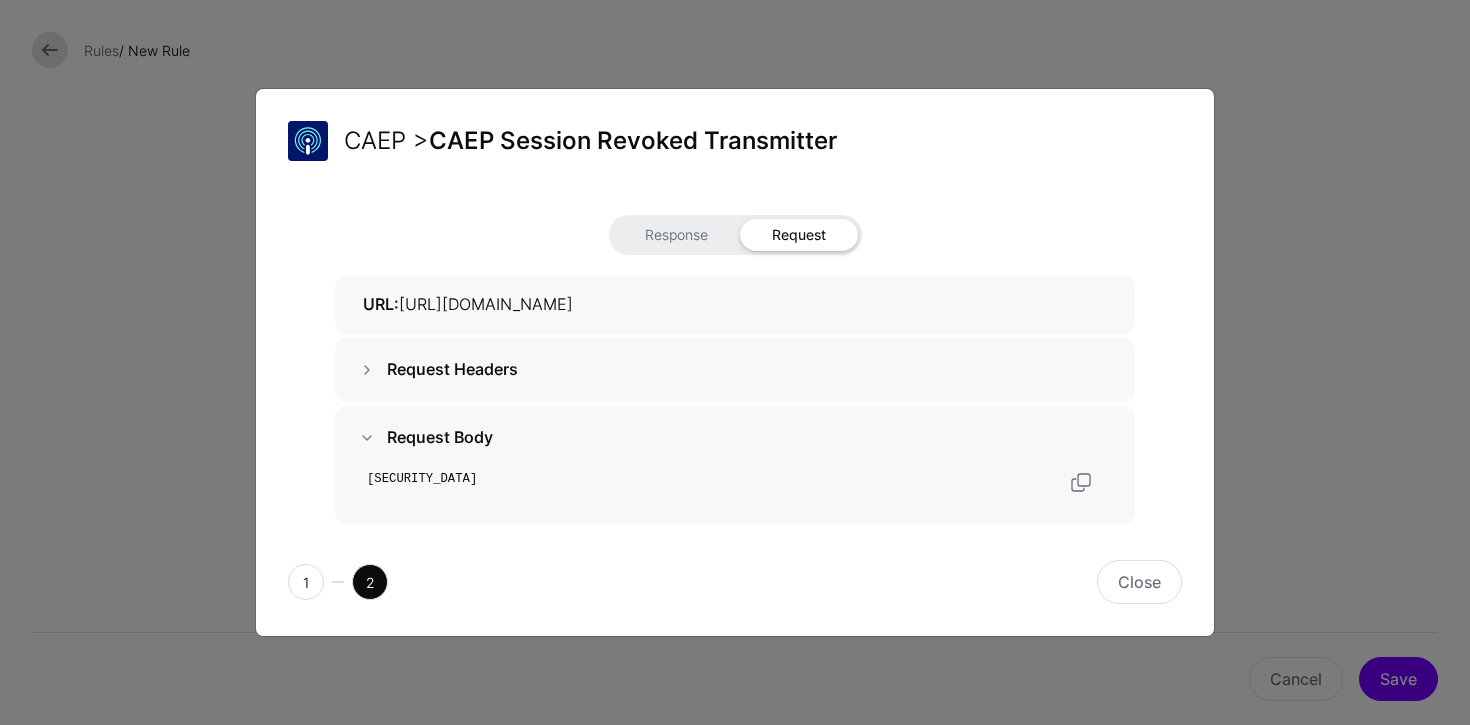 click on "eyJhbGciOiJSUzI1NiIsImtpZCI6IjlmY2NjMGQyLThjZTMtNDg0NC1iMzFkLTcwZDcxYWYzMDhlMyIsInR5cCI6InNlY2V2ZW50K2p3dCJ9.eyJhdWQiOiJQWFBHRjQyIiwiZXZlbnRzIjp7Imh0dHBzOi8vc2NoZW1hcy5vcGVuaWQubmV0L3NlY2V2ZW50L2NhZXAvZXZlbnQtdHlwZS9zZXNzaW9uLXJldm9rZWQiOnsiZXZlbnRfdGltZXN0YW1wIjoxNzUyNjc3MTYzfX0sImlhdCI6MTc1MjY3NzE2MywiaXNzIjoiaHR0cHM6Ly9zZ25sLmFpIiwianRpIjoiM2E0N2I4MzEtNWZmMS00ODEwLTllNTUtY2M2MjJmMmJkYTI0Iiwic3ViX2lkIjp7ImZvcm1hdCI6ImFjY291bnQiLCJ1cmkiOiJhY2N0OmV4YW1wbGUudXNlckBzZXJ2aWNlLmV4YW1wbGUuY29tIn19.QLUlqj7iU35lEdneIUKjo4l3rXwsSbkRIQreNCu62NhNjdClVgTDwjq5LAR_bhOOKBjpv5ndHNBAncOPgd92SB7Mj2AGruN0JrdBS5gKPe7ASuzwFDWfH9wjsmn8Kupdr8e0ChYV1HM8qPj3jTBFMB67uA3Lz75nkagydauvMTKfw0FmAO2-ecV_gc3KpH0Y5wMXbw_i494MJeCtpI13lGQmwmTRPGfJnolXKzNf2R3dZ2QRAE6Ub_e-gjb7khA_gksF8fjd9NA8WVy3Vj7FCI-A2_n5k12lCT00ifie1ZCat2VbpcFwmKgPooA9GTFQjAnHJZsGtUog7yPwEG4p3g" 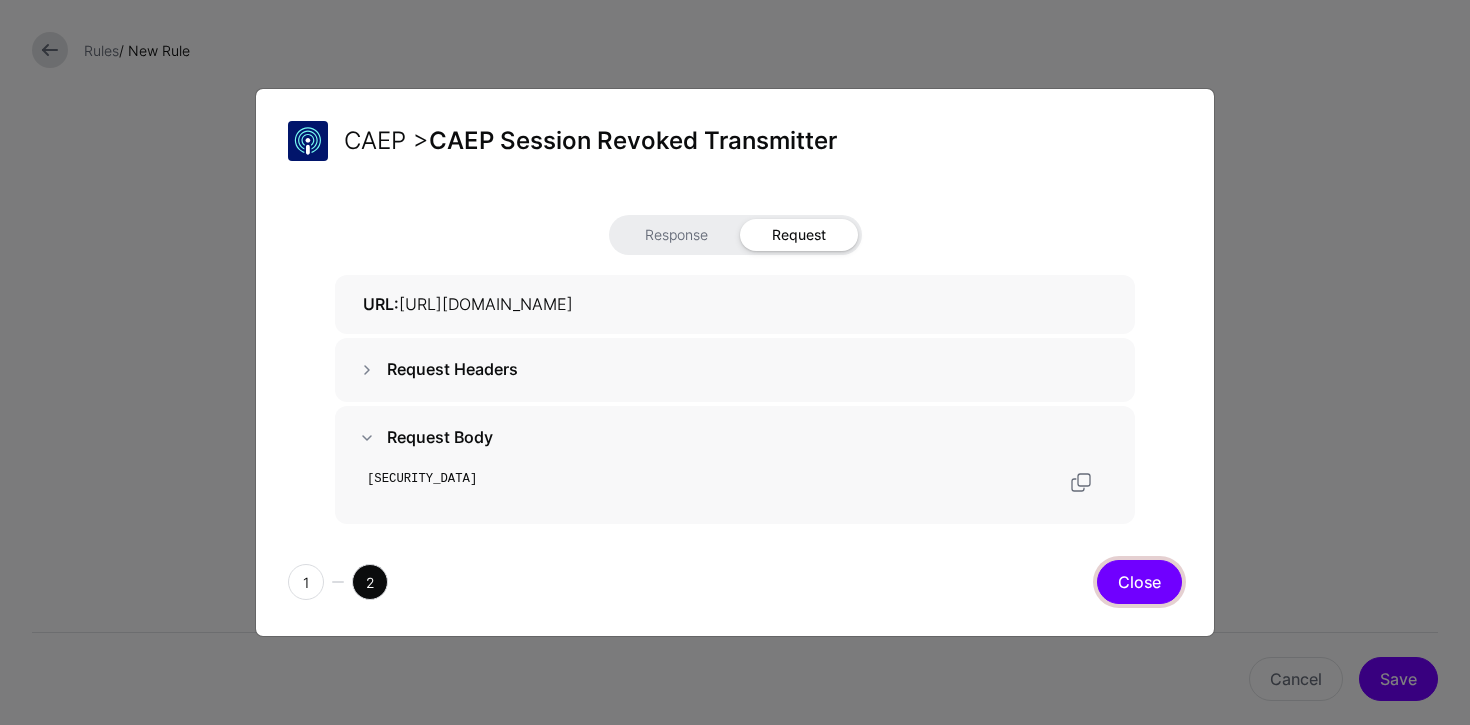 click on "Close" 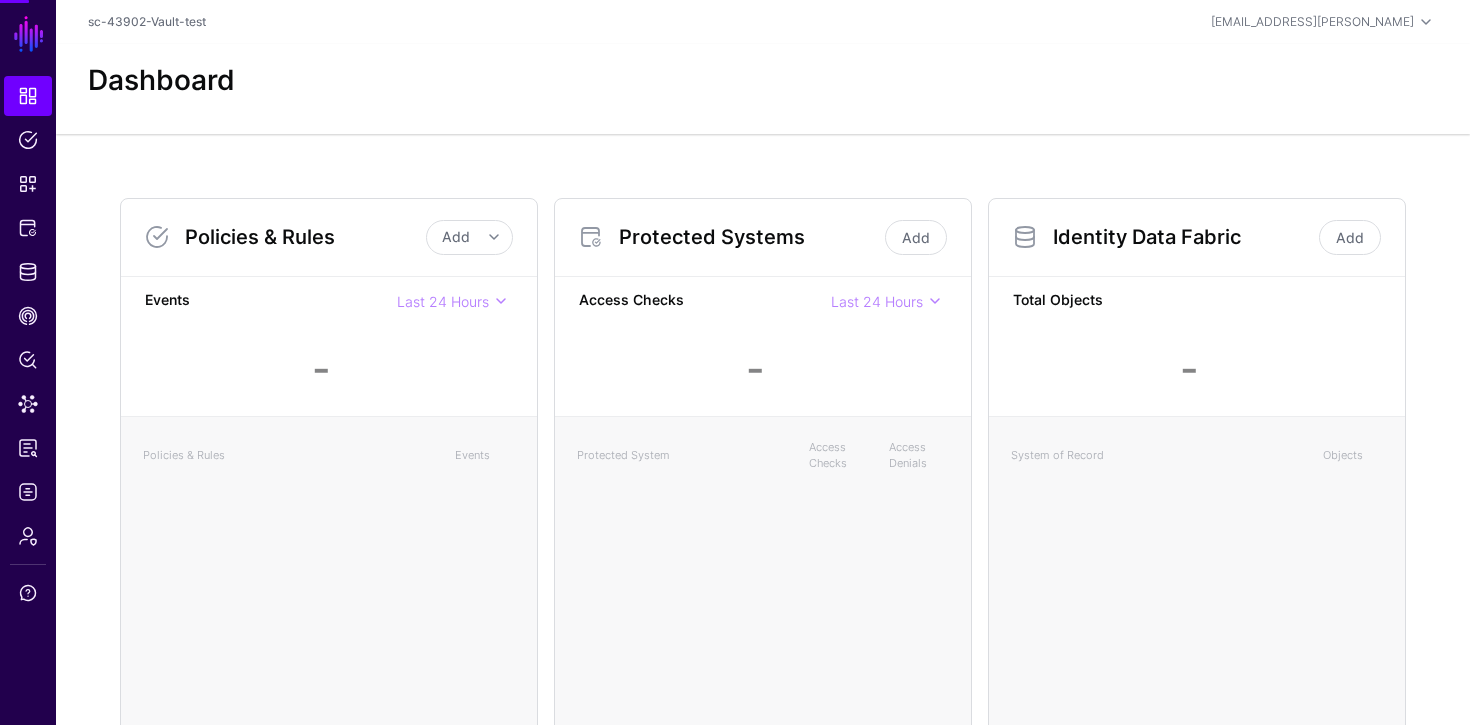 scroll, scrollTop: 0, scrollLeft: 0, axis: both 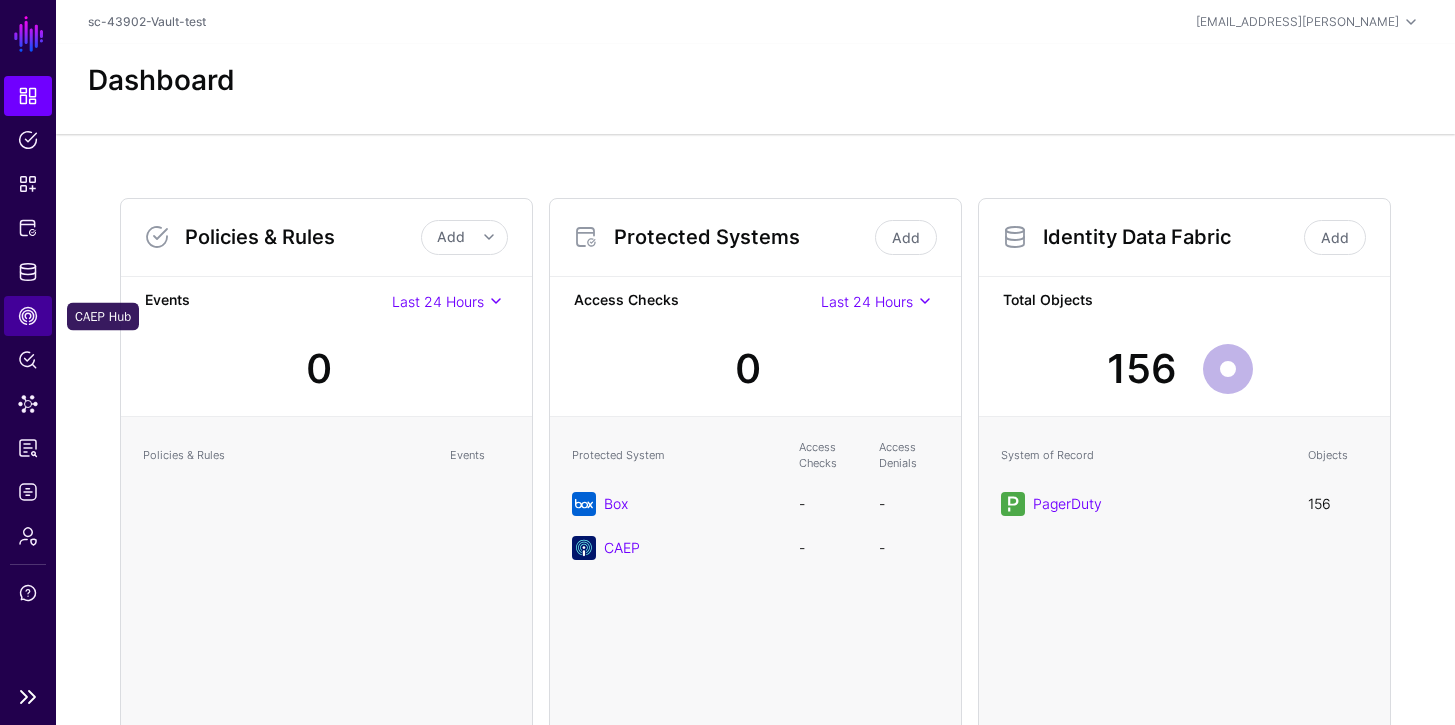 click on "CAEP Hub" 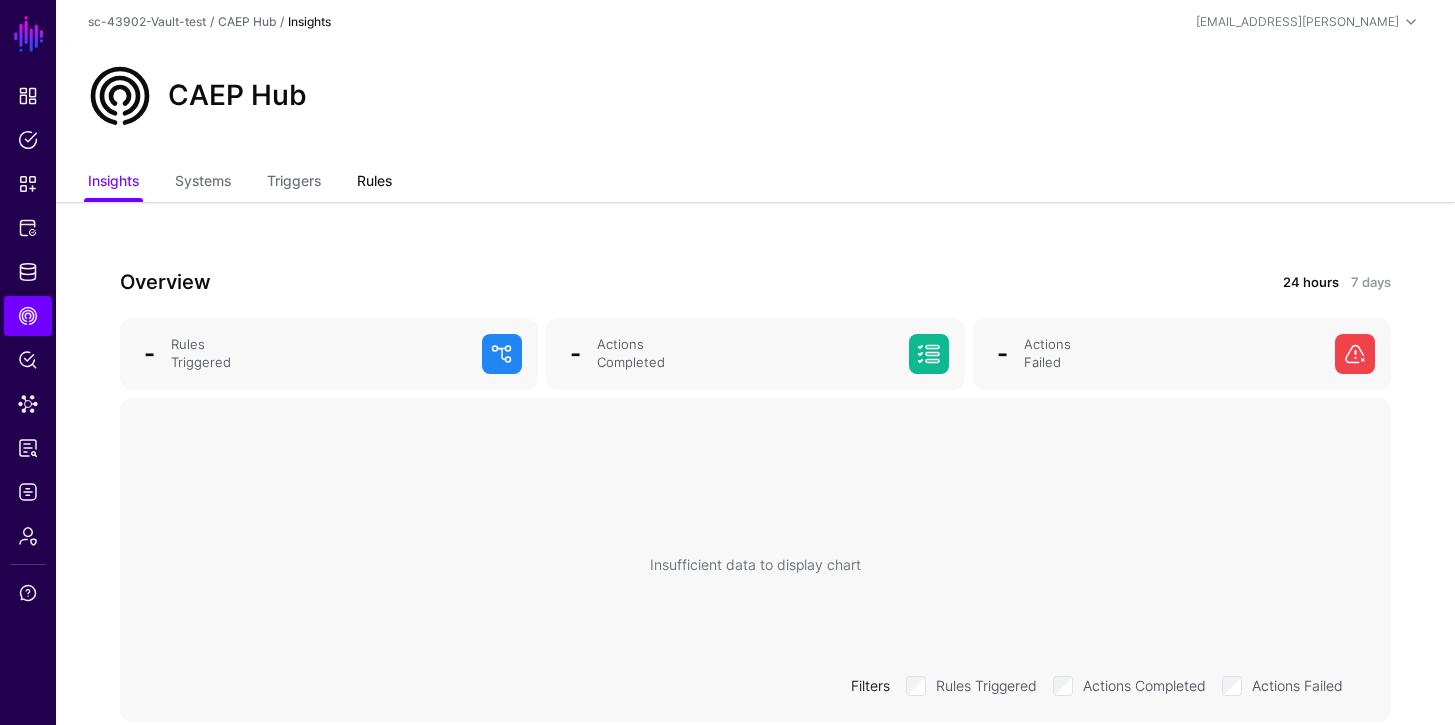 click on "Rules" 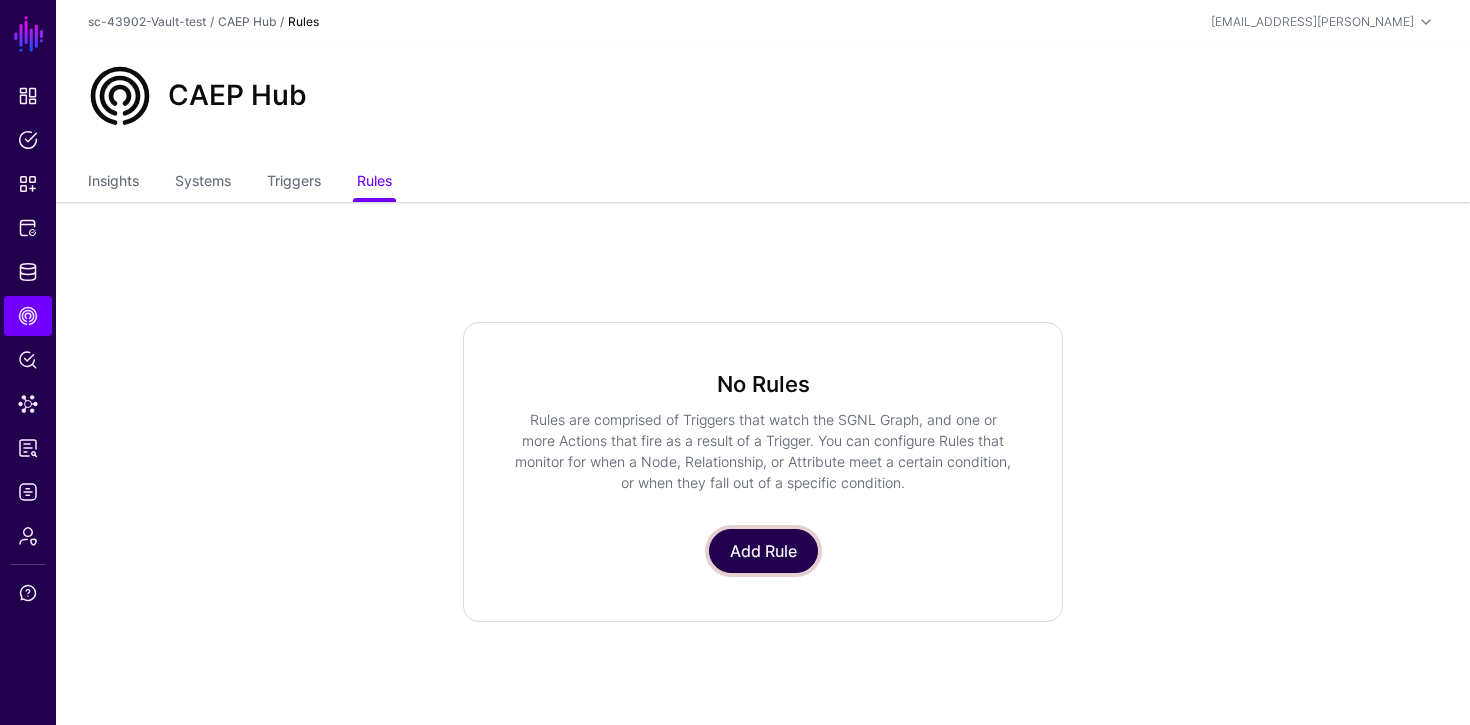 click on "Add Rule" 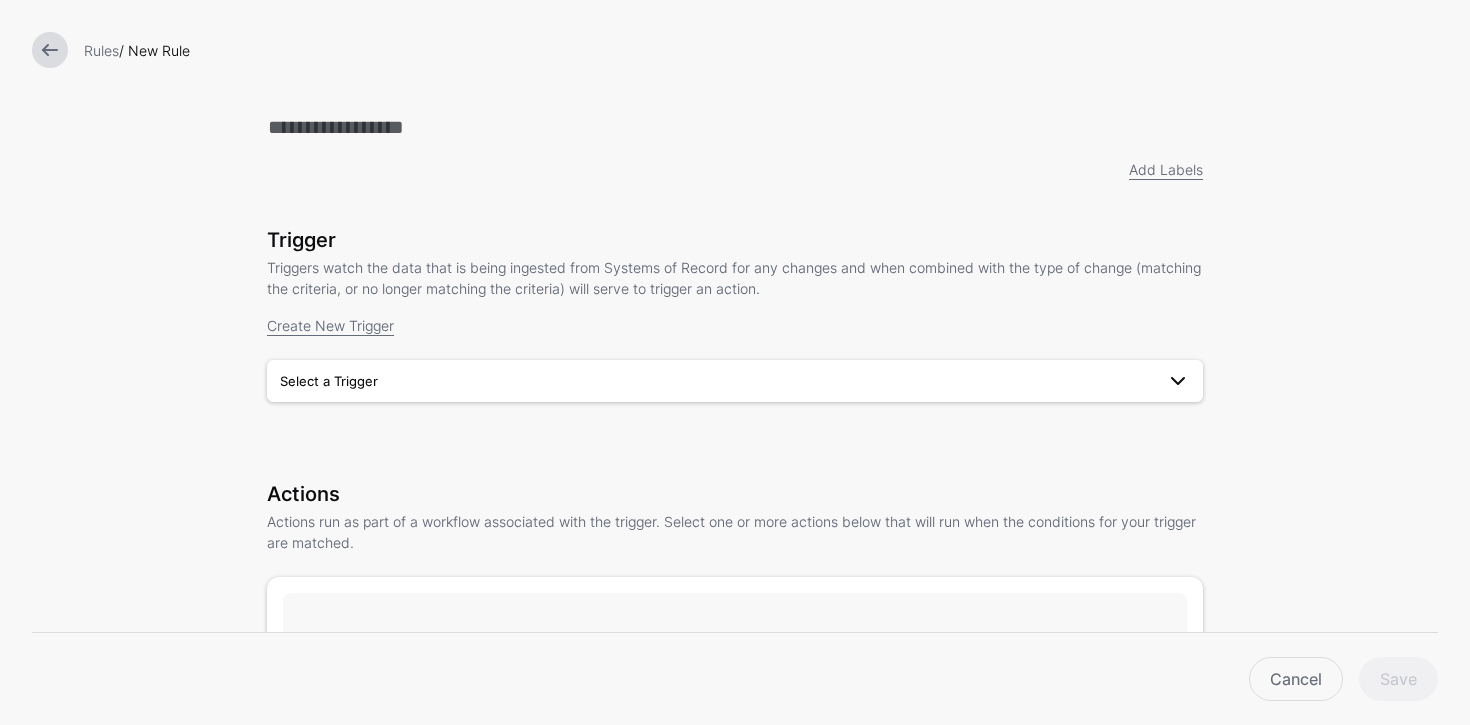 click on "Select a Trigger" at bounding box center [717, 381] 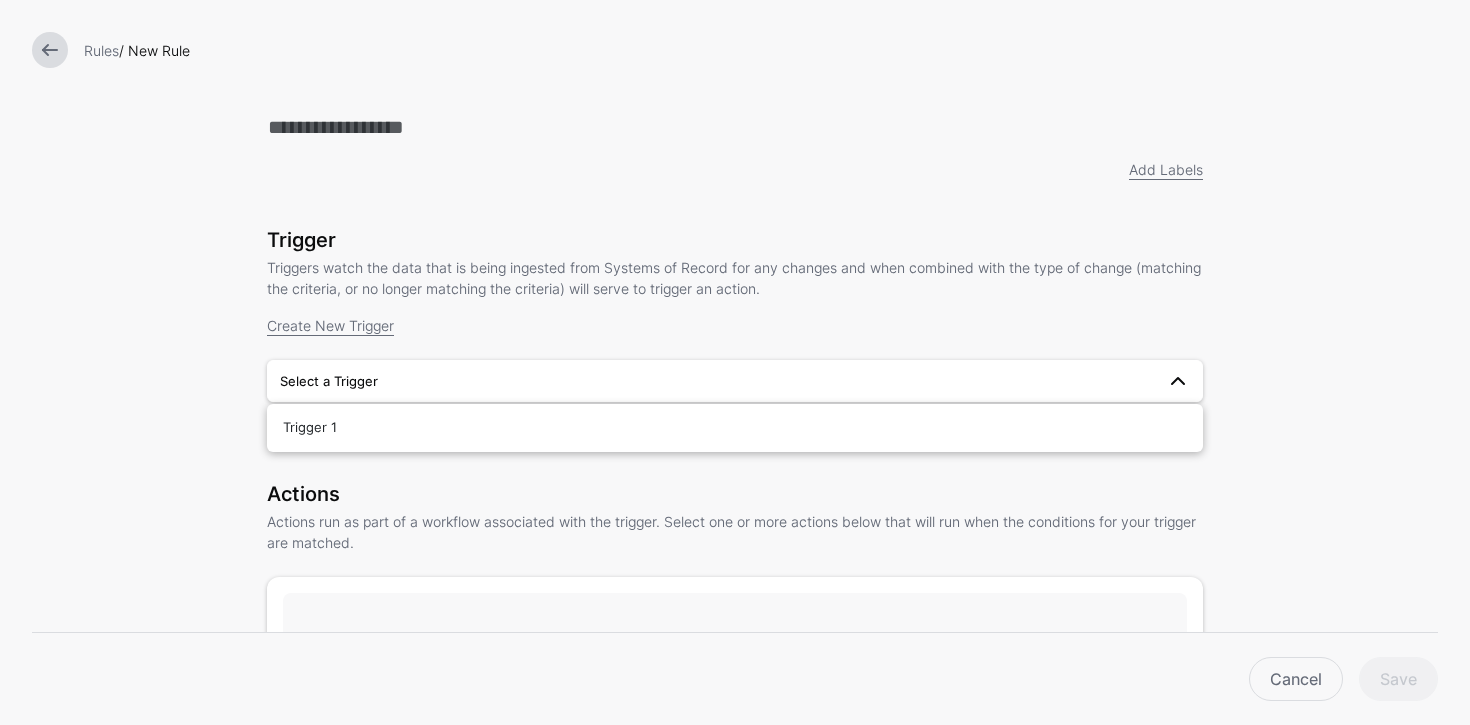 click on "Select a Trigger" at bounding box center [717, 381] 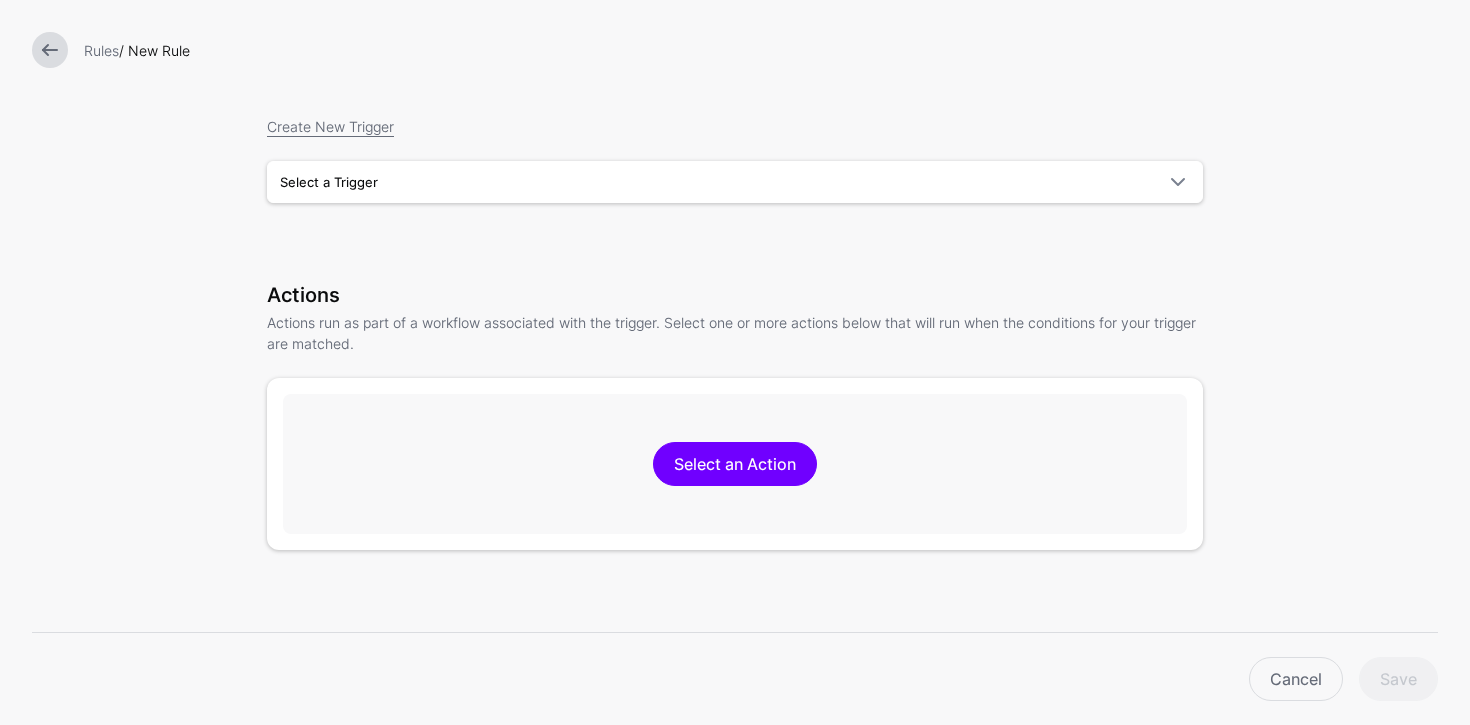 scroll, scrollTop: 202, scrollLeft: 0, axis: vertical 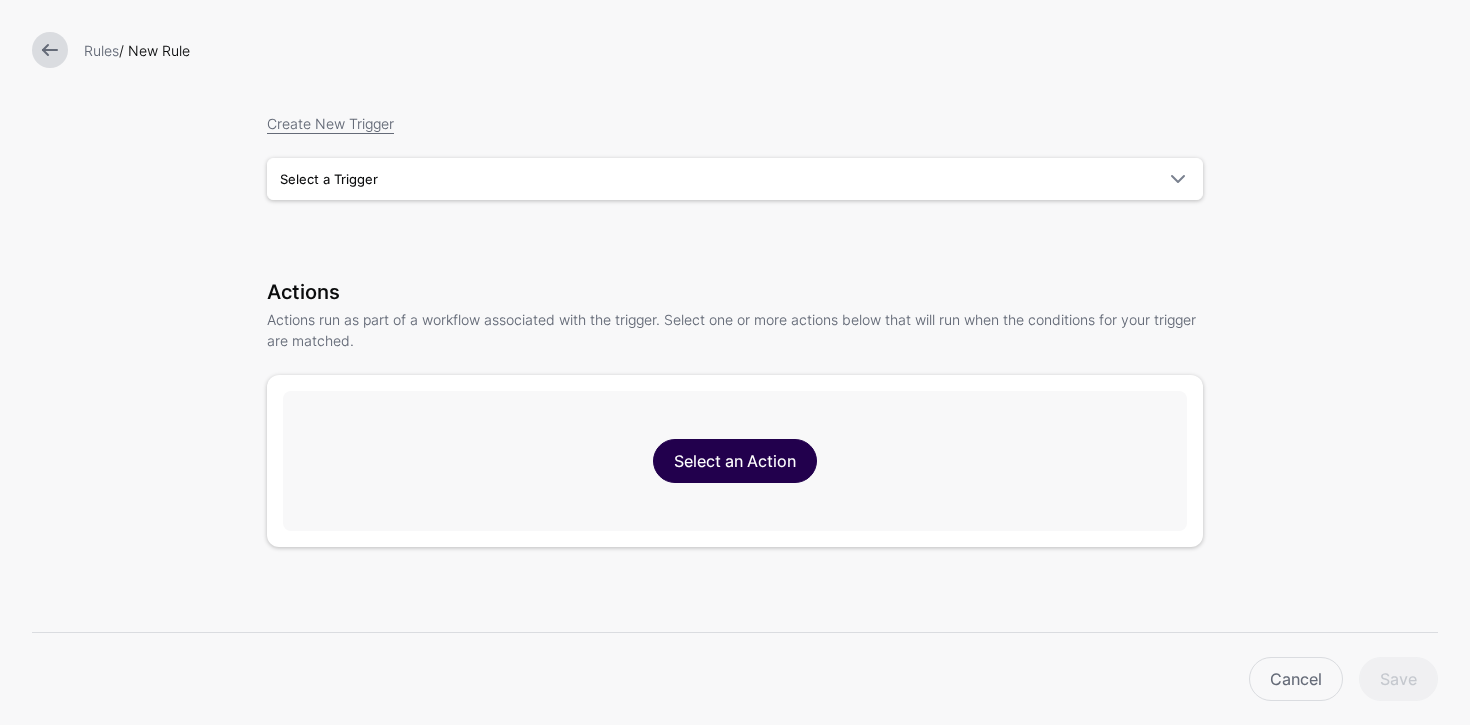 click on "Select an Action" at bounding box center (735, 461) 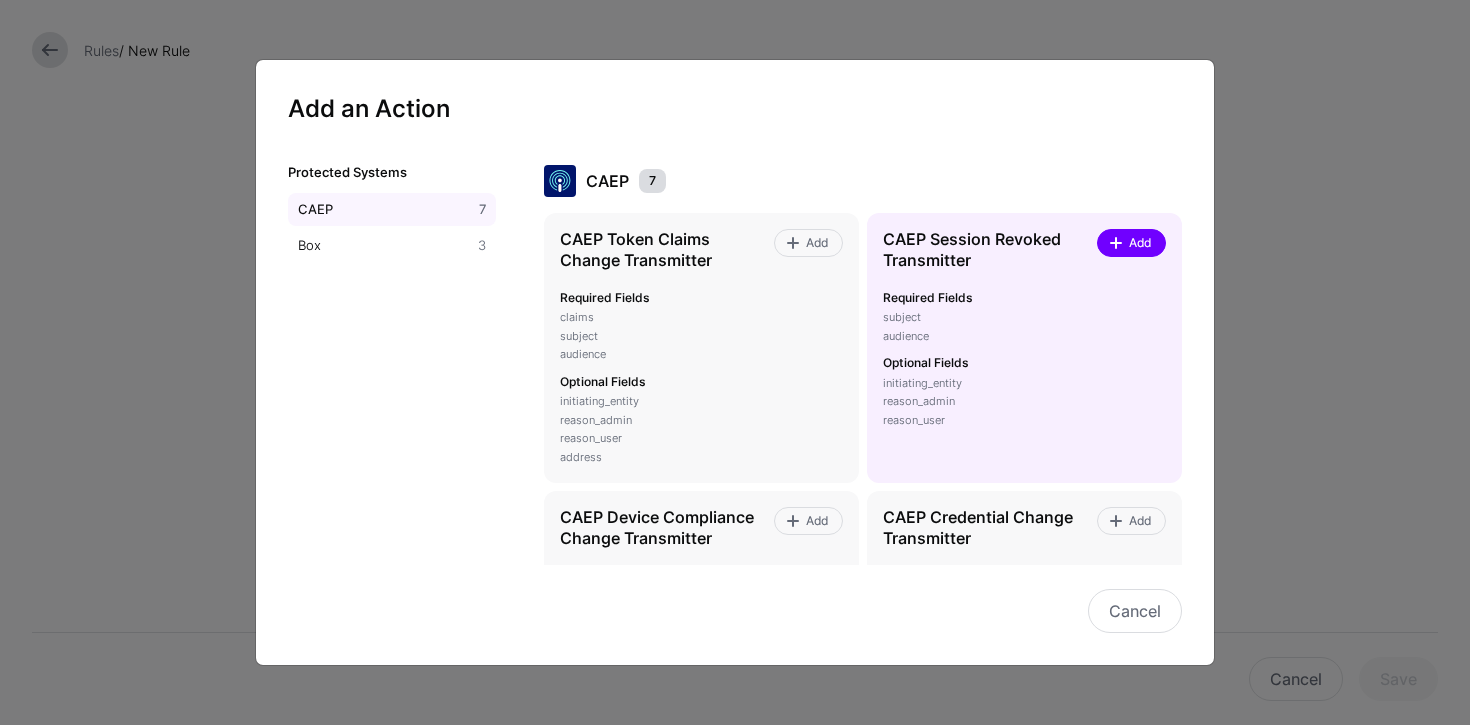 click on "Add" 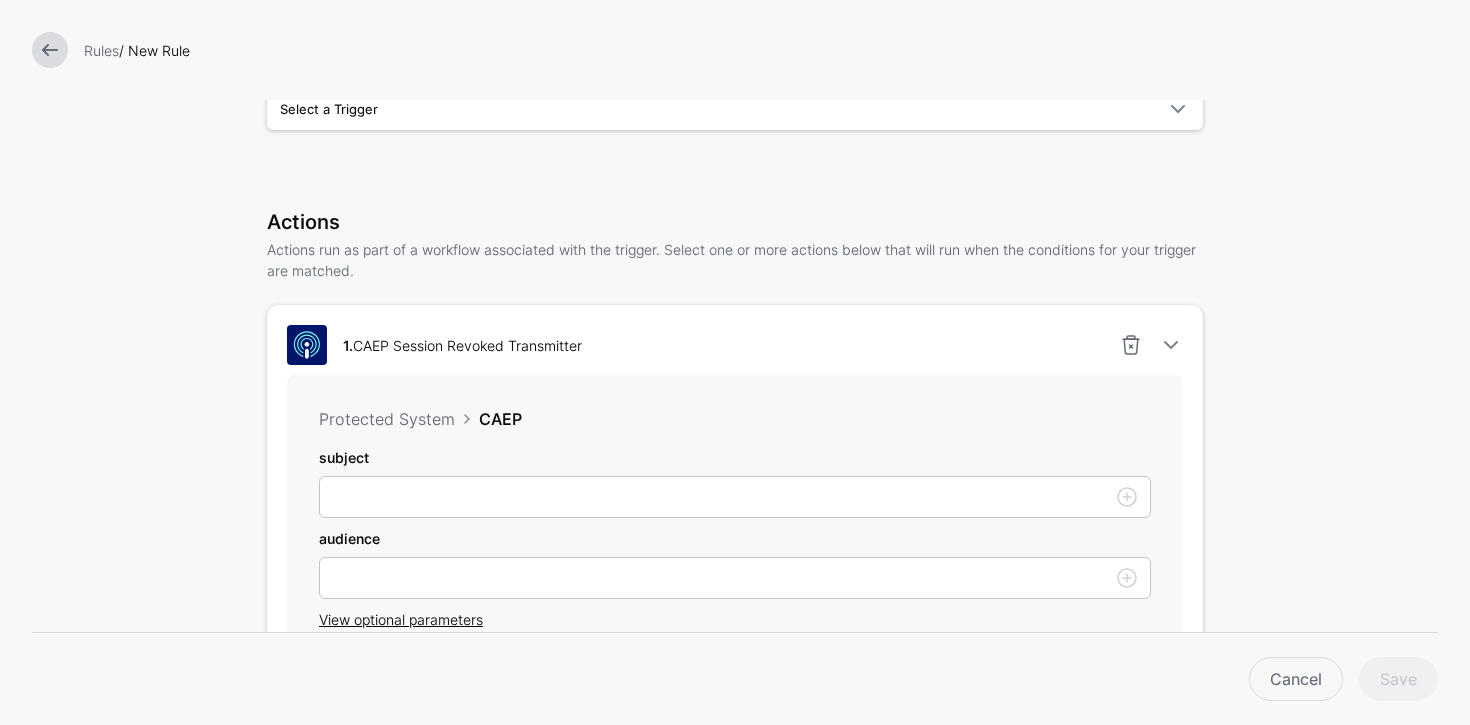 scroll, scrollTop: 327, scrollLeft: 0, axis: vertical 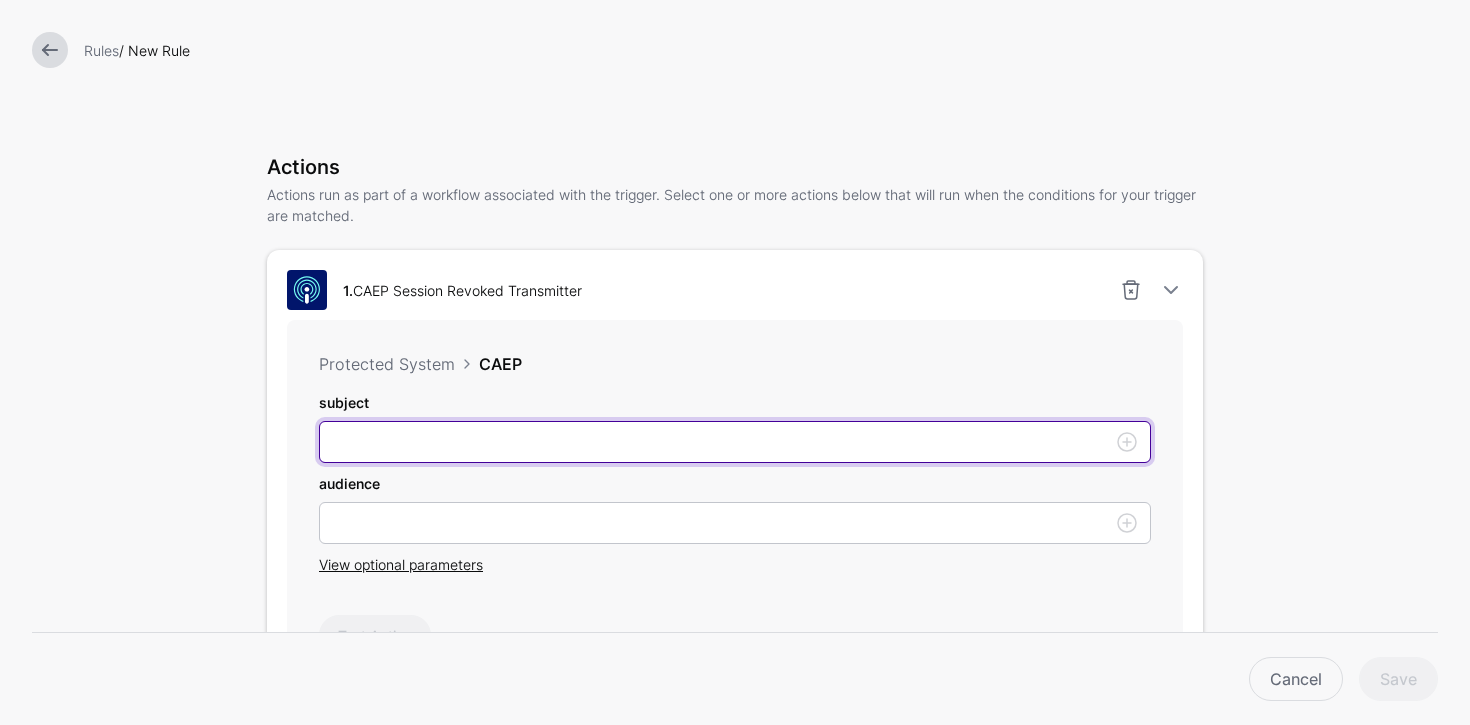 drag, startPoint x: 751, startPoint y: 453, endPoint x: 730, endPoint y: 474, distance: 29.698484 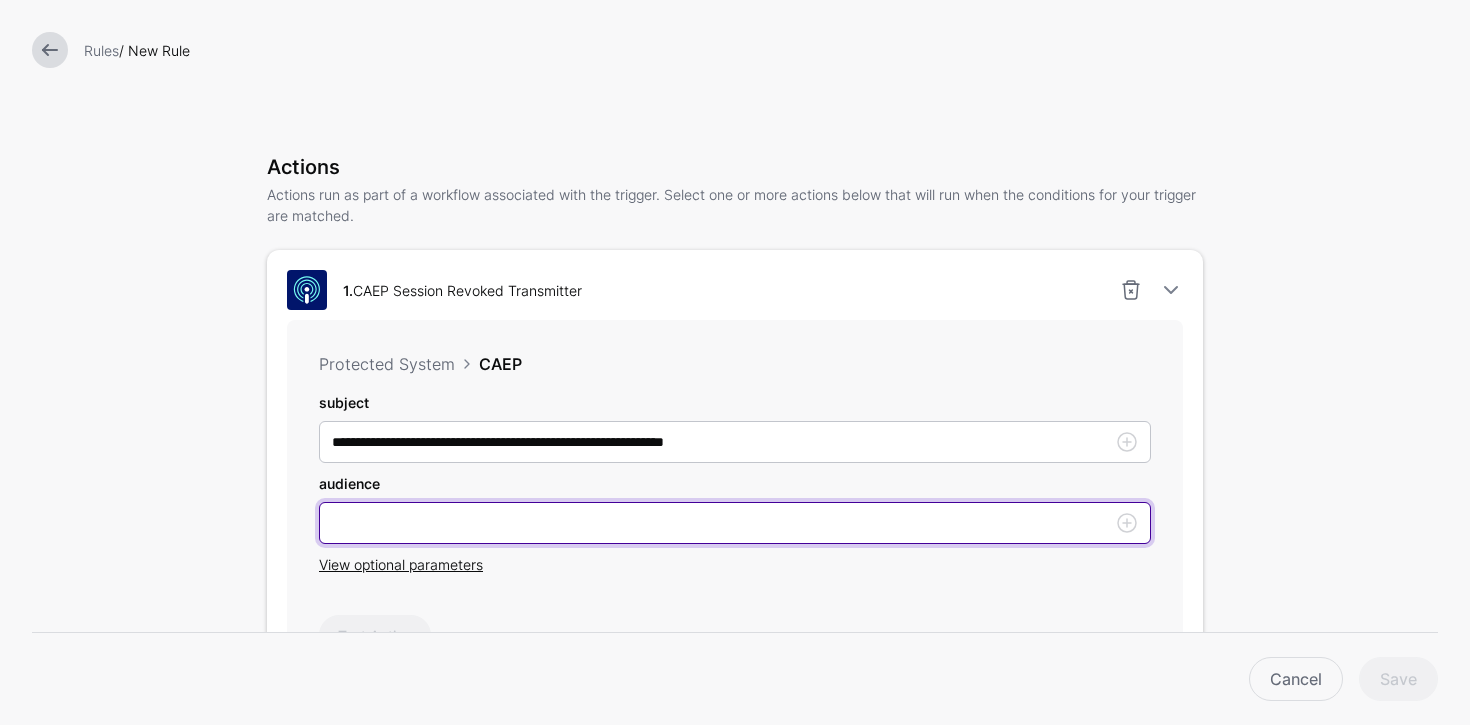 click on "subject" at bounding box center [735, 523] 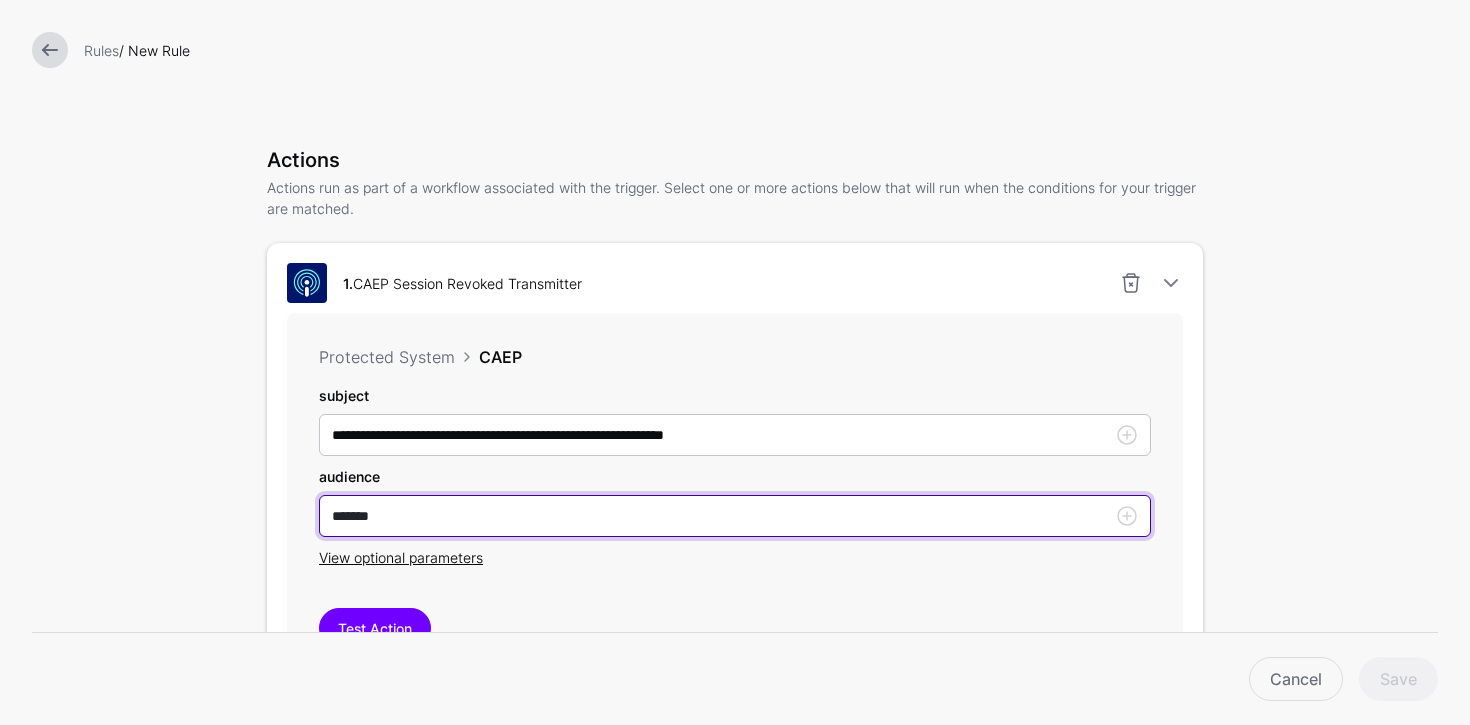 scroll, scrollTop: 348, scrollLeft: 0, axis: vertical 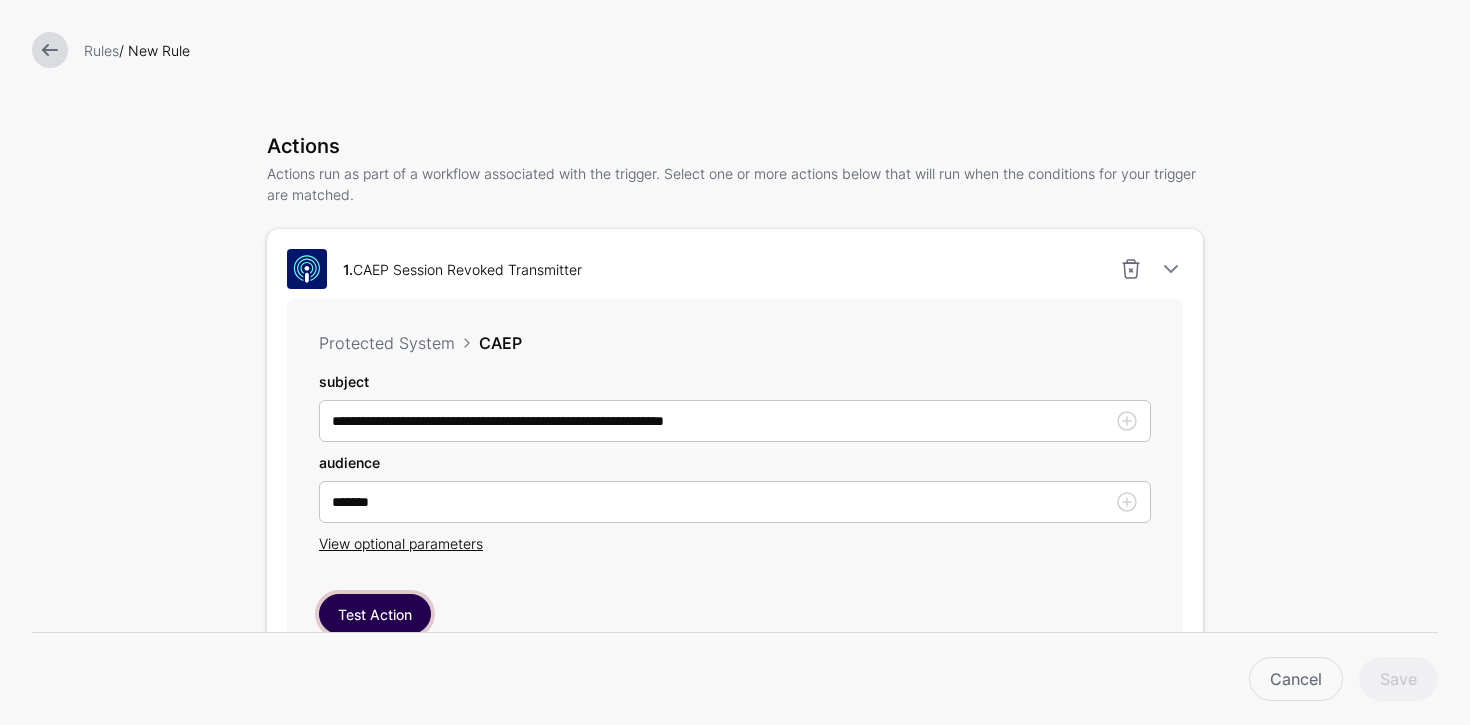 click on "Test Action" at bounding box center [375, 614] 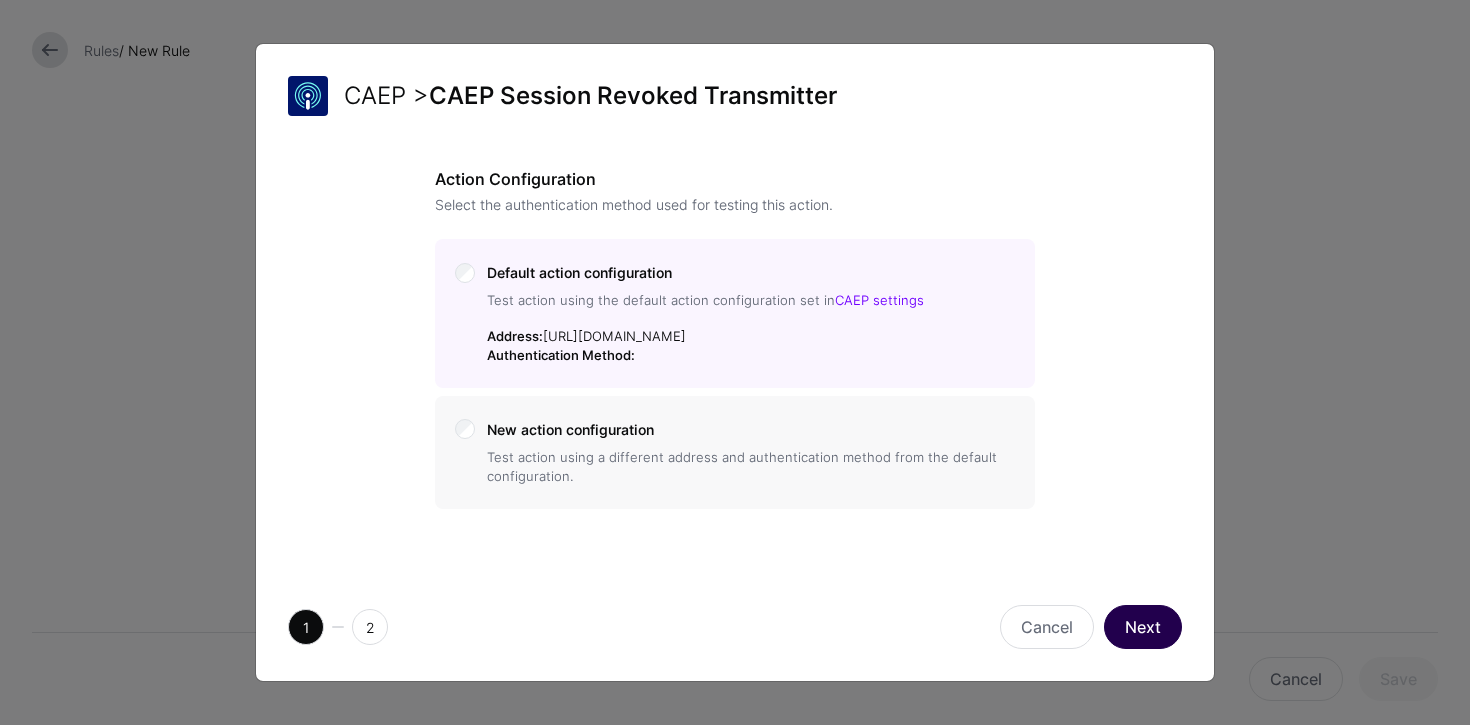 click on "Next" 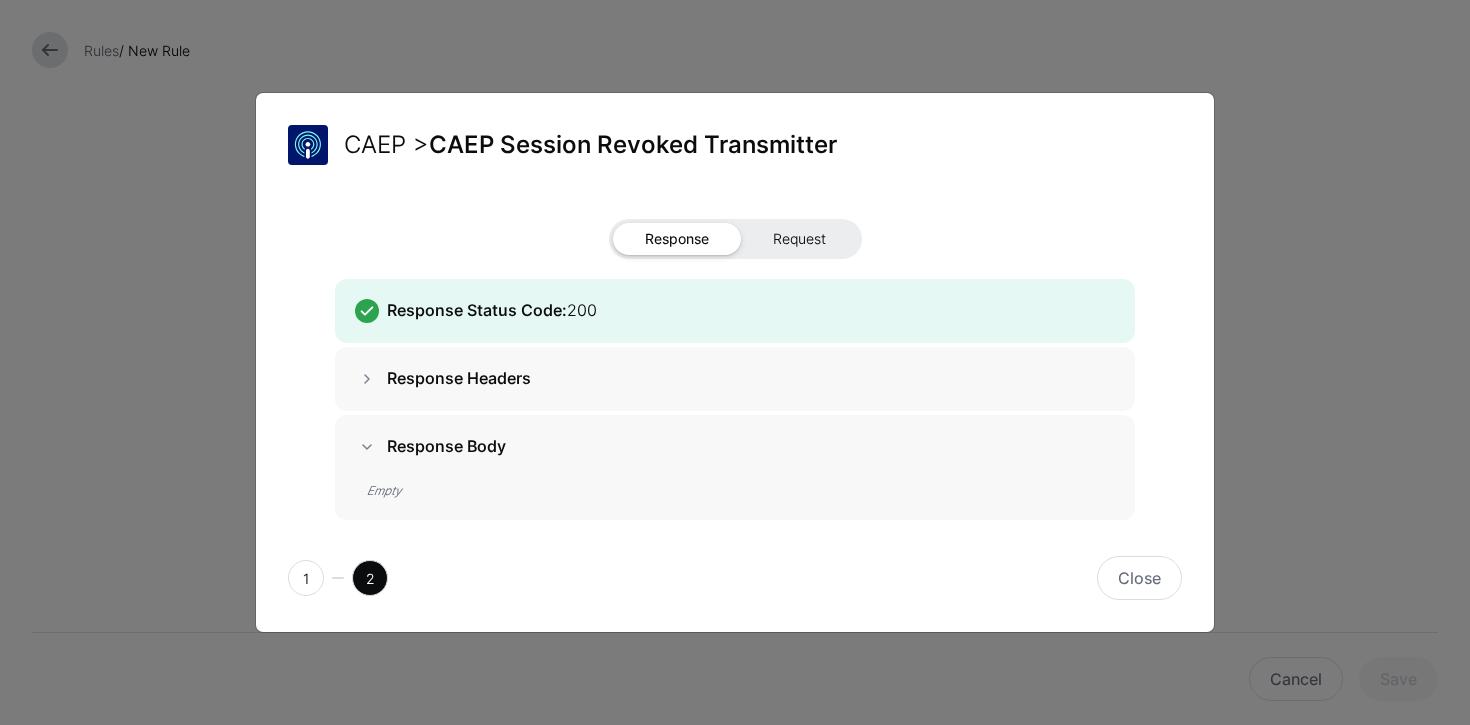 click on "Request" 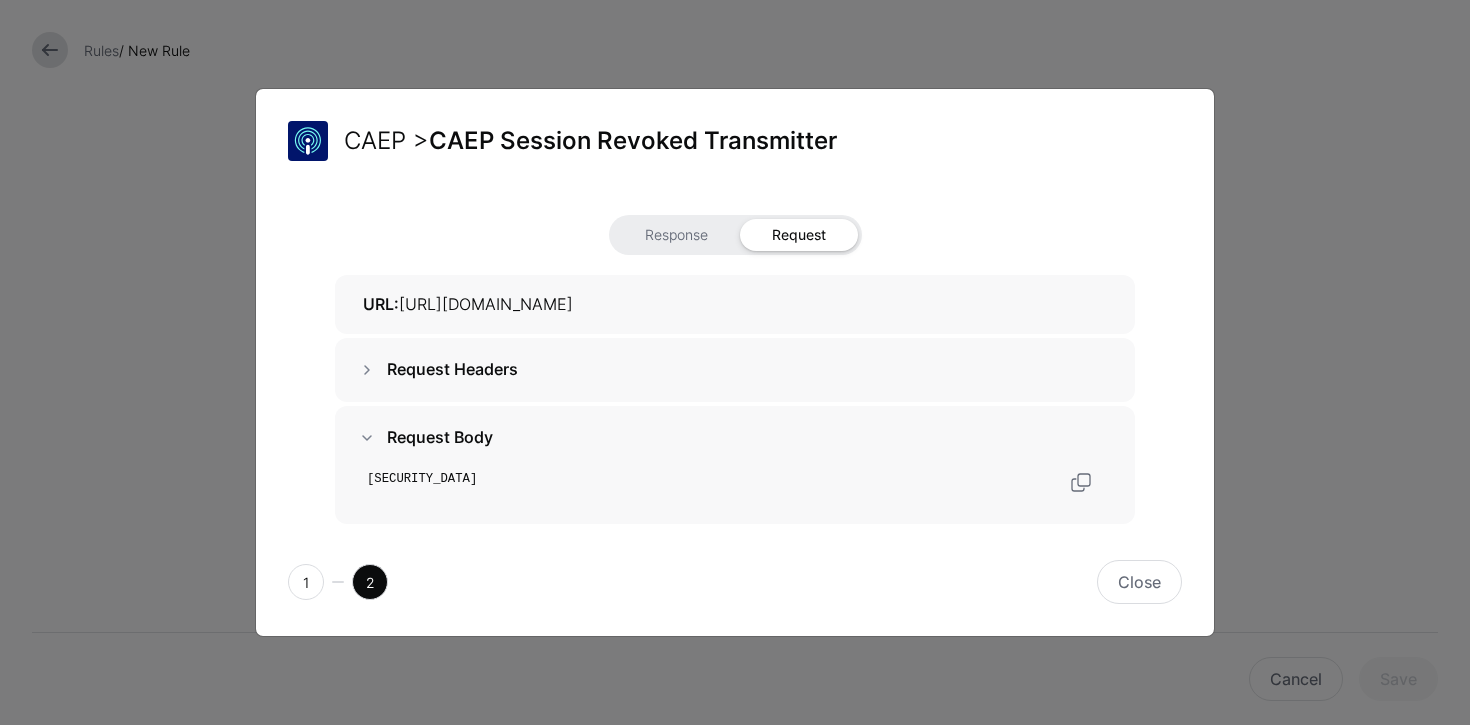 scroll, scrollTop: 46, scrollLeft: 0, axis: vertical 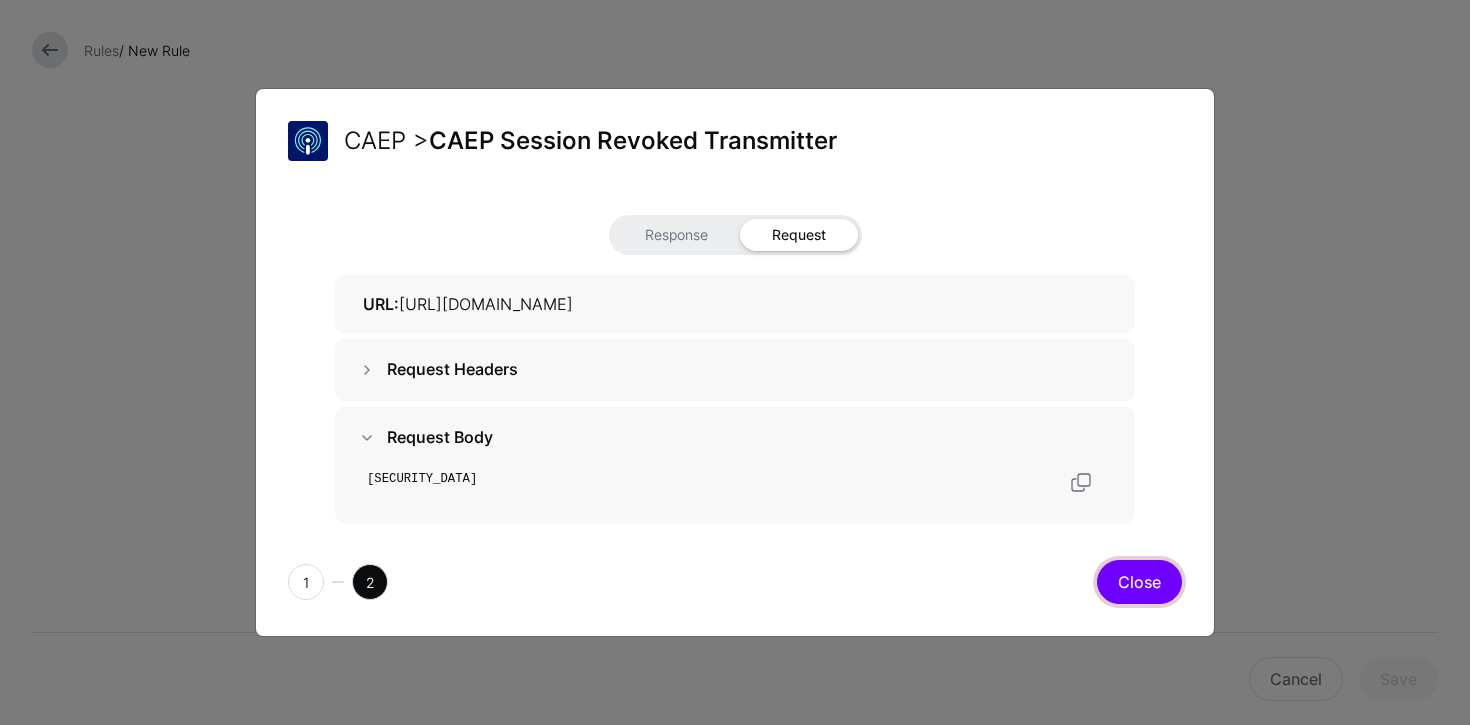 click on "Close" 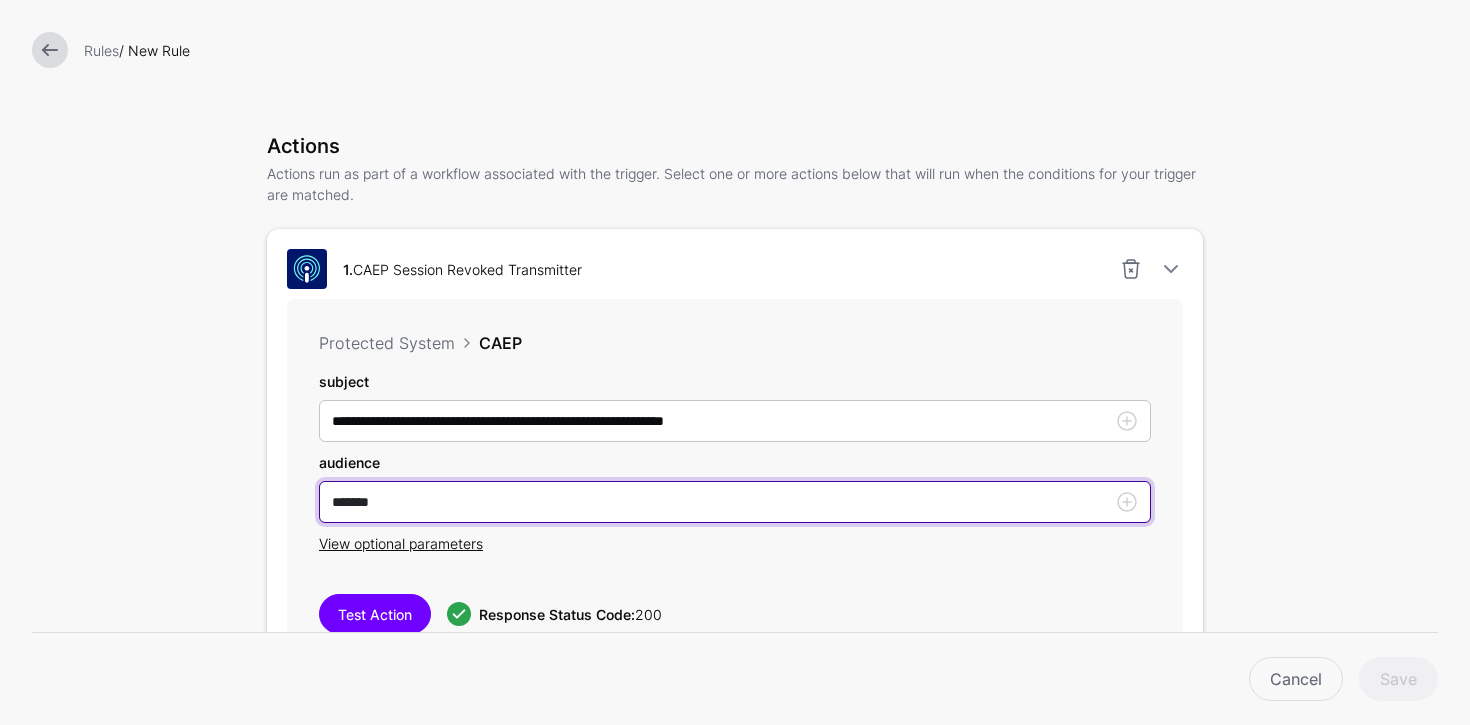 click on "*******" at bounding box center [735, 421] 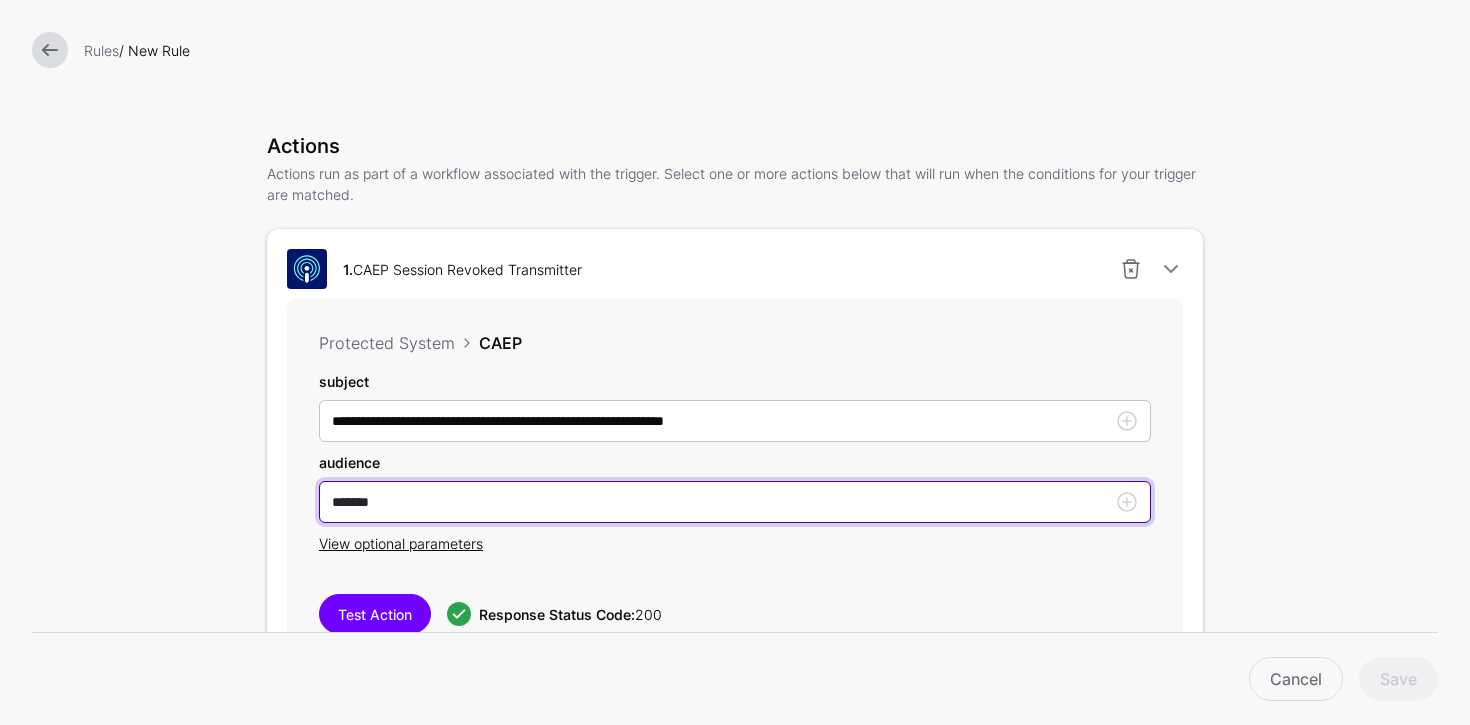 drag, startPoint x: 411, startPoint y: 502, endPoint x: 225, endPoint y: 466, distance: 189.45184 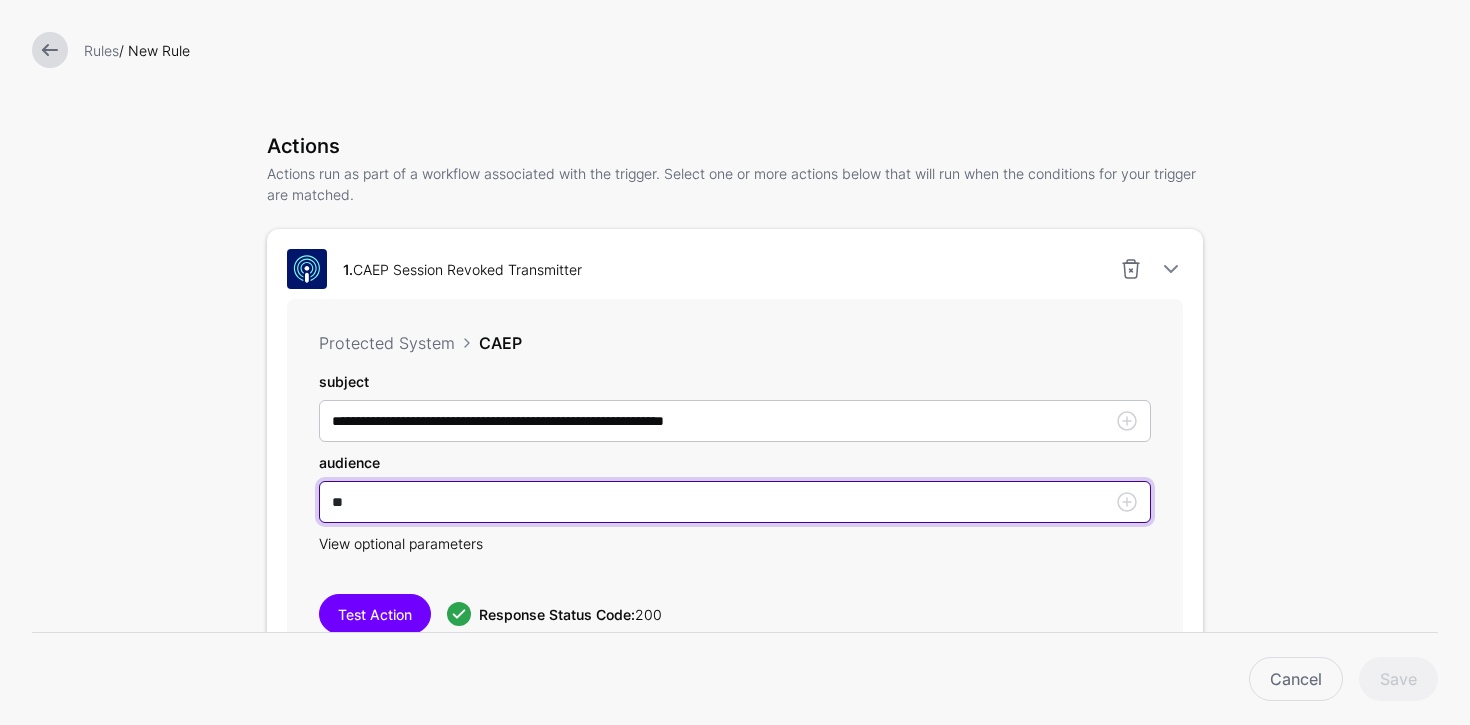 type on "****" 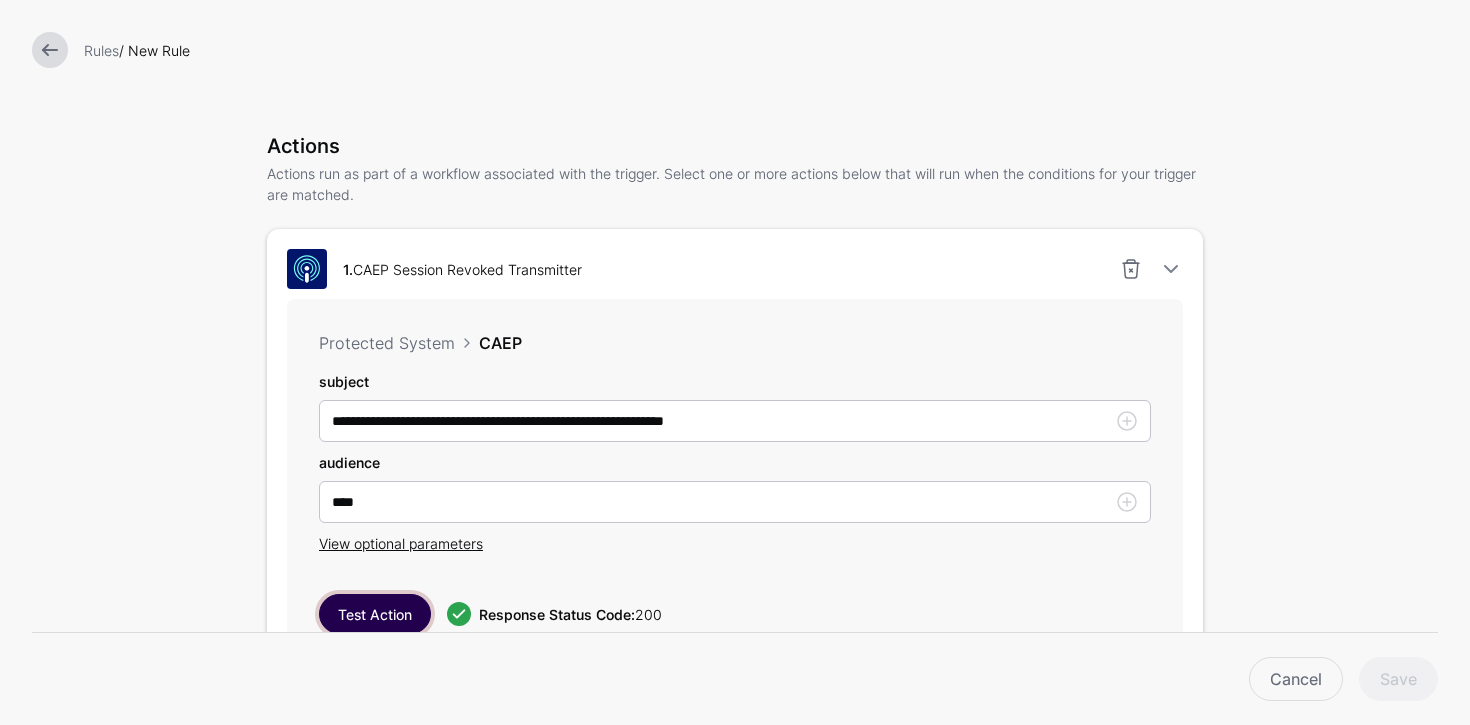 click on "Test Action" at bounding box center [375, 614] 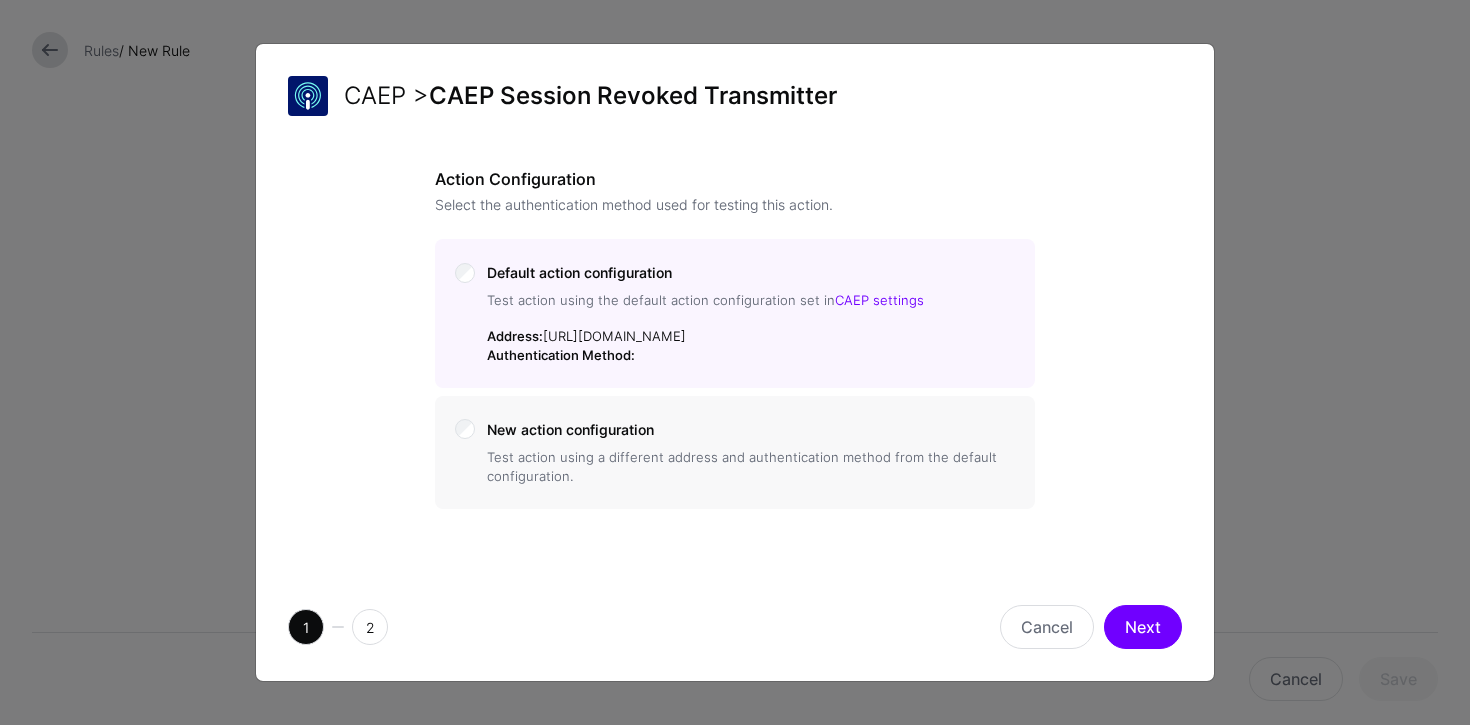 click on "Next" 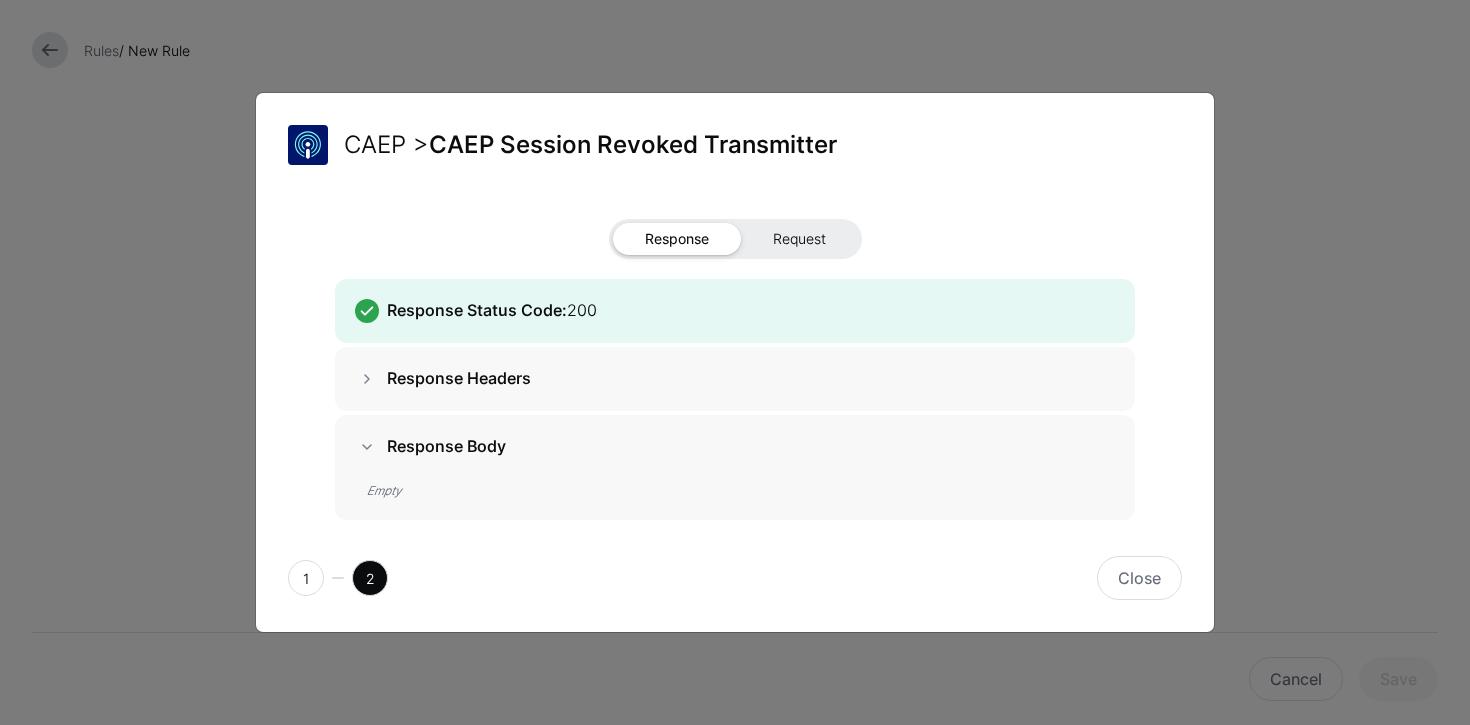 click on "Request" 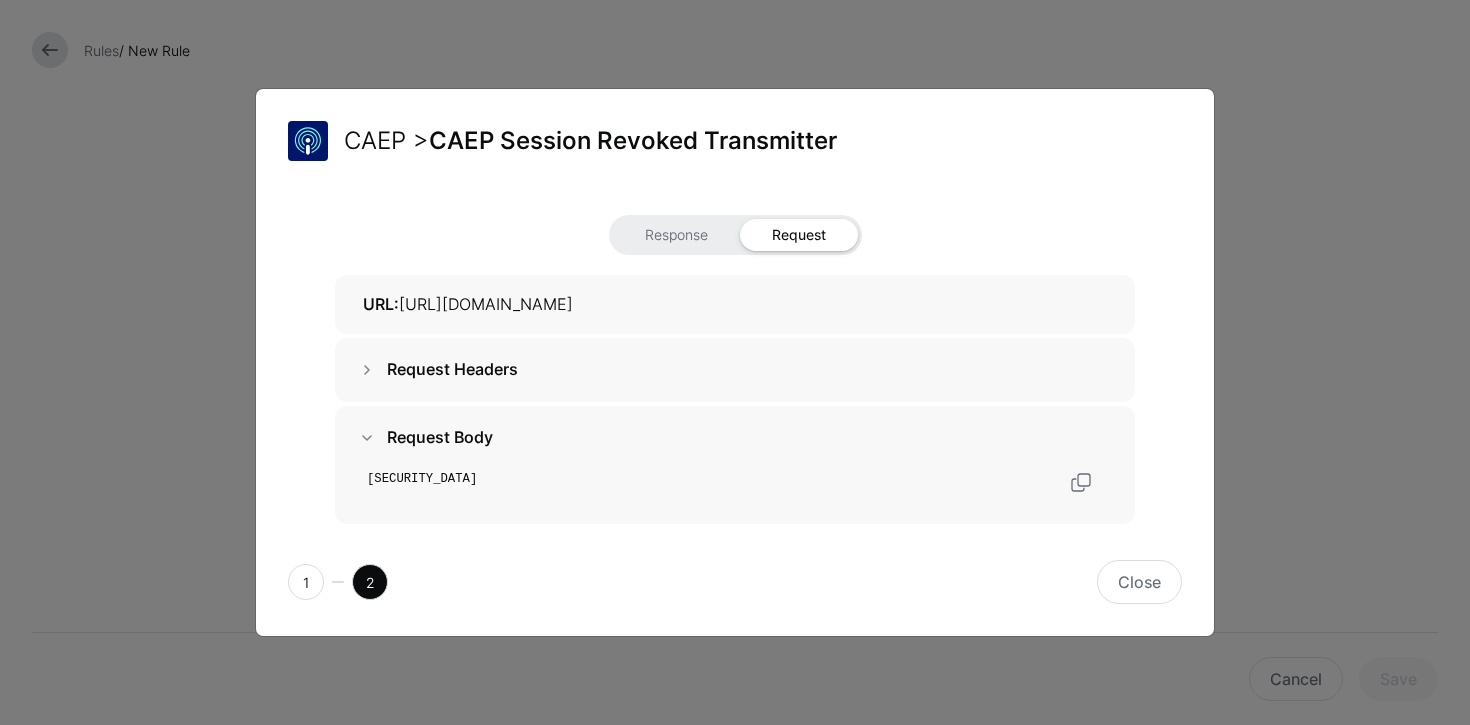 scroll, scrollTop: 64, scrollLeft: 0, axis: vertical 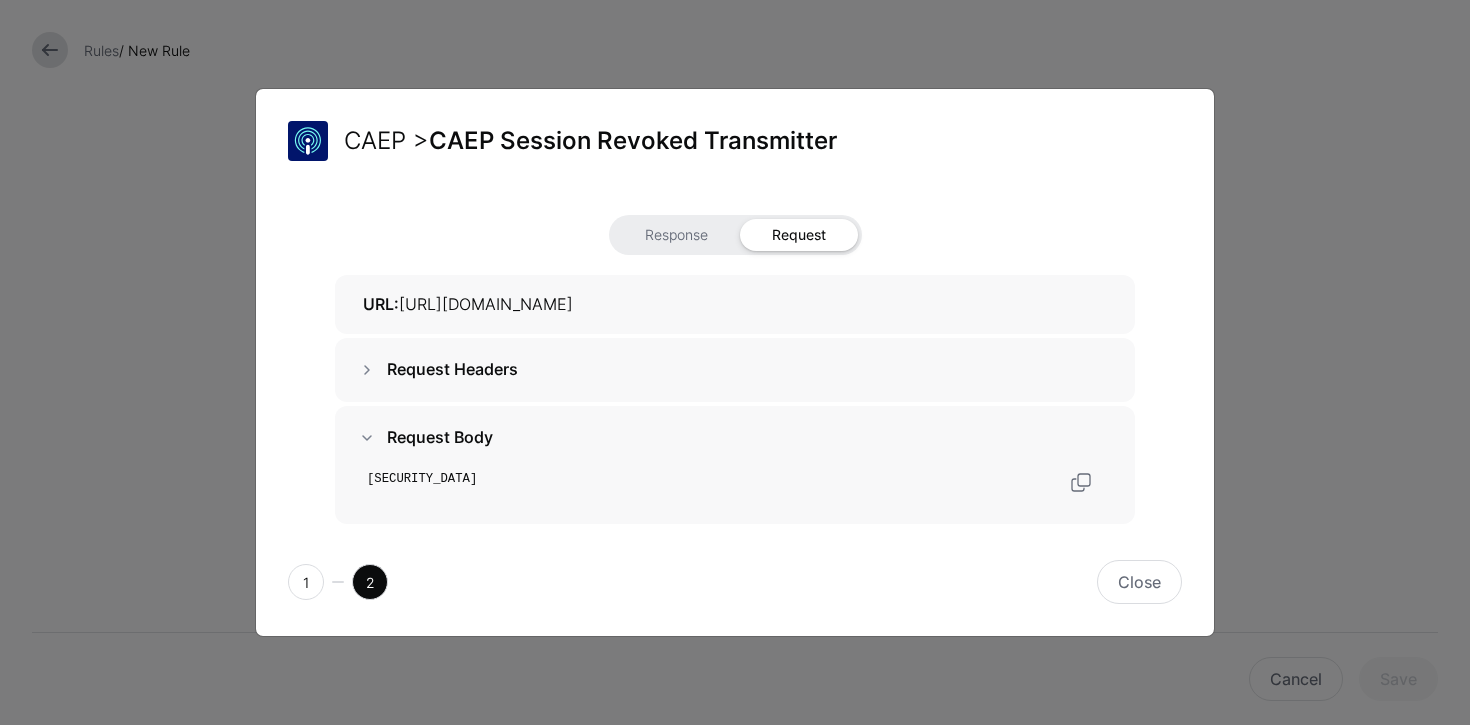 click on "eyJhbGciOiJSUzI1NiIsImtpZCI6IjlmY2NjMGQyLThjZTMtNDg0NC1iMzFkLTcwZDcxYWYzMDhlMyIsInR5cCI6InNlY2V2ZW50K2p3dCJ9.eyJhdWQiOiJQT1NUIiwiZXZlbnRzIjp7Imh0dHBzOi8vc2NoZW1hcy5vcGVuaWQubmV0L3NlY2V2ZW50L2NhZXAvZXZlbnQtdHlwZS9zZXNzaW9uLXJldm9rZWQiOnsiZXZlbnRfdGltZXN0YW1wIjoxNzUyNjc4NTEwfX0sImlhdCI6MTc1MjY3ODUxMCwiaXNzIjoiaHR0cHM6Ly9zZ25sLmFpIiwianRpIjoiYmQwZDVkN2MtNjYxMS00MzBhLWFmYjQtODcxYWNkZjdlMGY2Iiwic3ViX2lkIjp7ImZvcm1hdCI6ImFjY291bnQiLCJ1cmkiOiJhY2N0OmV4YW1wbGUudXNlckBzZXJ2aWNlLmV4YW1wbGUuY29tIn19.ExIjDumrirGB-vV23ESsdAk0DOGXp8AsErLgwdOTcxvkmmRVqecmgHSQ5GC8nlCeerJL3LBRnnRCfqaF0IcFbU7nemenJ7k5MxkIh9mg7Gq6flbAzzMsUVBzErD8PpjxmbelIEDgnwgYDryqPEp34UjB7DH-qip44Lznwqpo0eAkw_2HNvVxEoadM266qe8u6gPmUepPHKyvTM8hVsodHTYhniwxQRGFY6JGOOc-gNXzP0PO3WZ0mI6OrF6Xj2Y6G81h9pkCVrzqsTNqr6xLp7DzPR93Je4MzJHIaKHUzQXw7SX5PtPNcpFtlfibVdYojzJfHmNN6Bm712EQTleUsg" 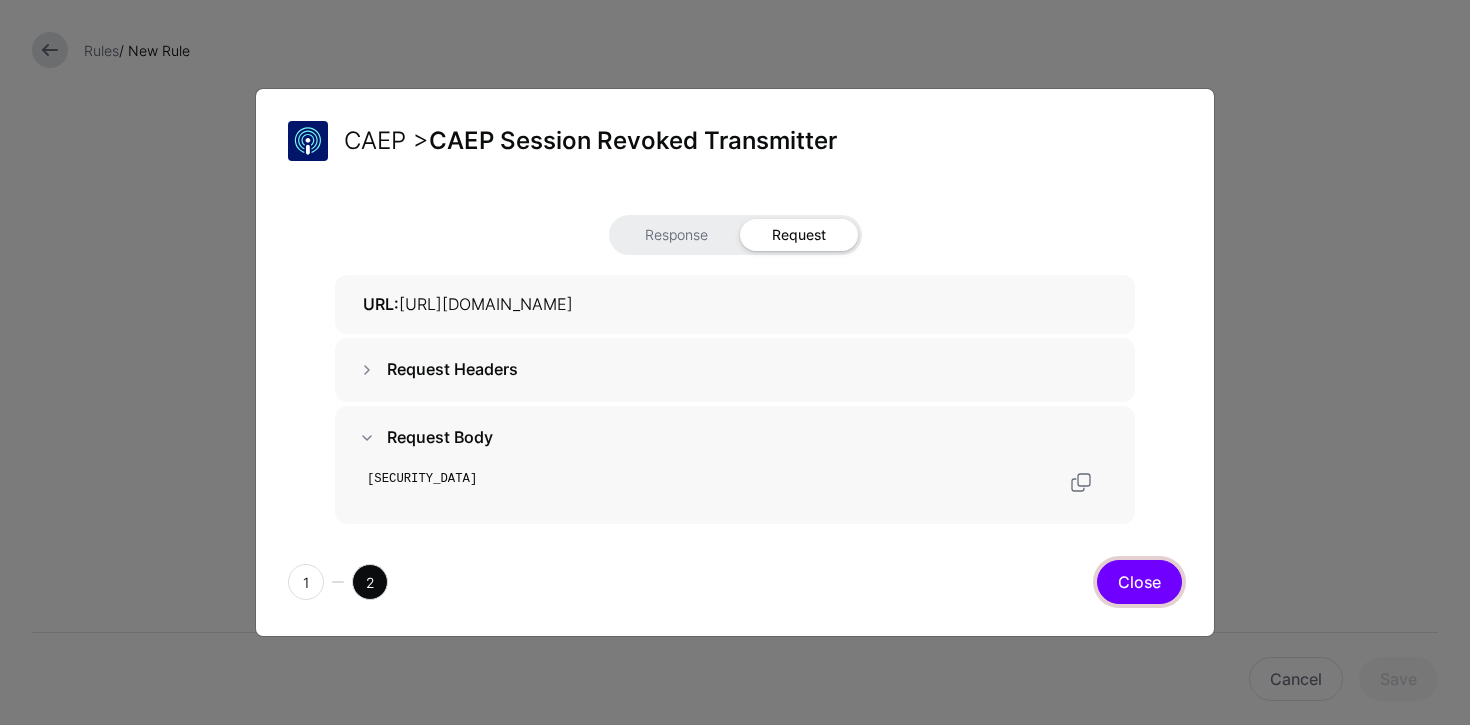 click on "Close" 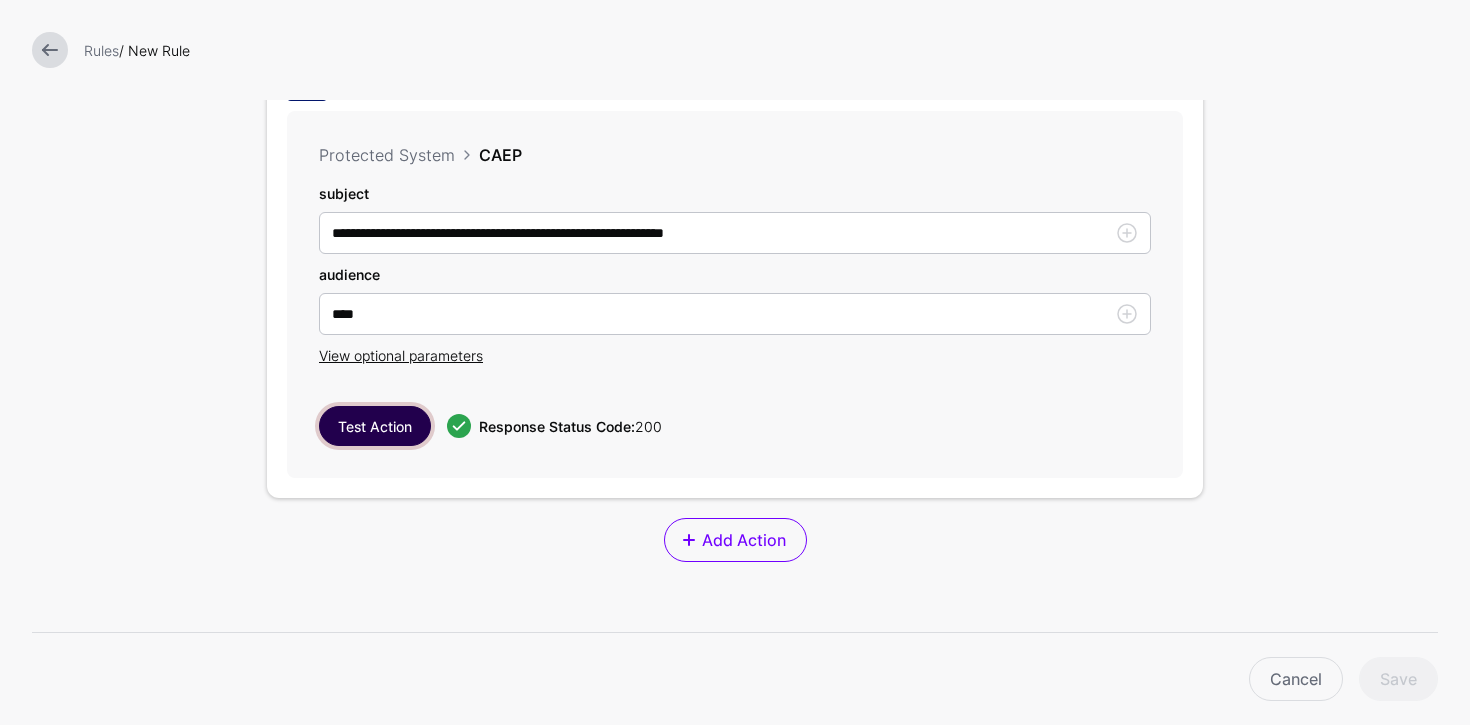 scroll, scrollTop: 504, scrollLeft: 0, axis: vertical 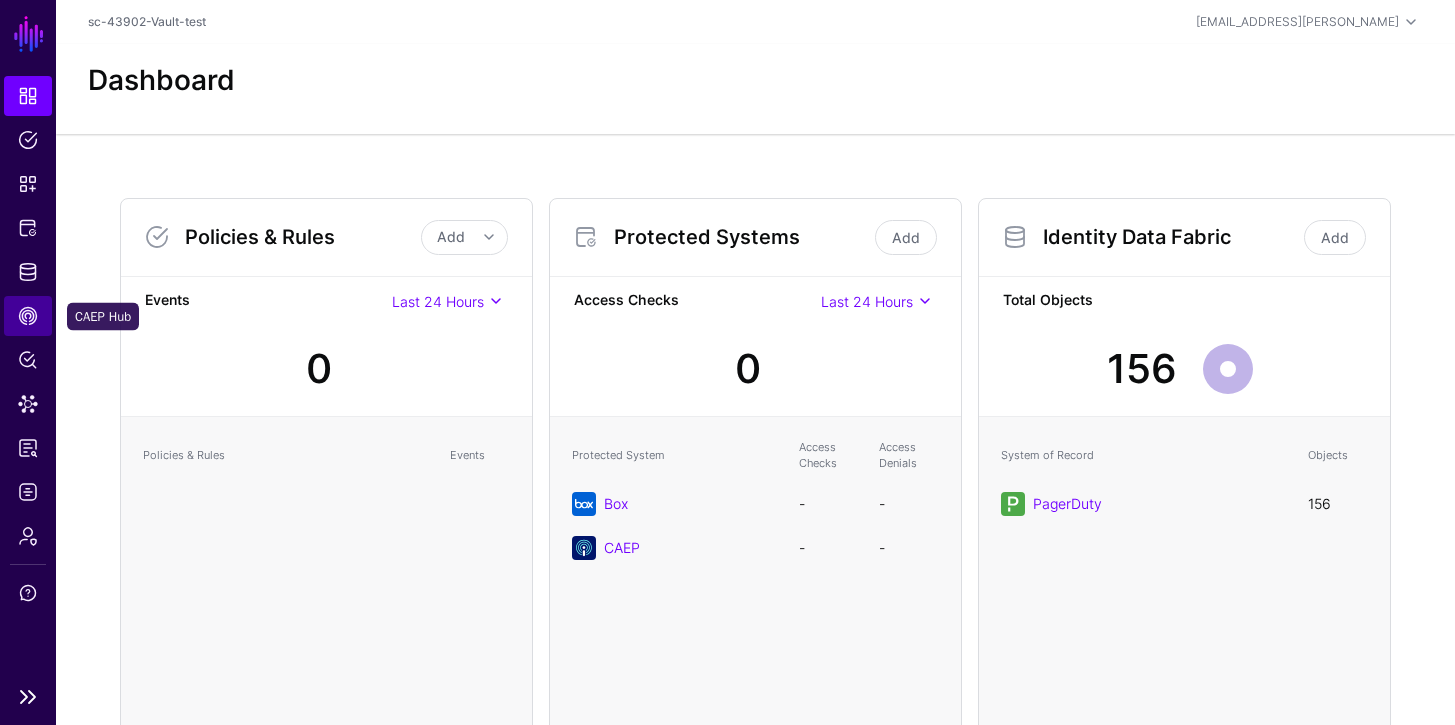 click on "CAEP Hub" 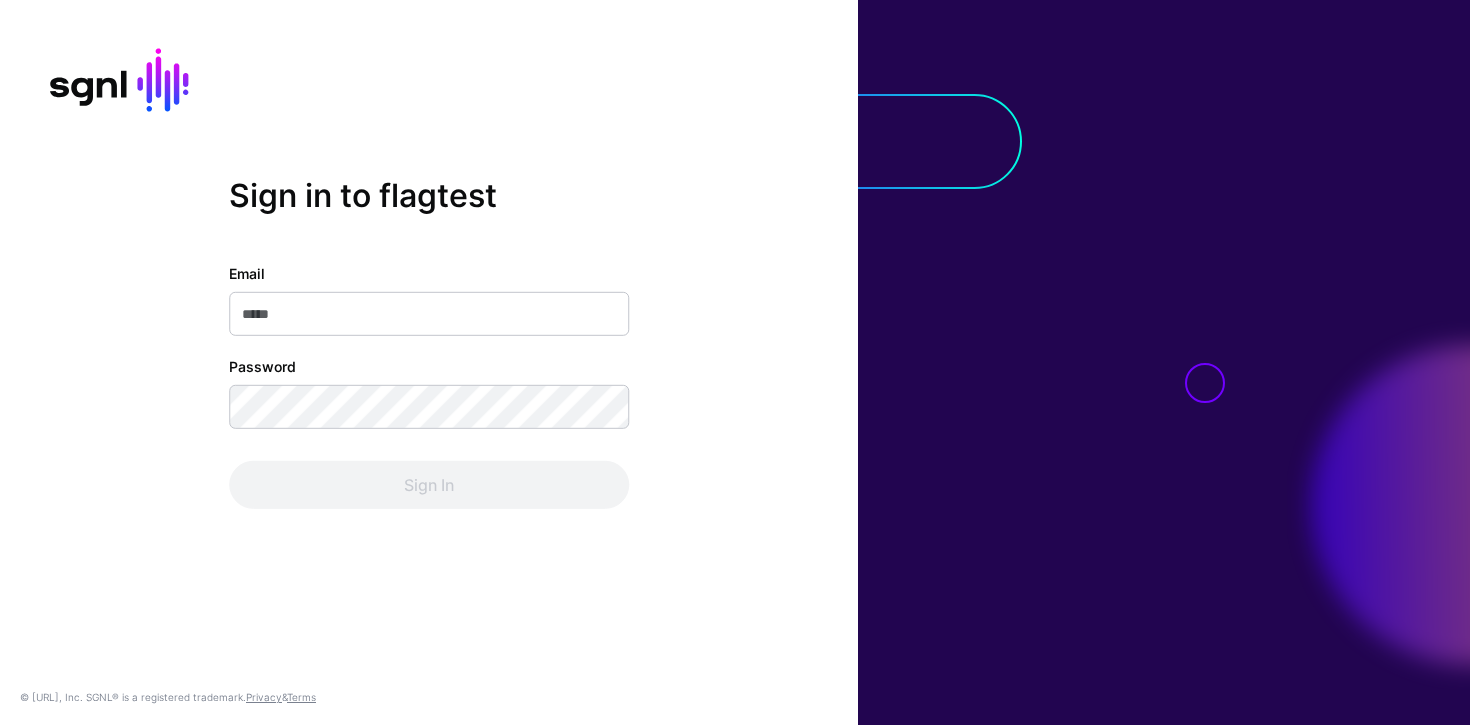 scroll, scrollTop: 0, scrollLeft: 0, axis: both 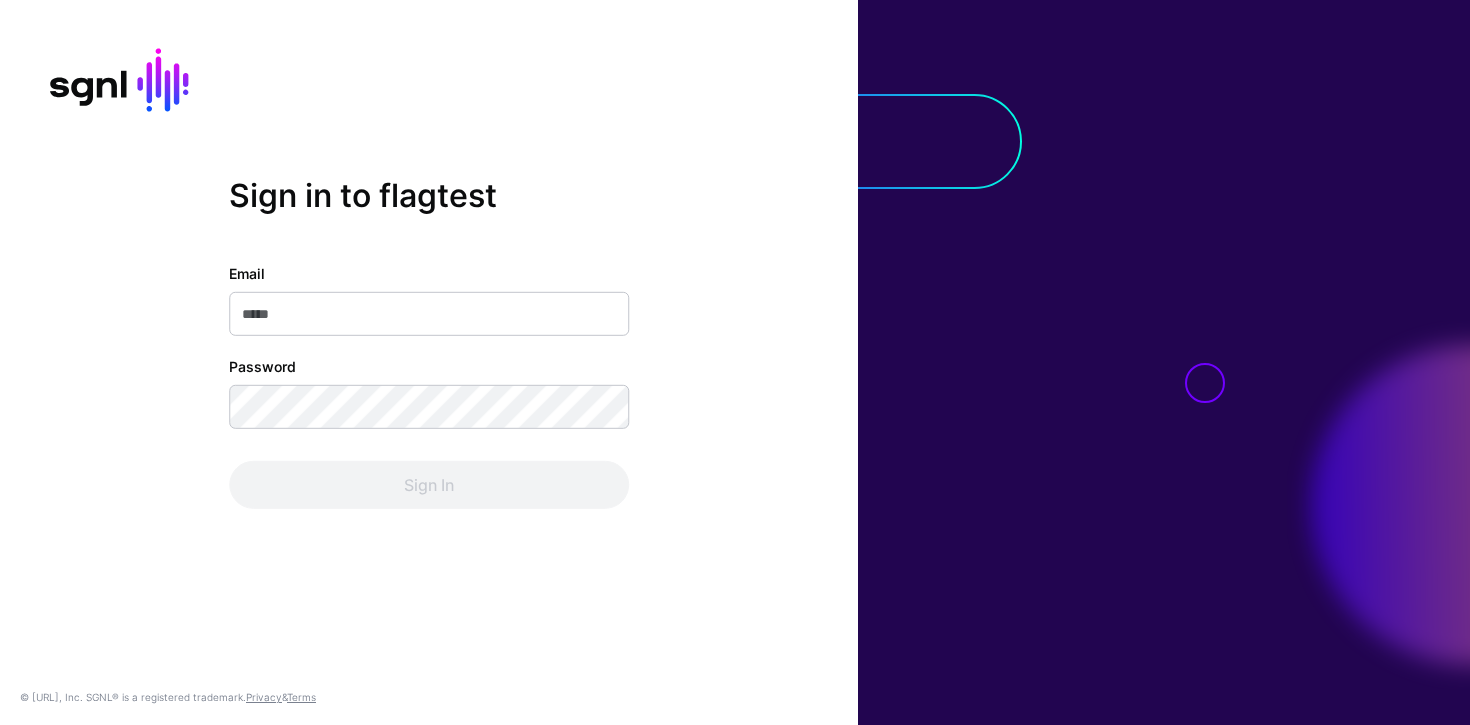 drag, startPoint x: 447, startPoint y: 315, endPoint x: 456, endPoint y: 335, distance: 21.931713 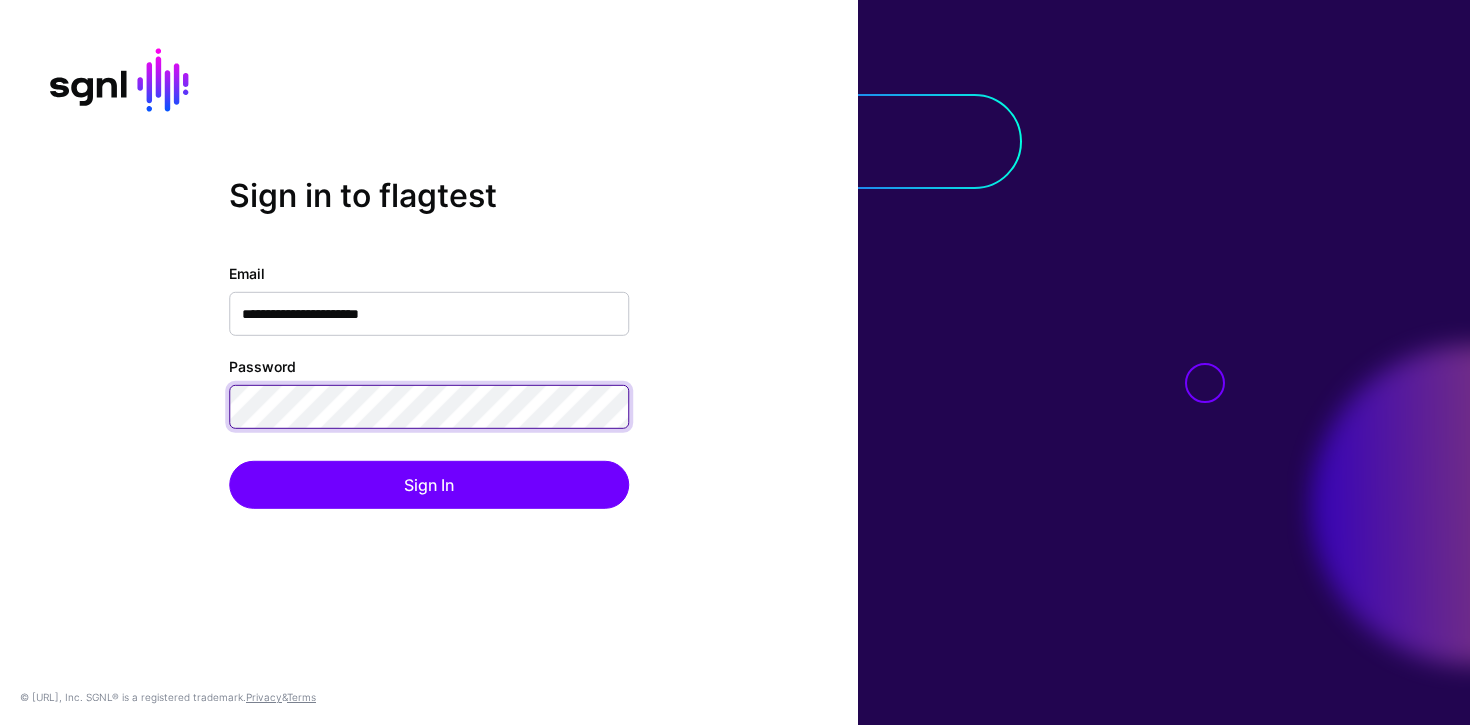click on "Sign In" 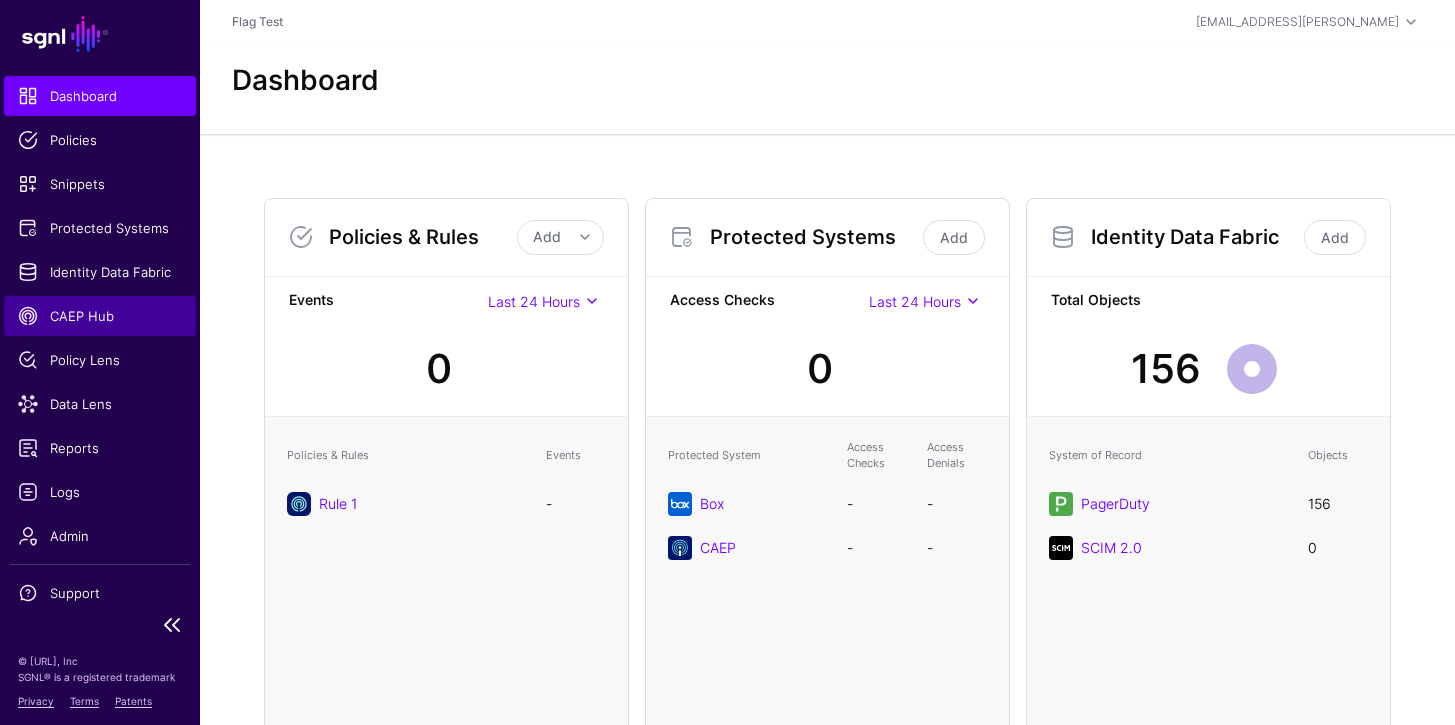 click on "CAEP Hub" 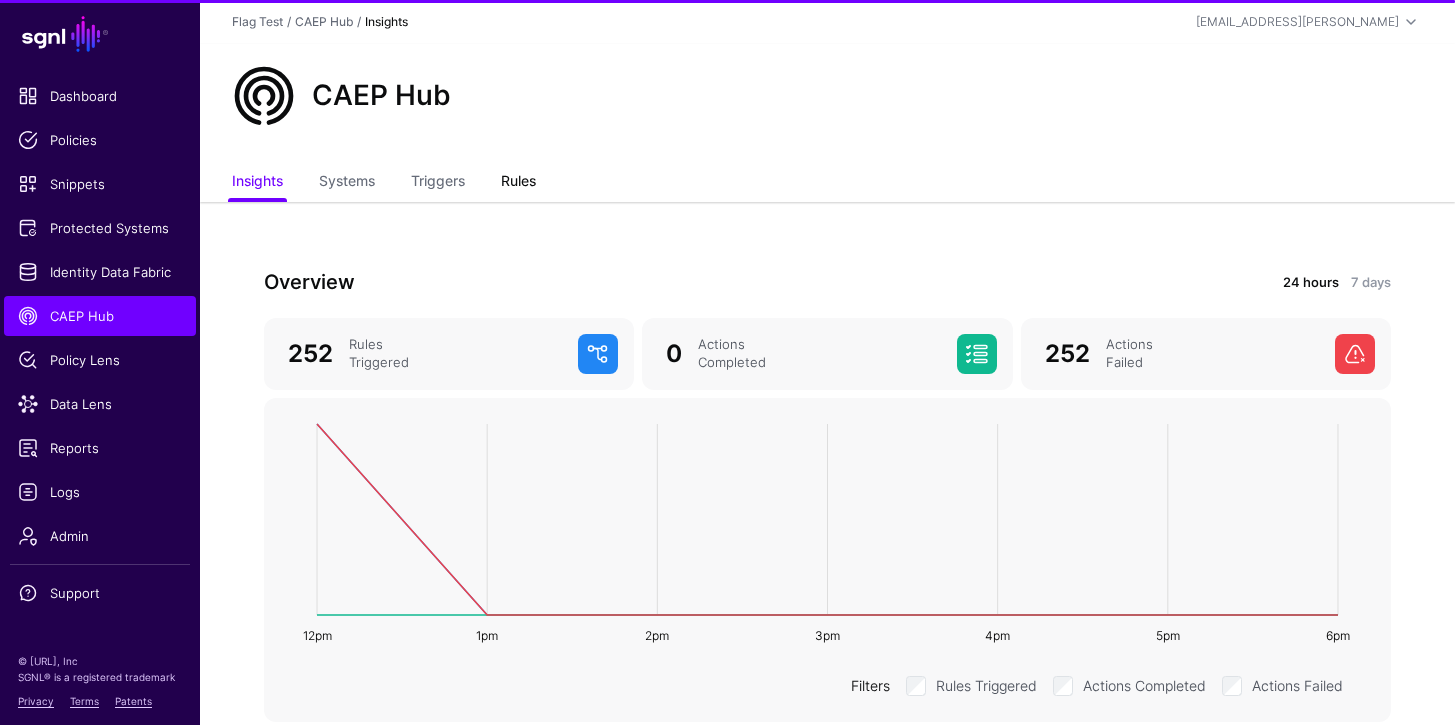 click on "Rules" 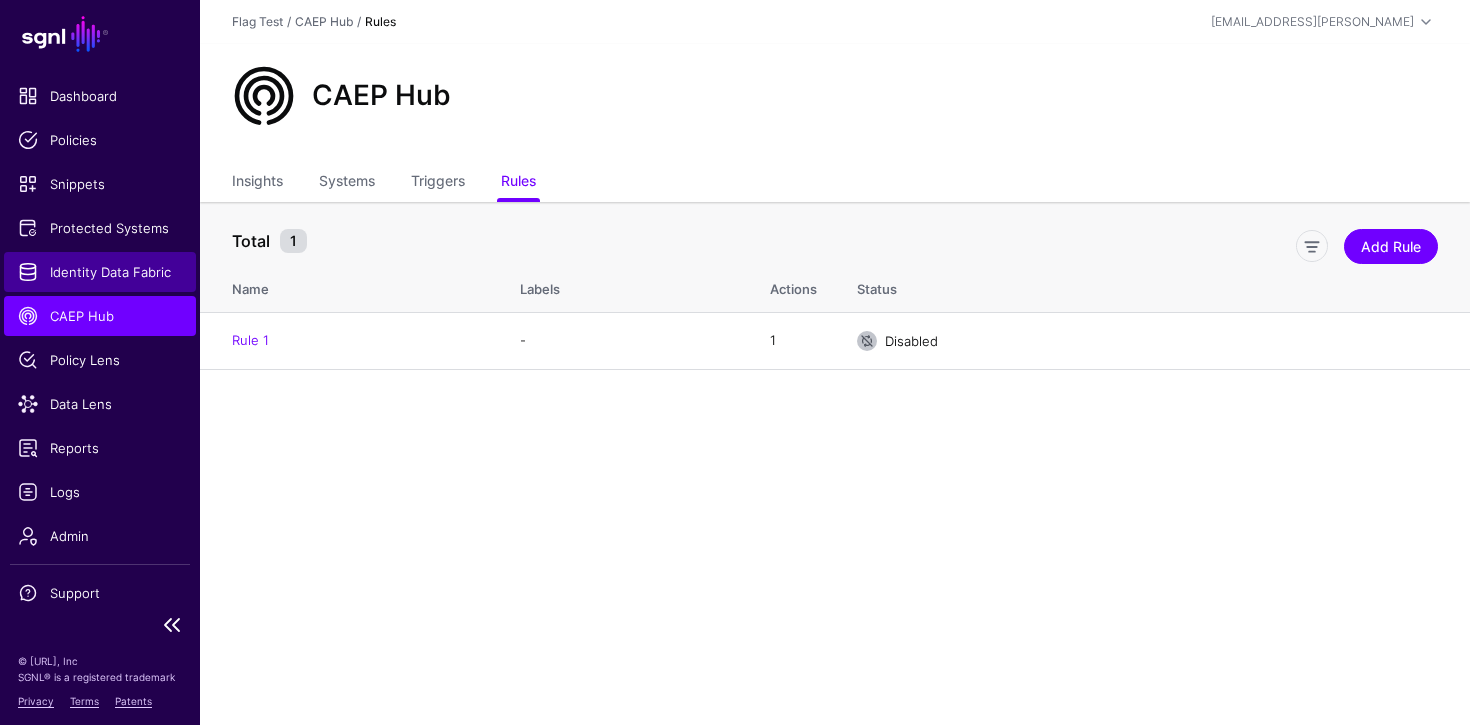 click on "Identity Data Fabric" 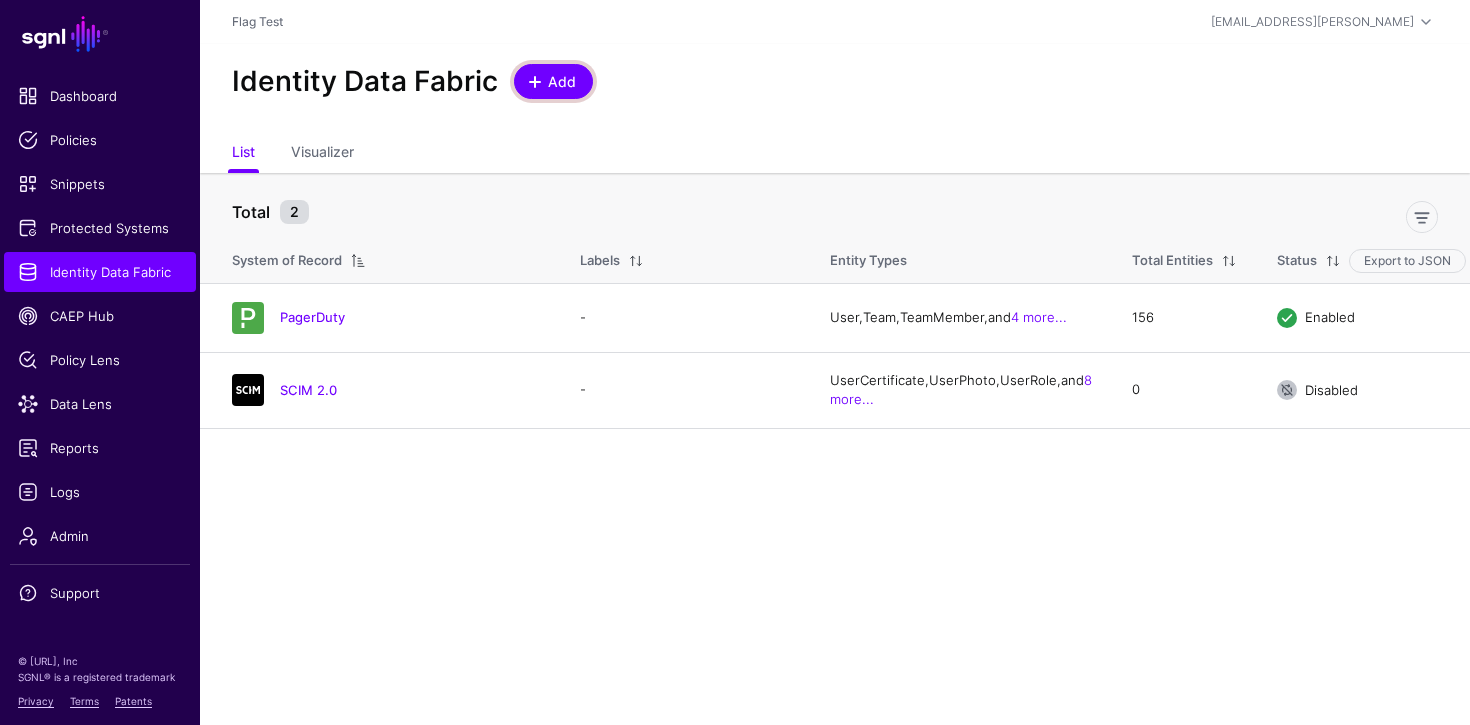 click on "Add" 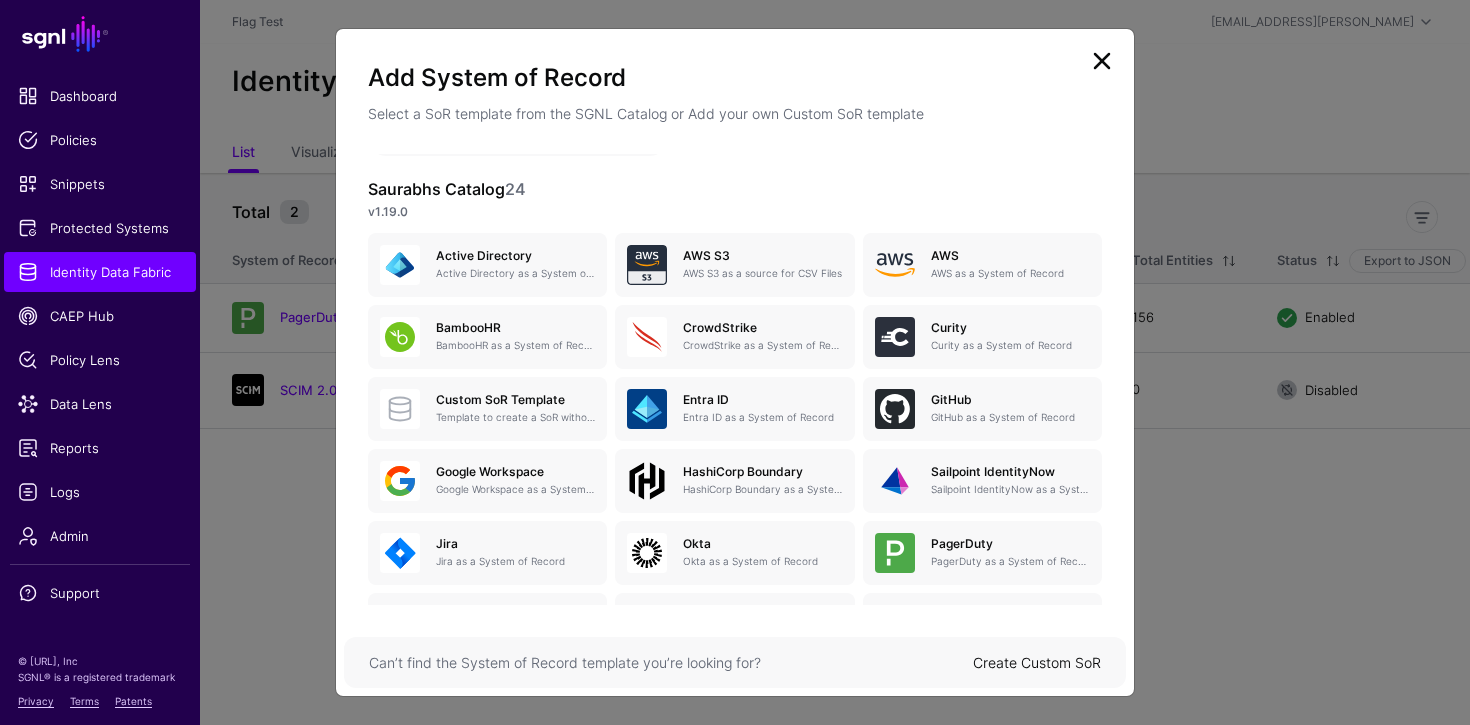 scroll, scrollTop: 0, scrollLeft: 0, axis: both 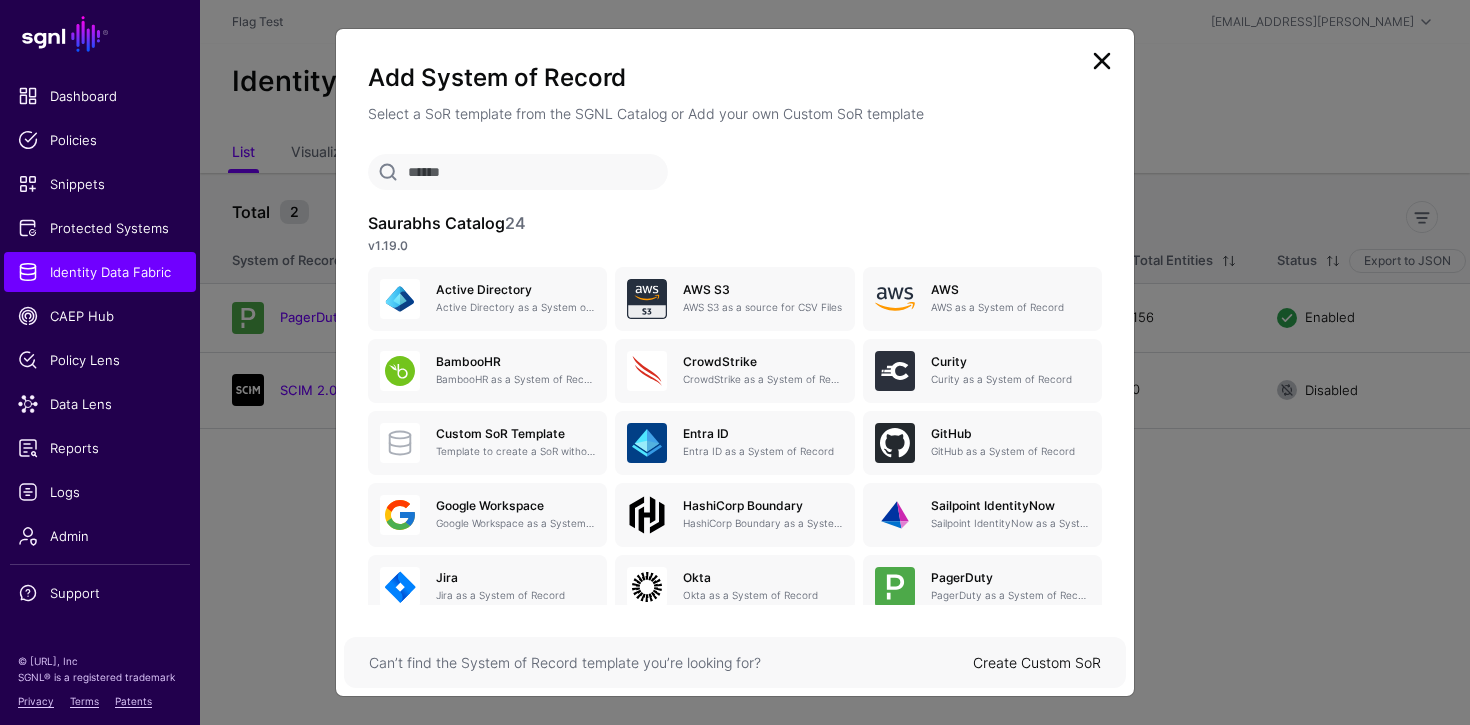 drag, startPoint x: 1101, startPoint y: 57, endPoint x: 1047, endPoint y: 82, distance: 59.5063 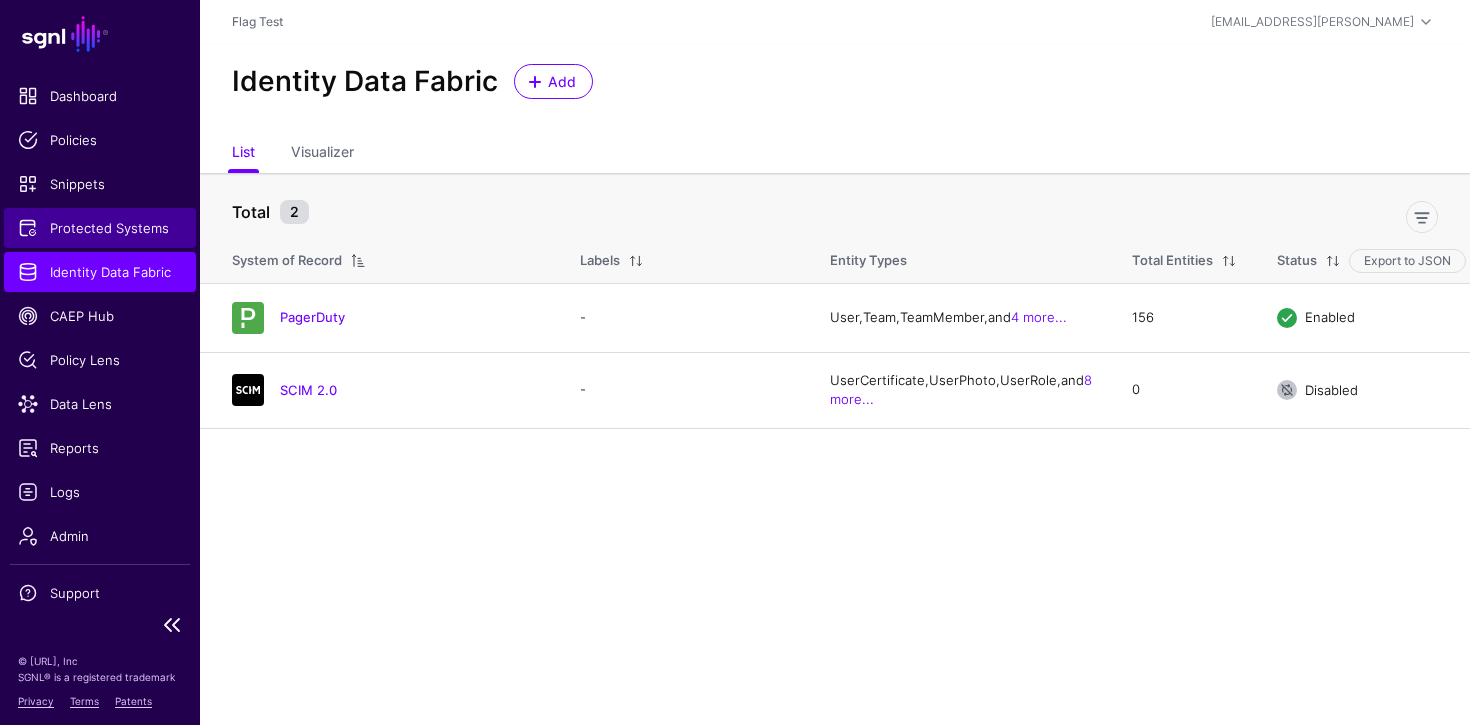 click on "Protected Systems" 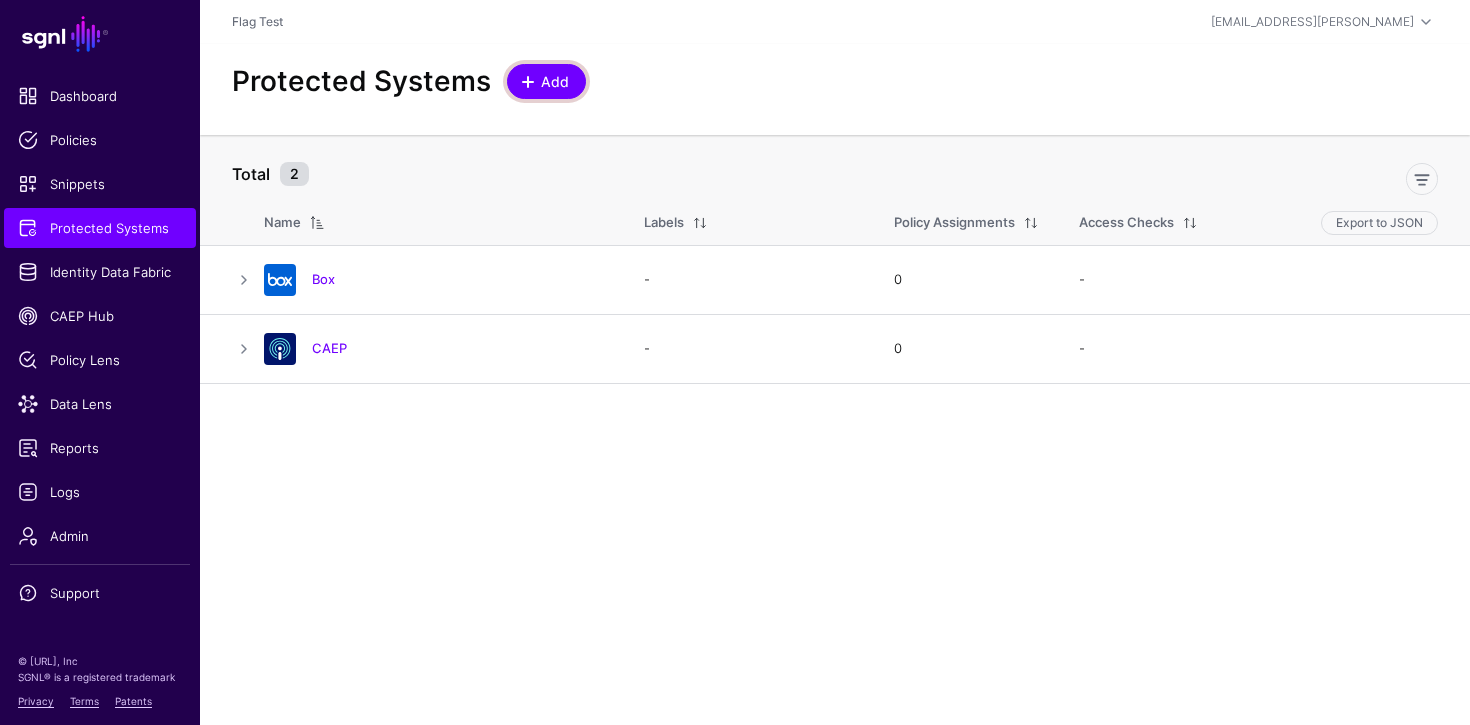 click on "Add" 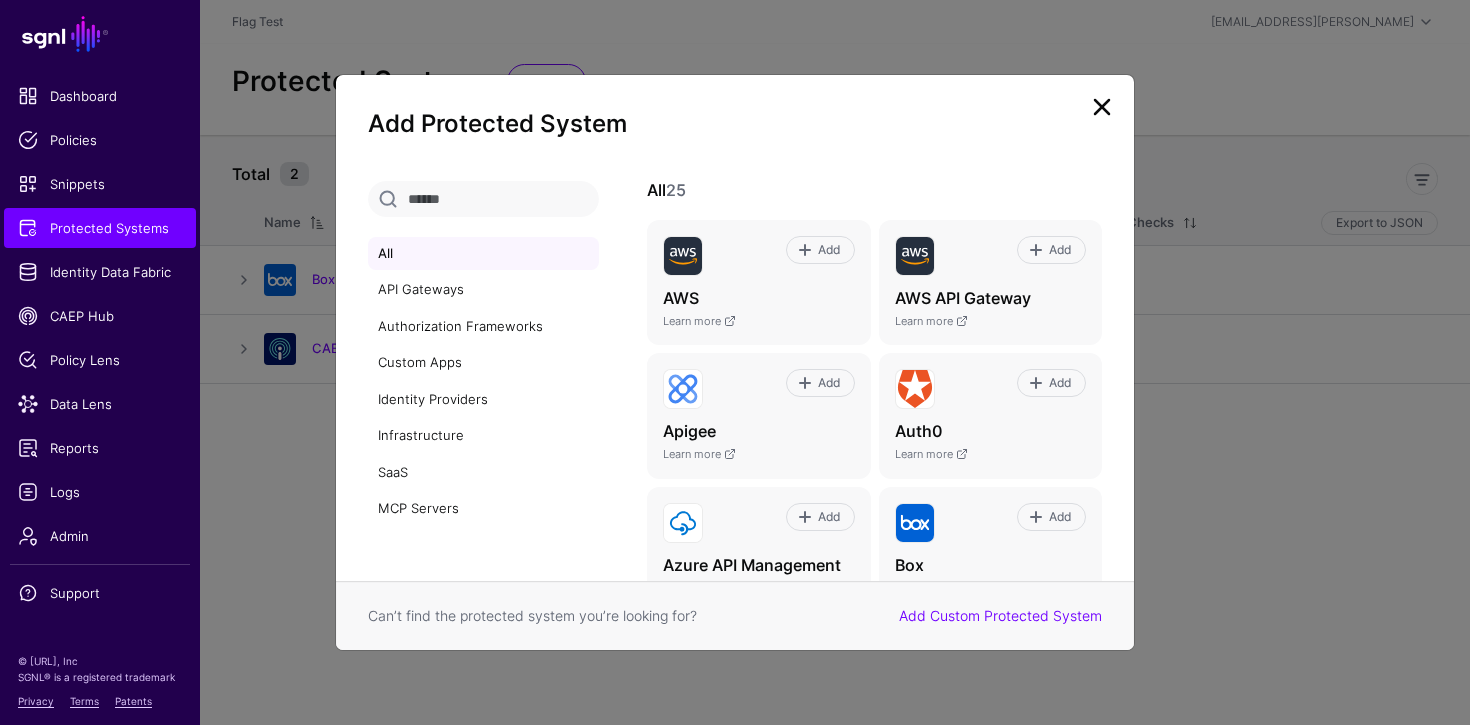 click 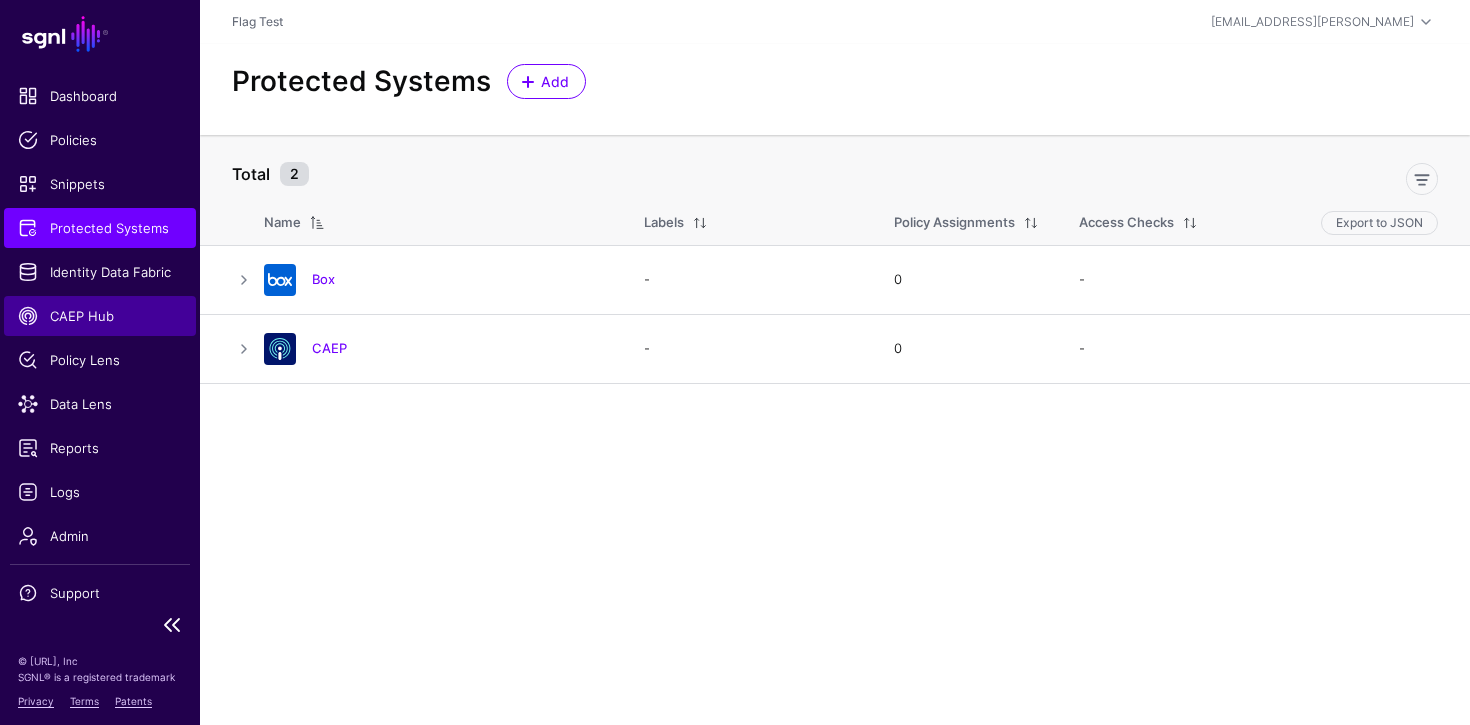 click on "CAEP Hub" 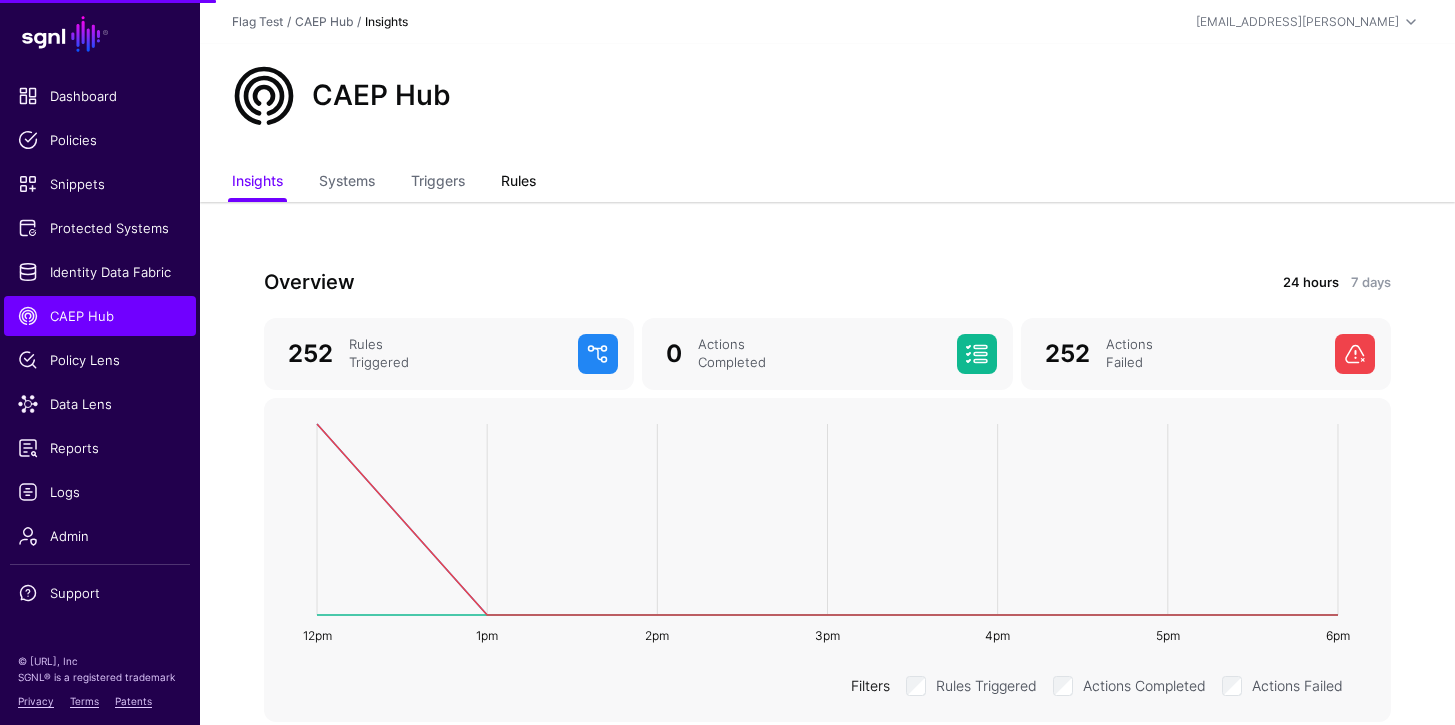 drag, startPoint x: 515, startPoint y: 188, endPoint x: 520, endPoint y: 198, distance: 11.18034 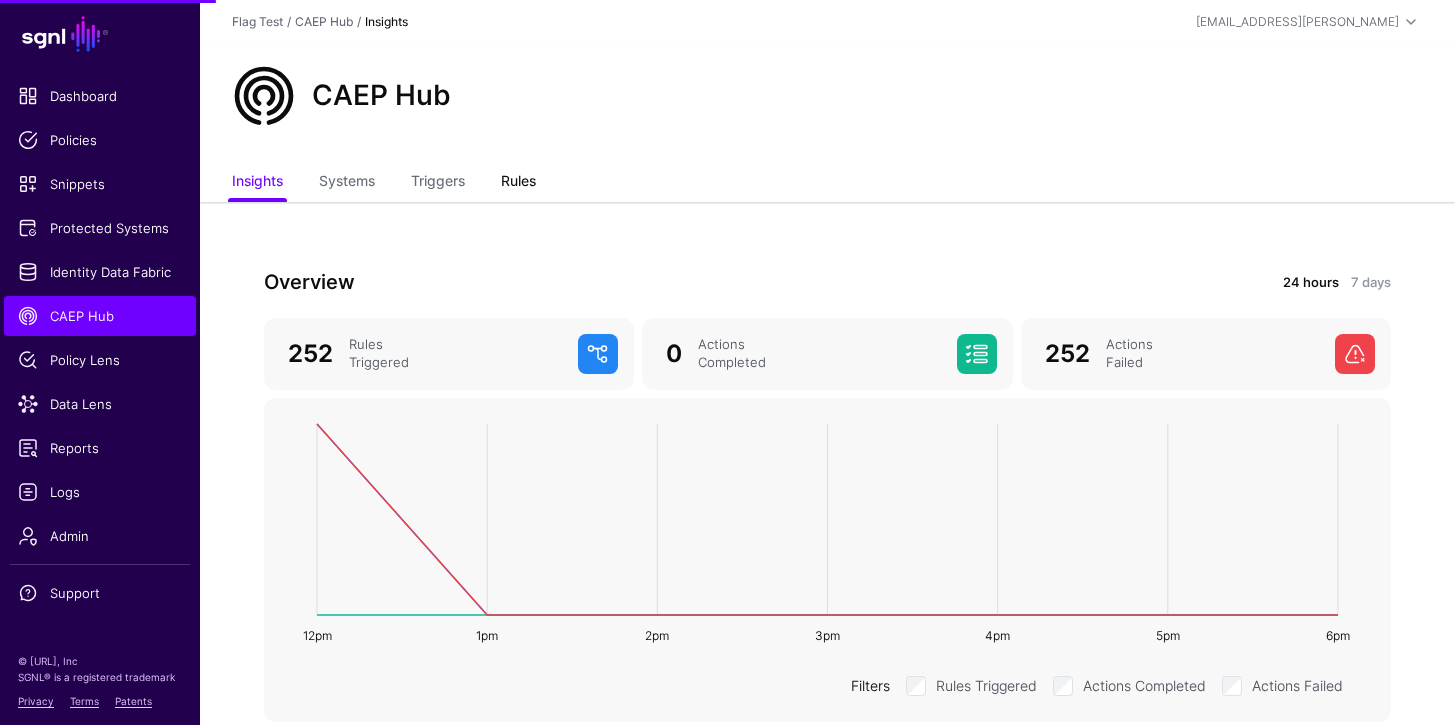 click on "Rules" 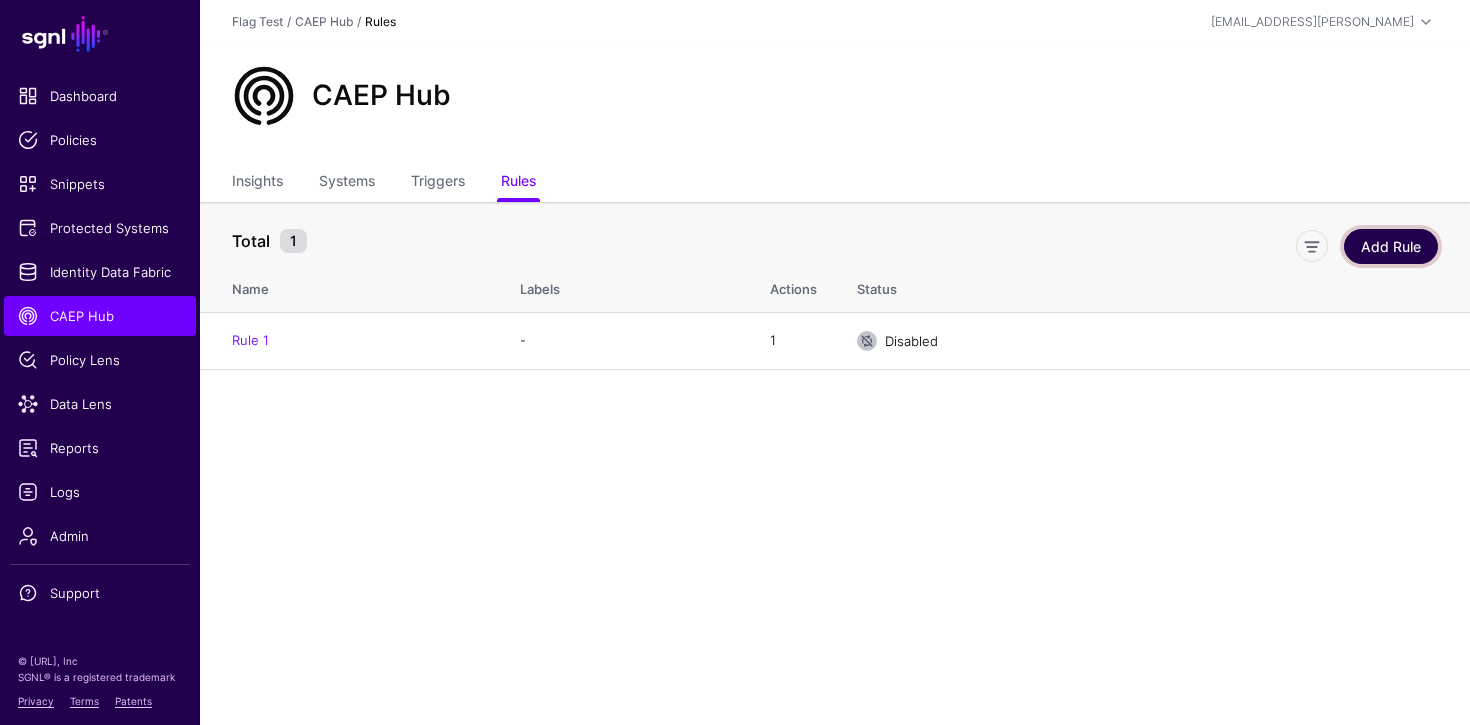 click on "Add Rule" 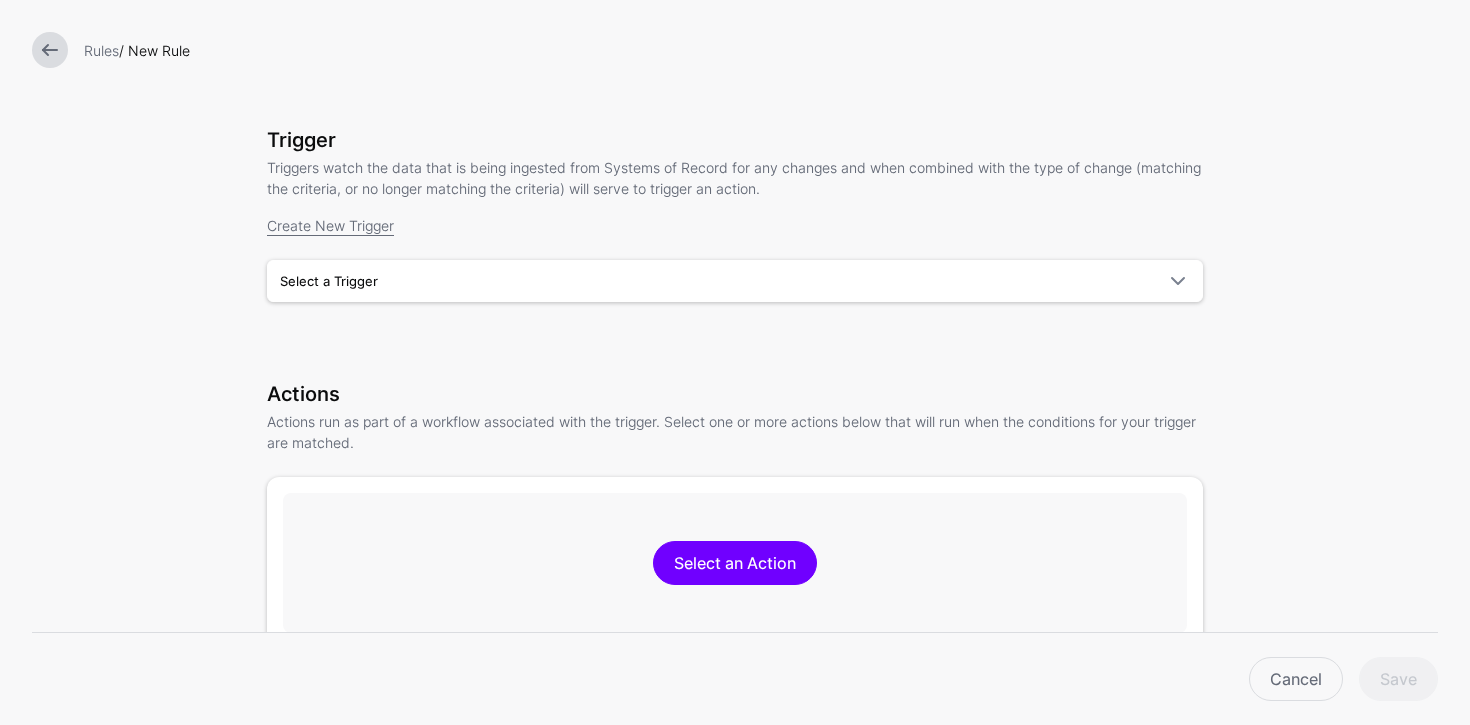 scroll, scrollTop: 434, scrollLeft: 0, axis: vertical 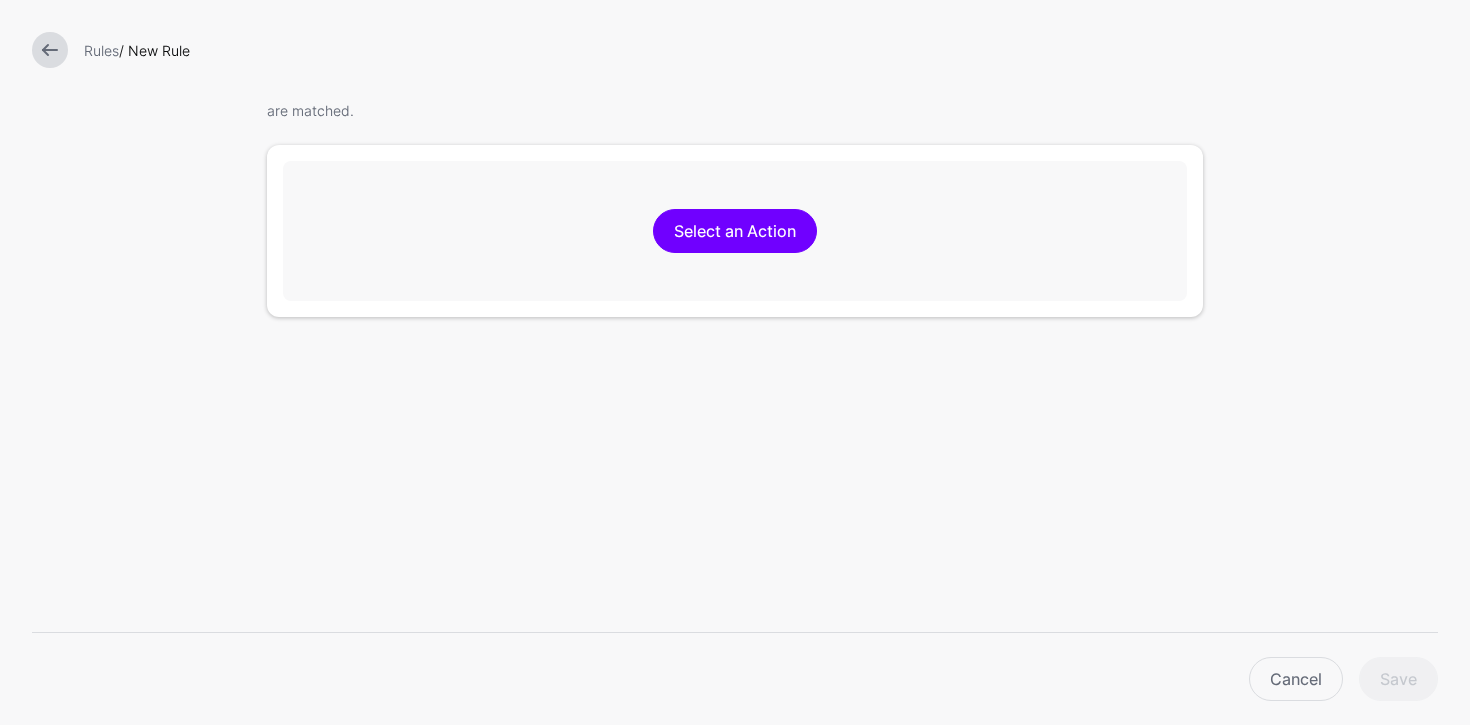 click on "Select an Action" at bounding box center [735, 231] 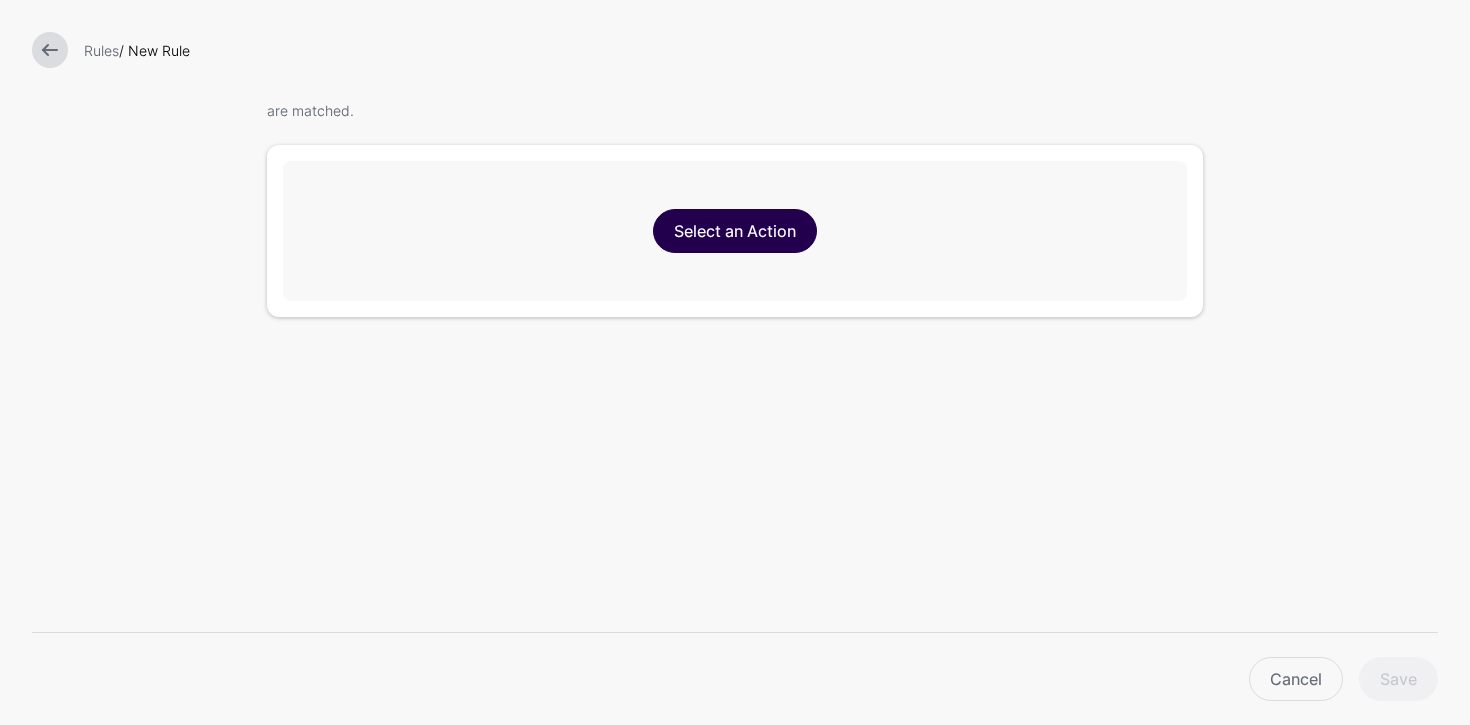 click on "Select an Action" at bounding box center (735, 231) 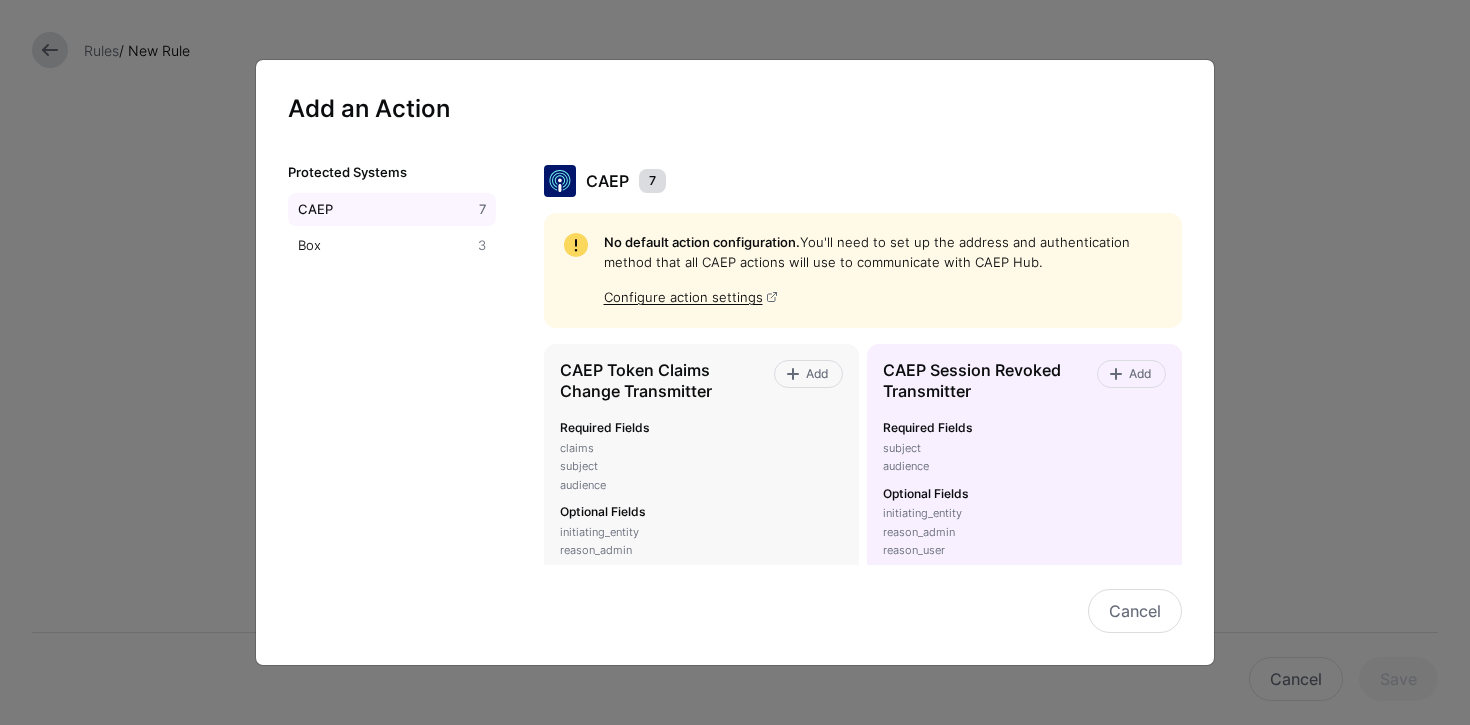 drag, startPoint x: 1120, startPoint y: 365, endPoint x: 1120, endPoint y: 387, distance: 22 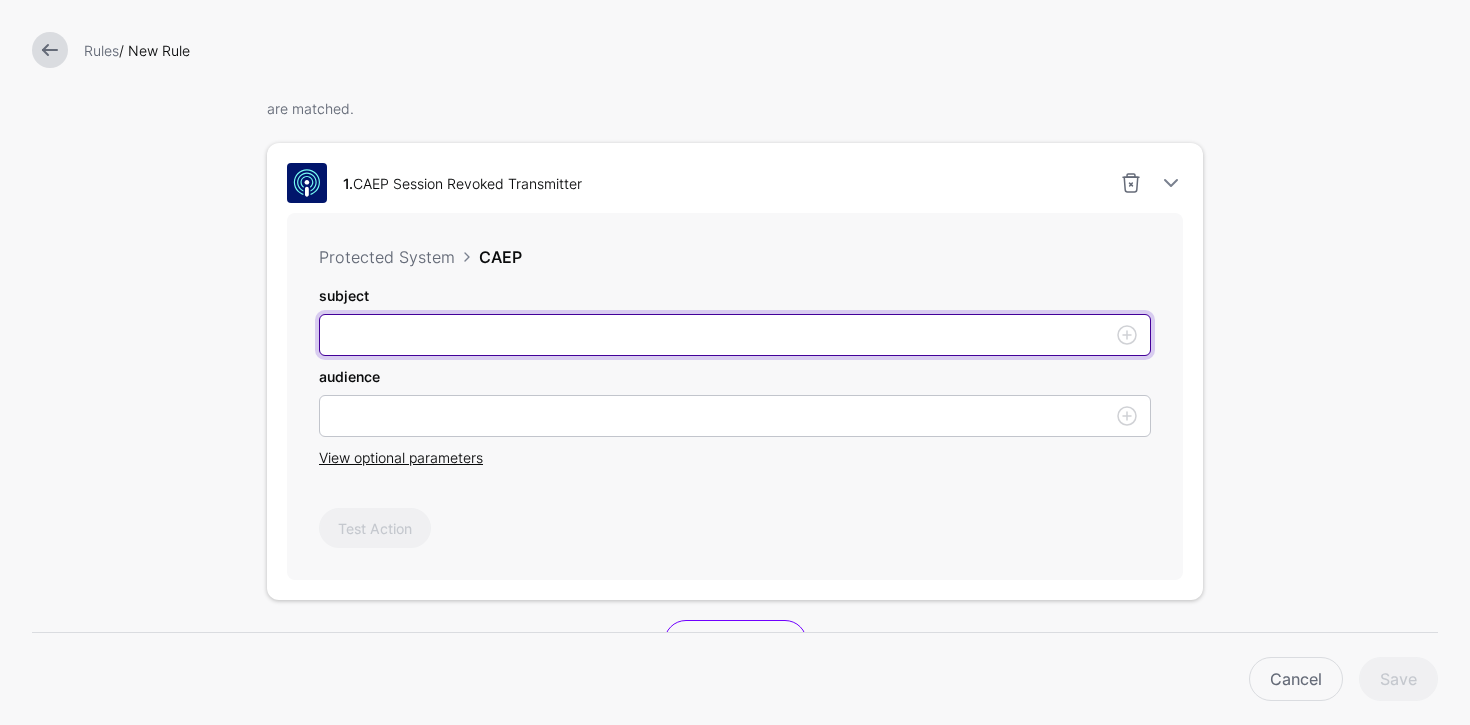 click on "subject" at bounding box center [735, 335] 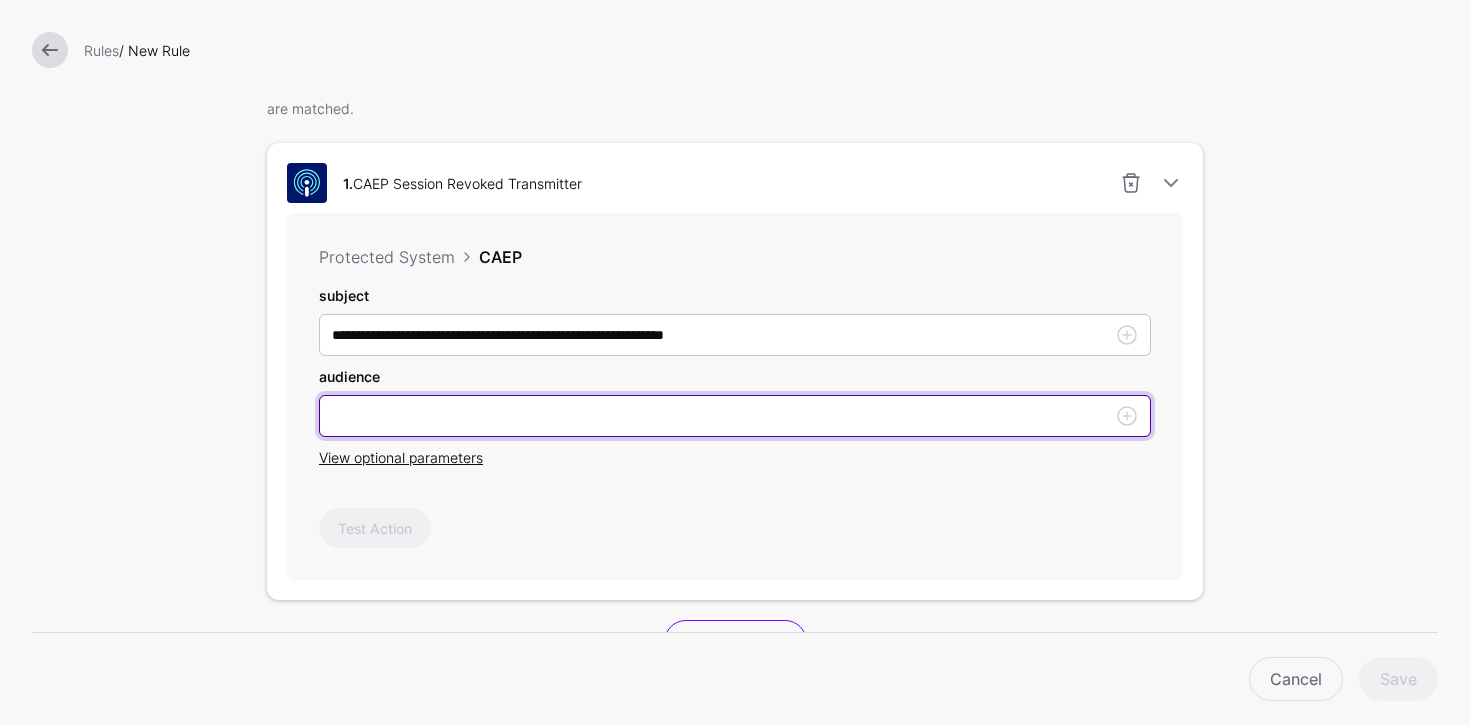click on "subject" at bounding box center [735, 416] 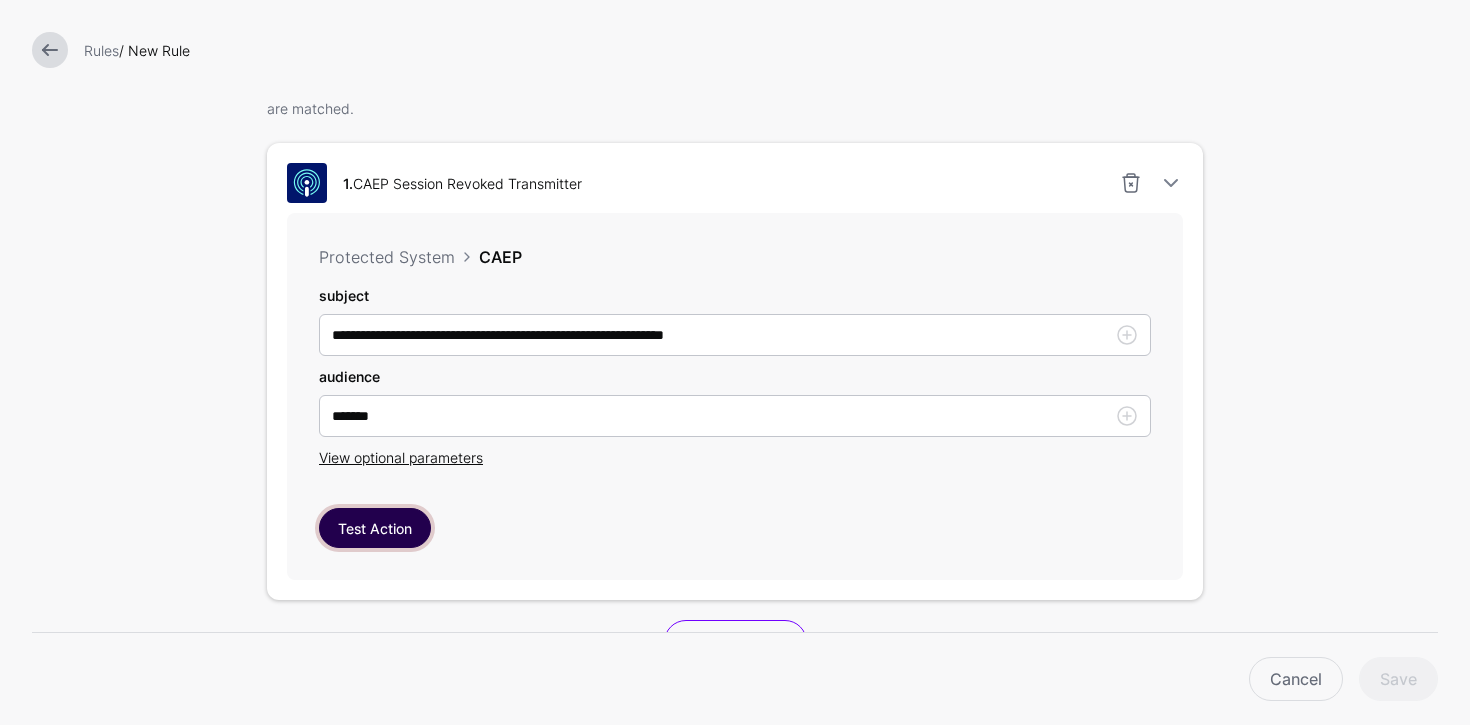 click on "Test Action" at bounding box center (375, 528) 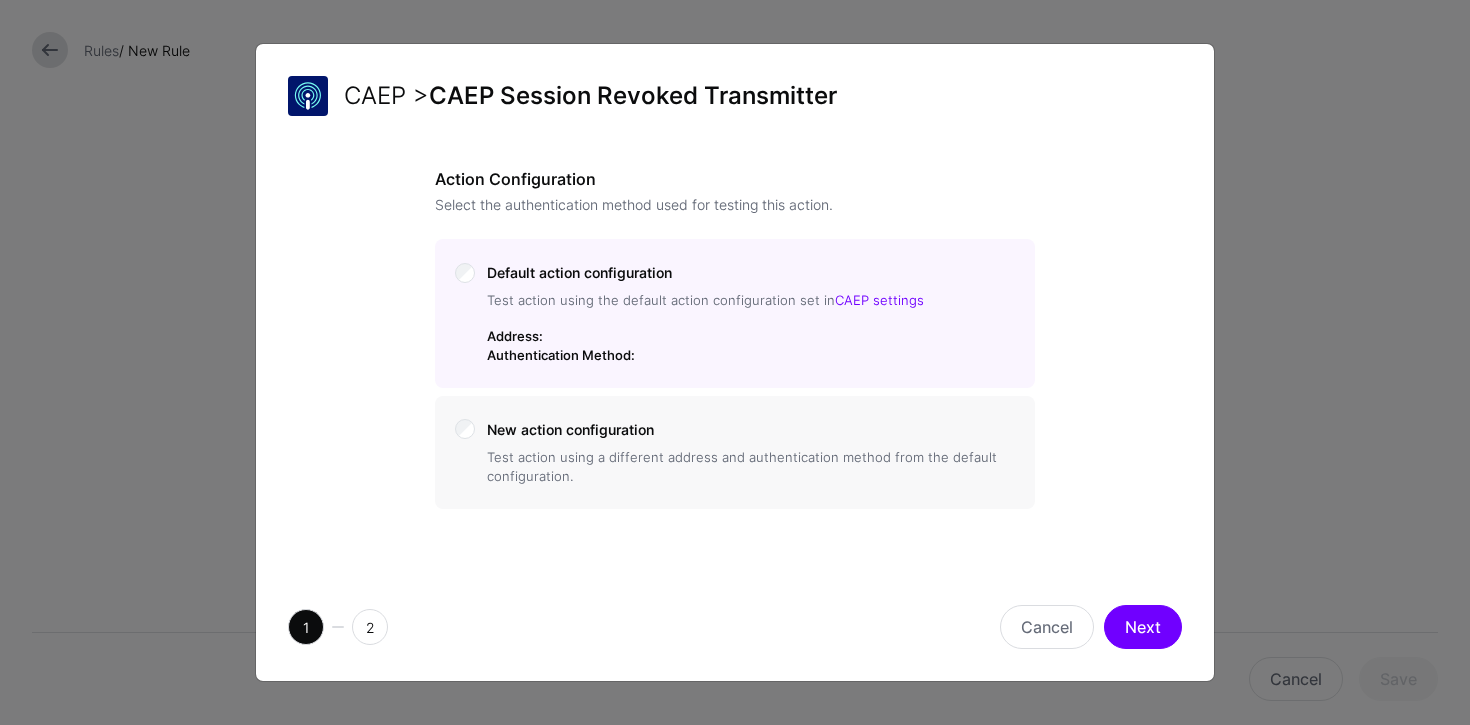 click on "Next" 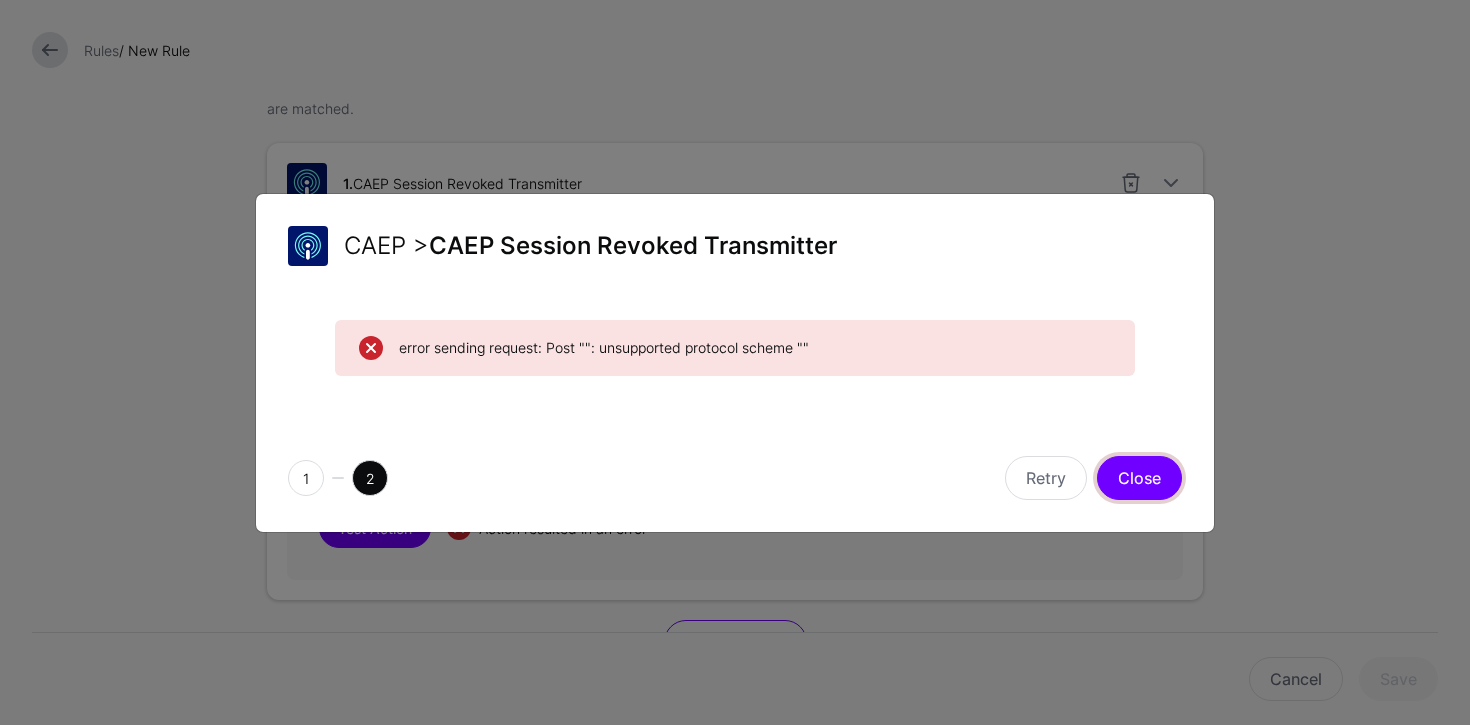 click on "Close" 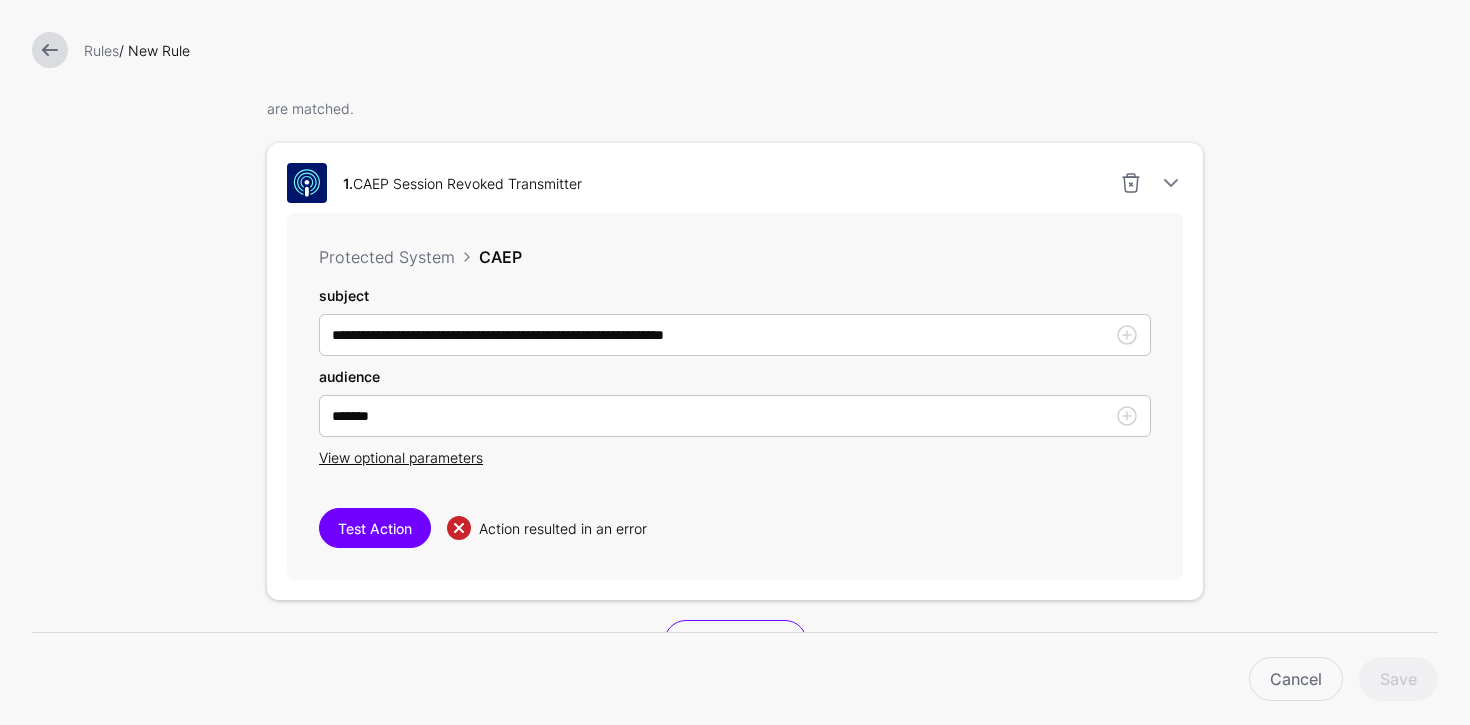 click at bounding box center [50, 50] 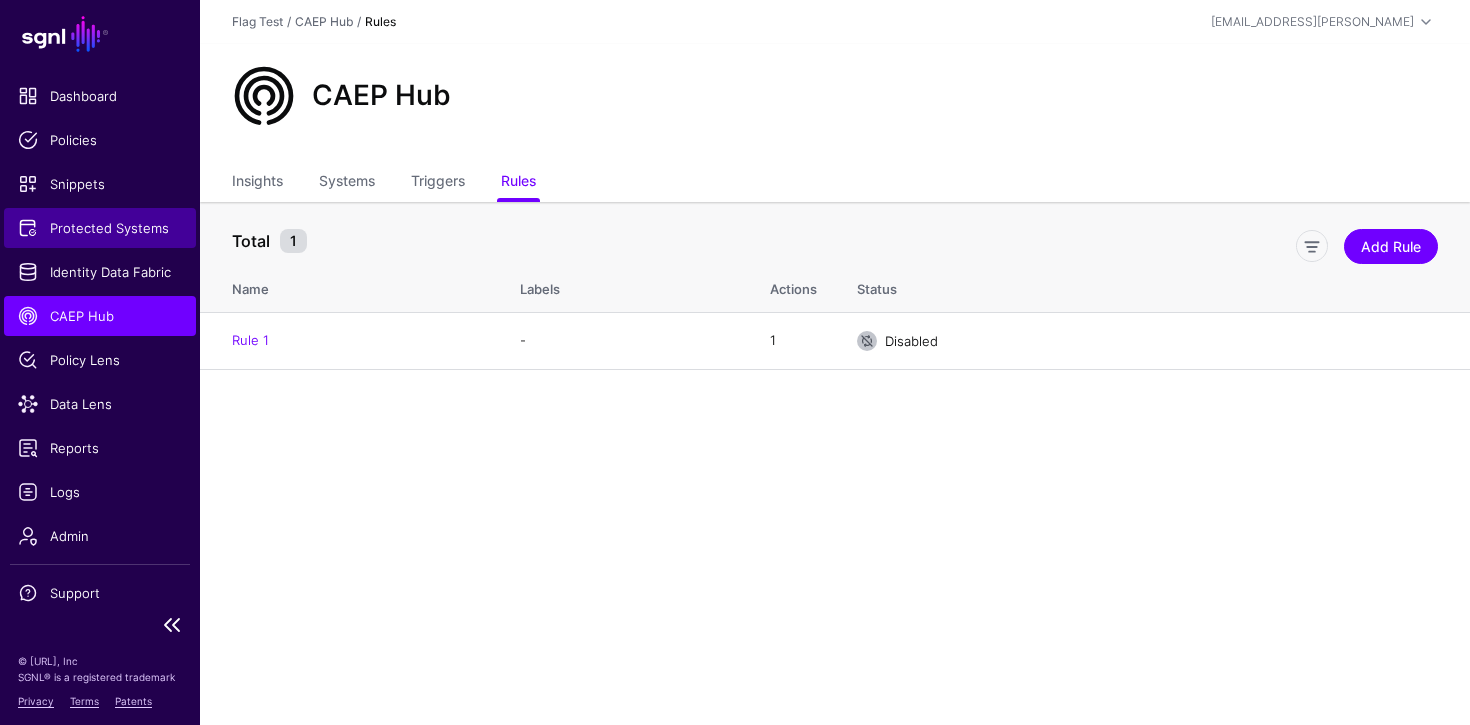 click on "Protected Systems" 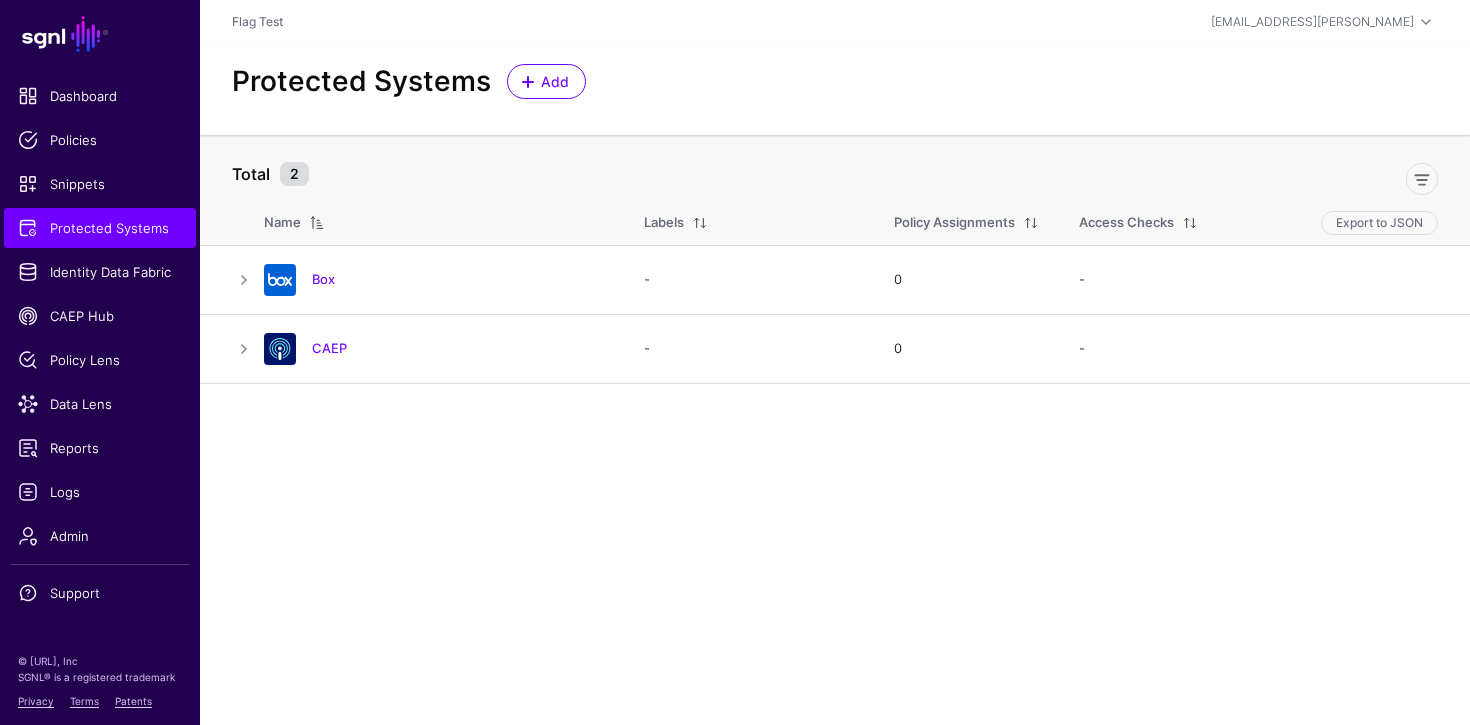click on "CAEP" 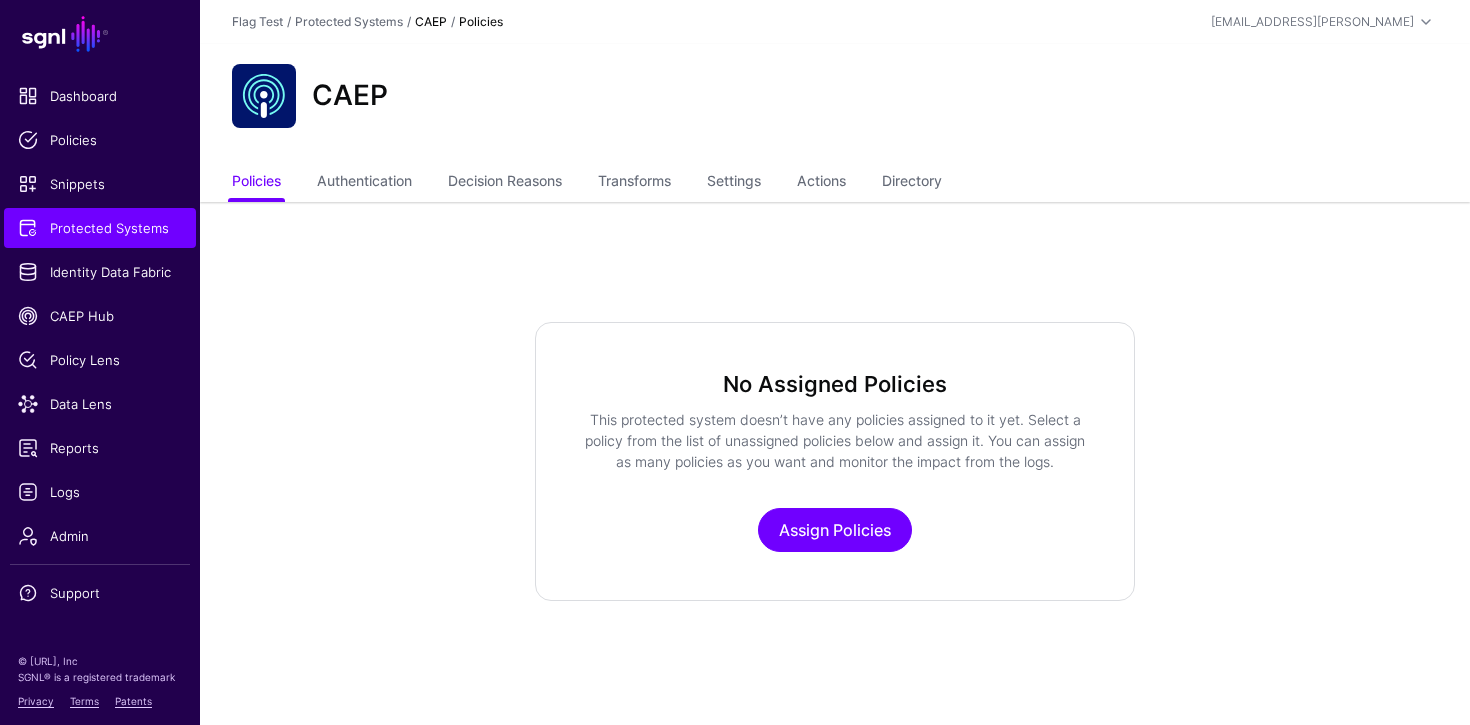 click on "Policies   Authentication   Decision Reasons   Transforms   Settings   Actions   Directory" 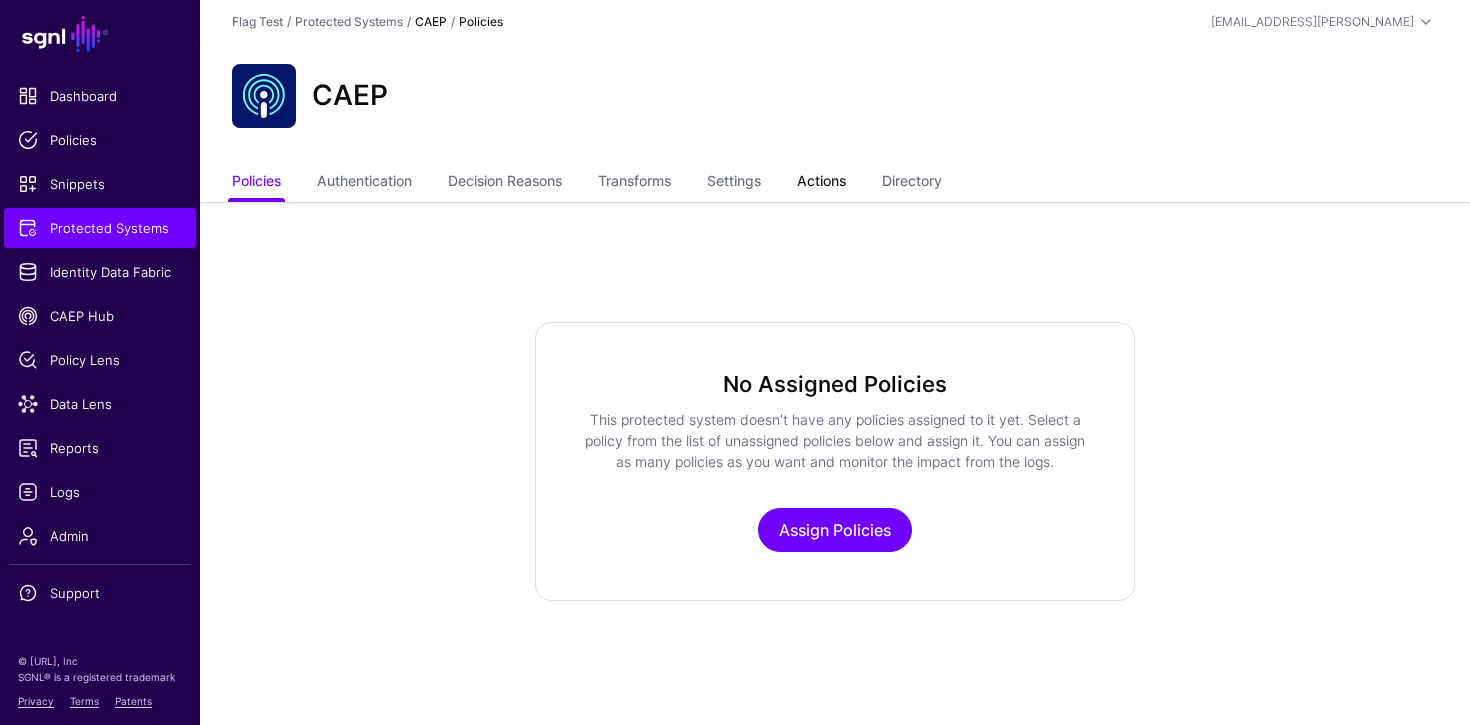click on "Actions" 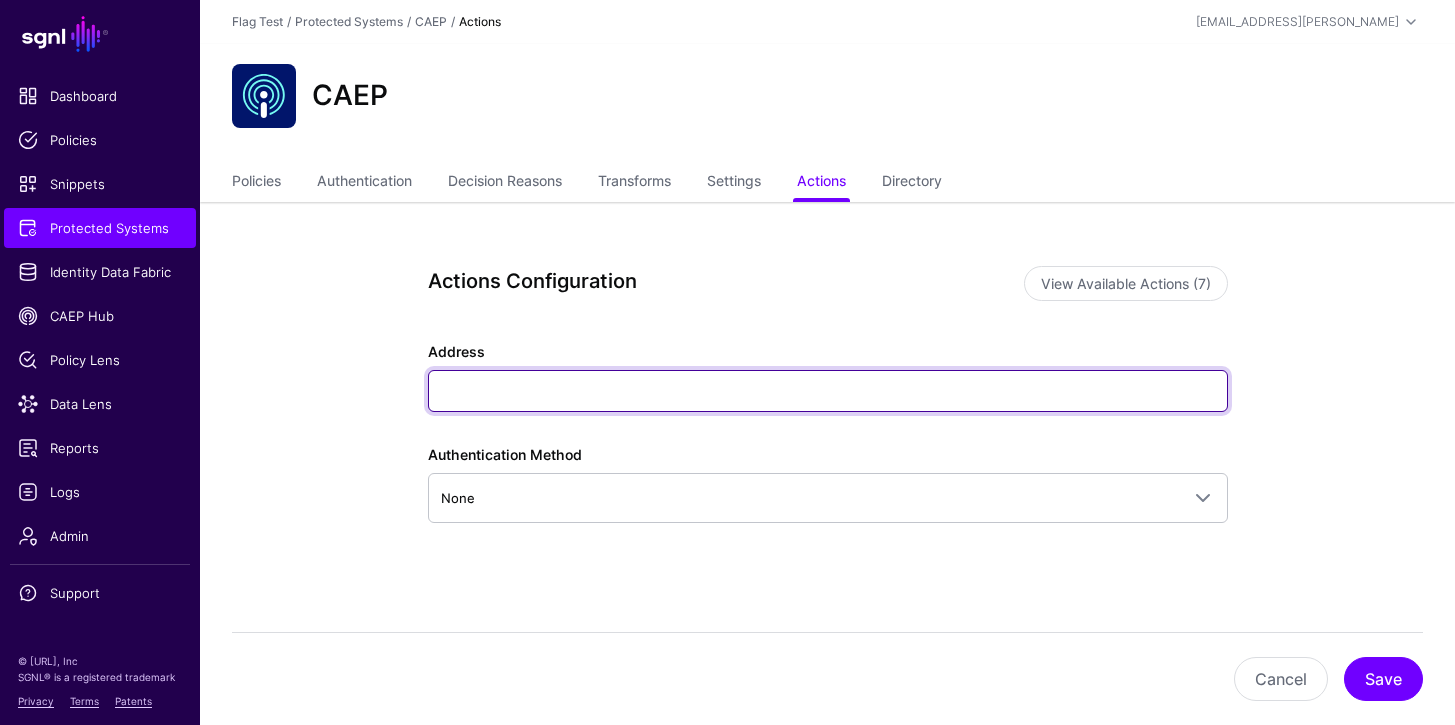 click on "Address" at bounding box center [828, 391] 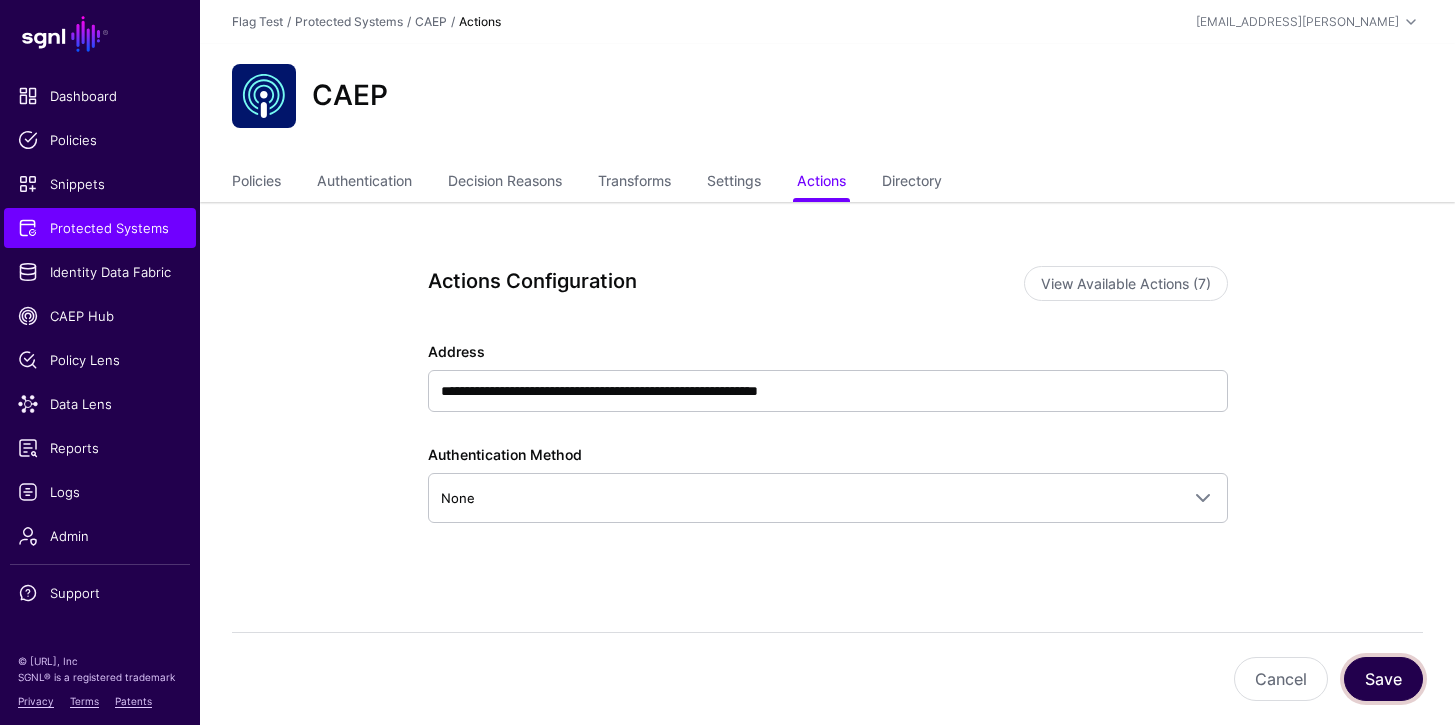 click on "Save" 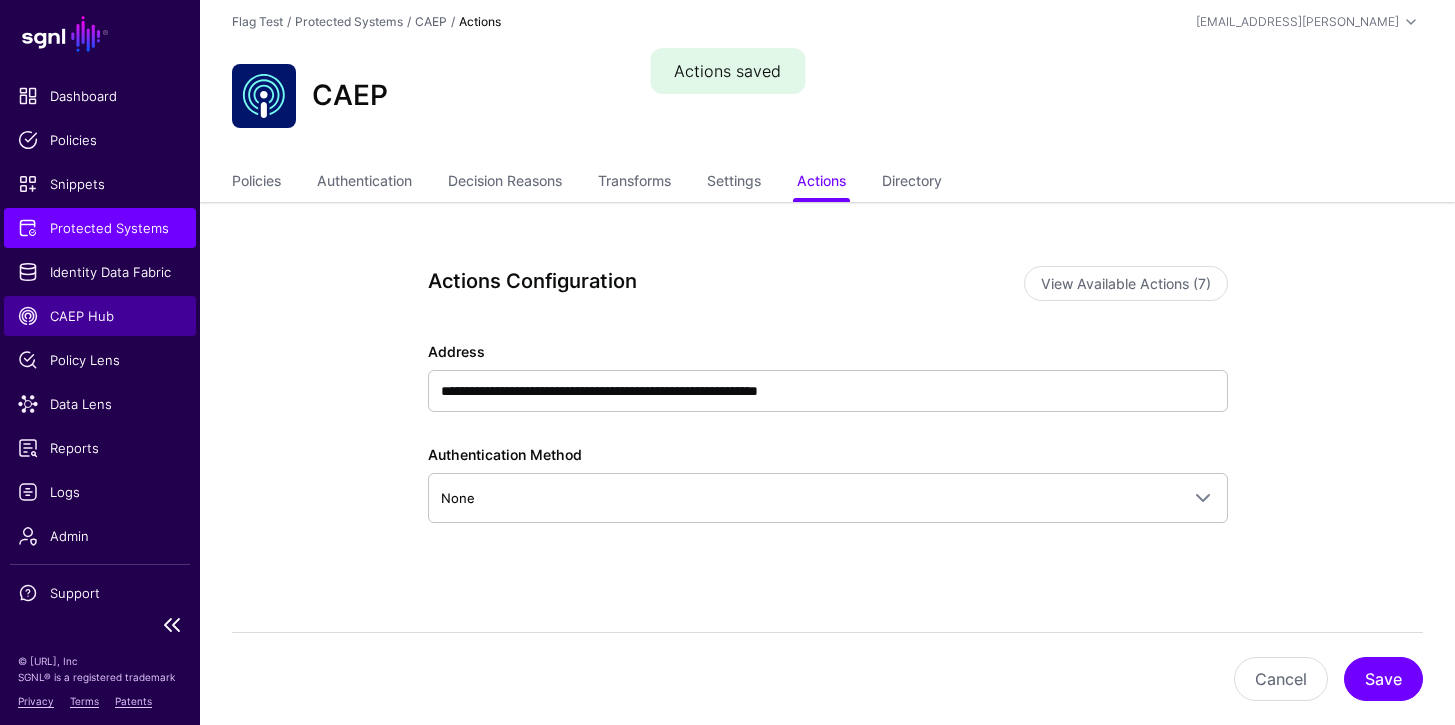 click on "CAEP Hub" 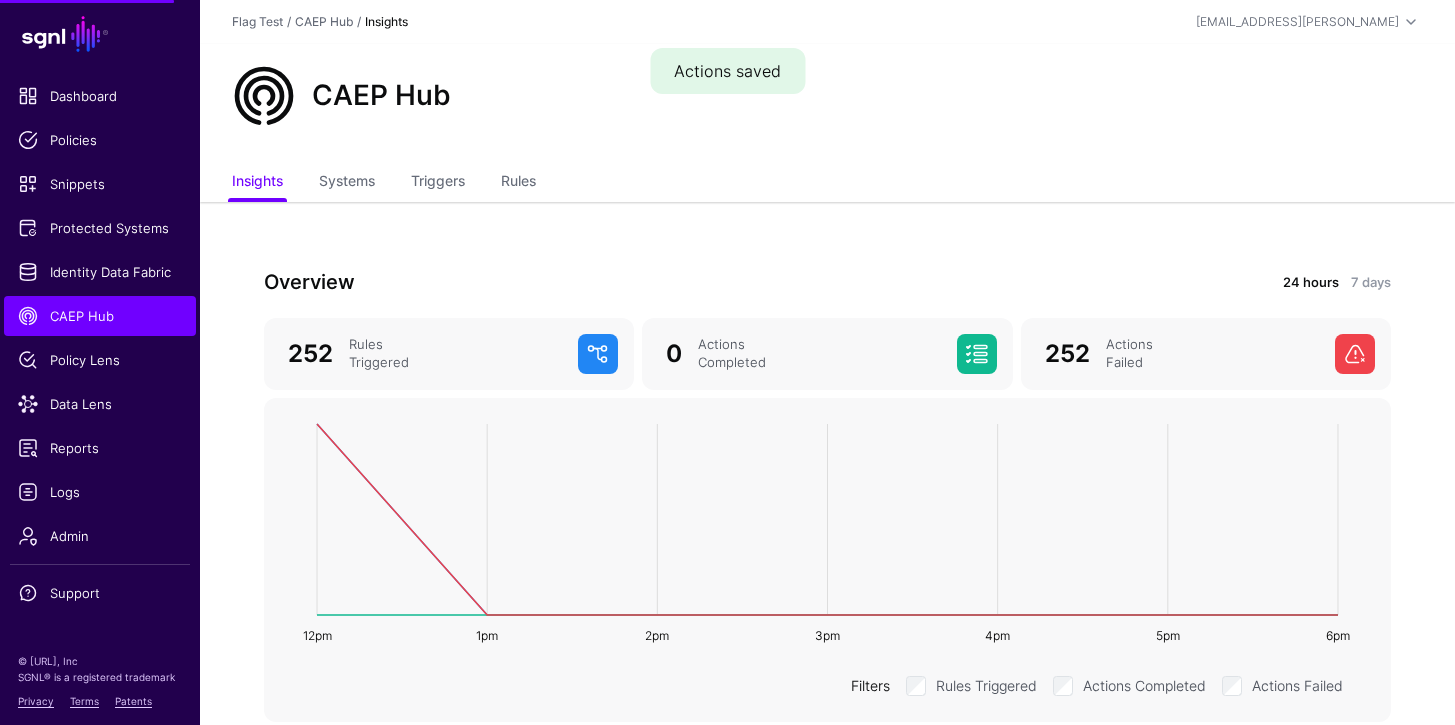 click on "Insights Systems Triggers Rules" 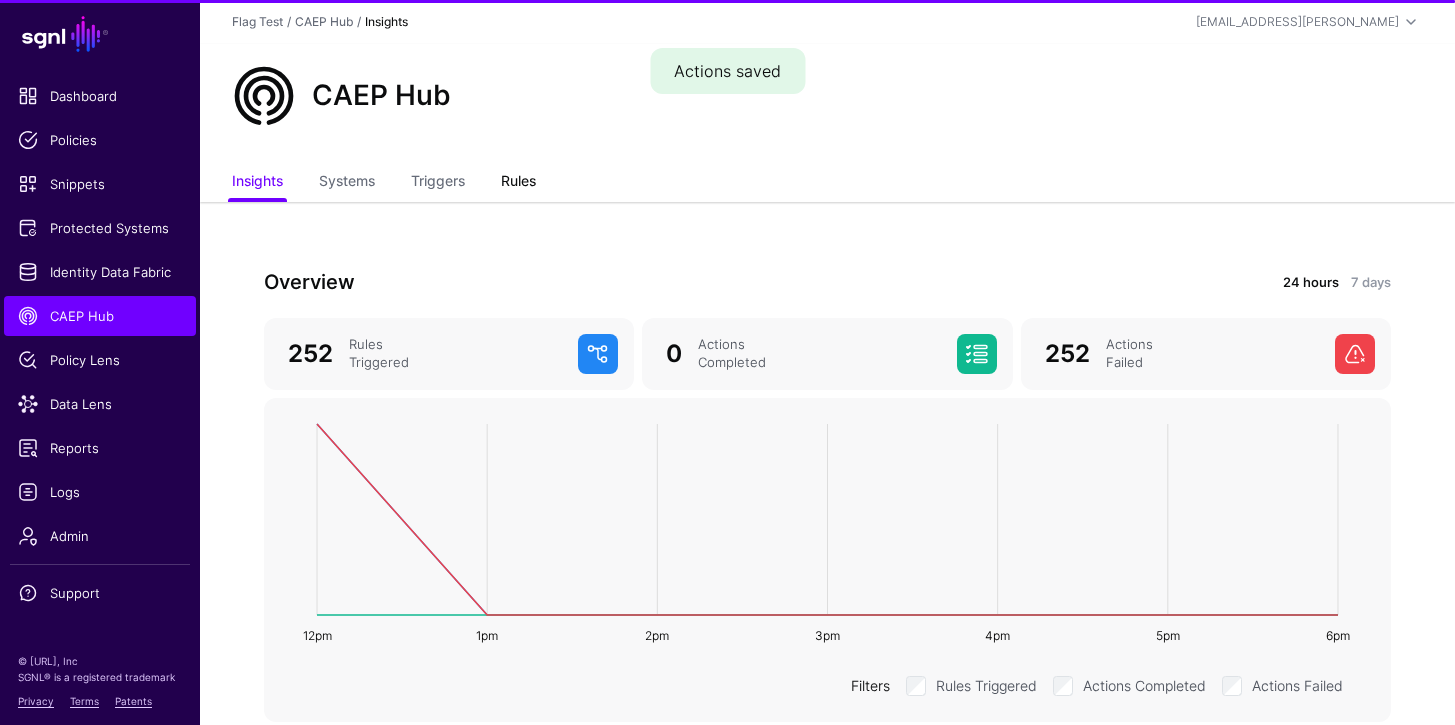 click on "Rules" 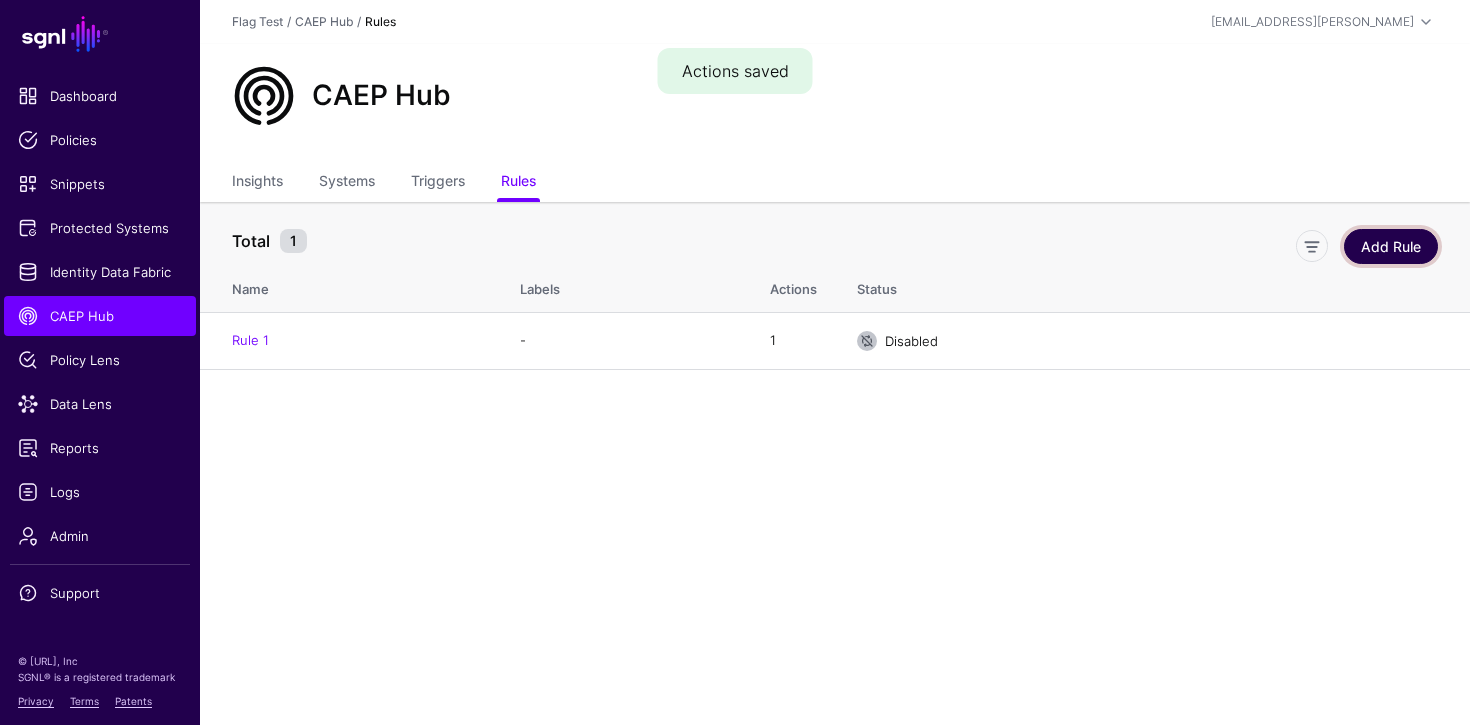 click on "Add Rule" 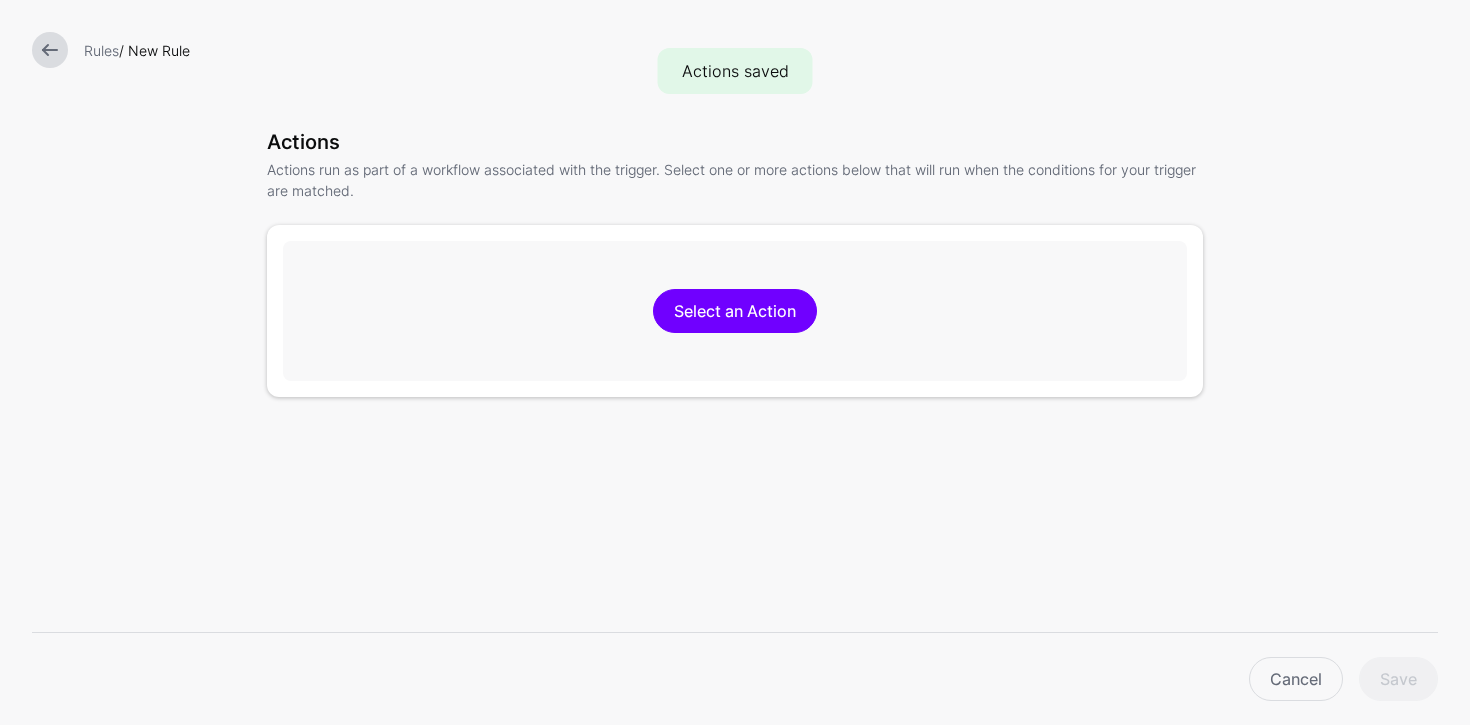 scroll, scrollTop: 434, scrollLeft: 0, axis: vertical 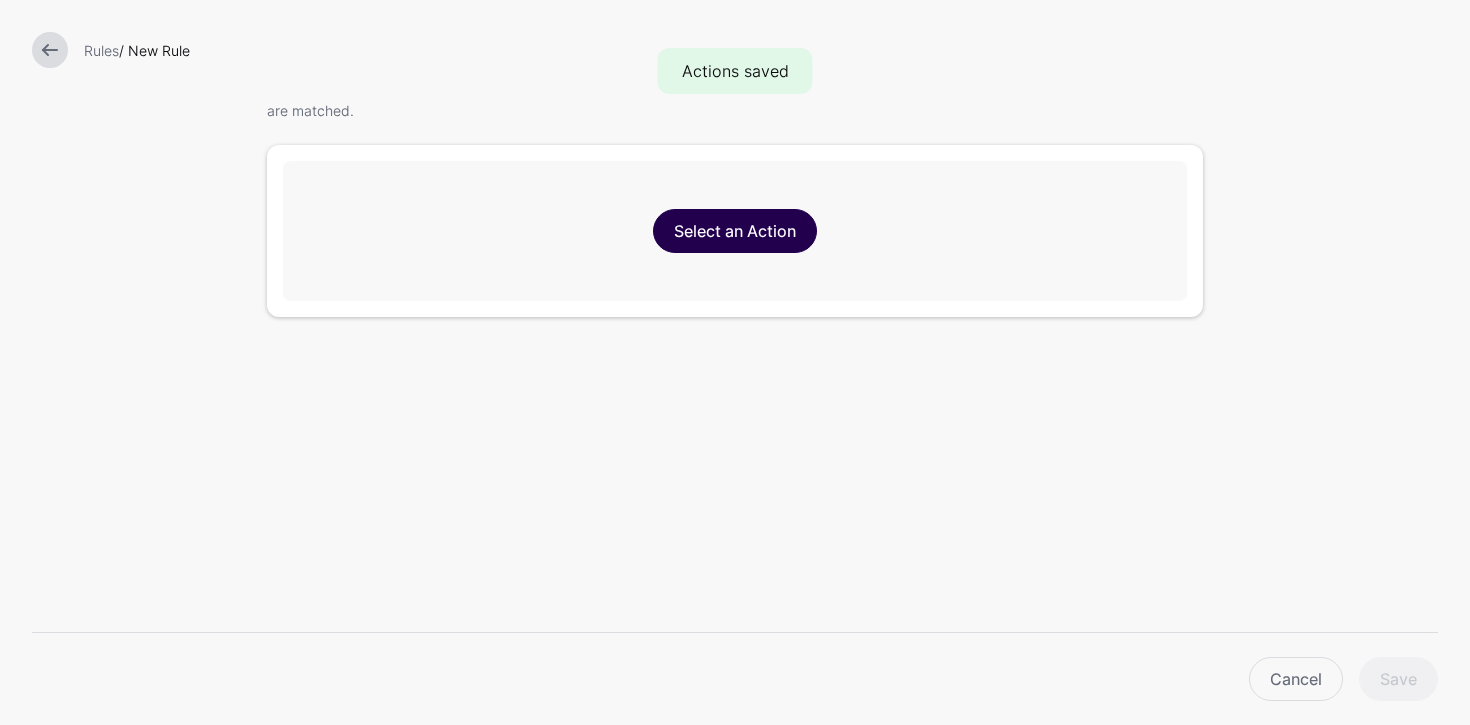 click on "Select an Action" at bounding box center [735, 231] 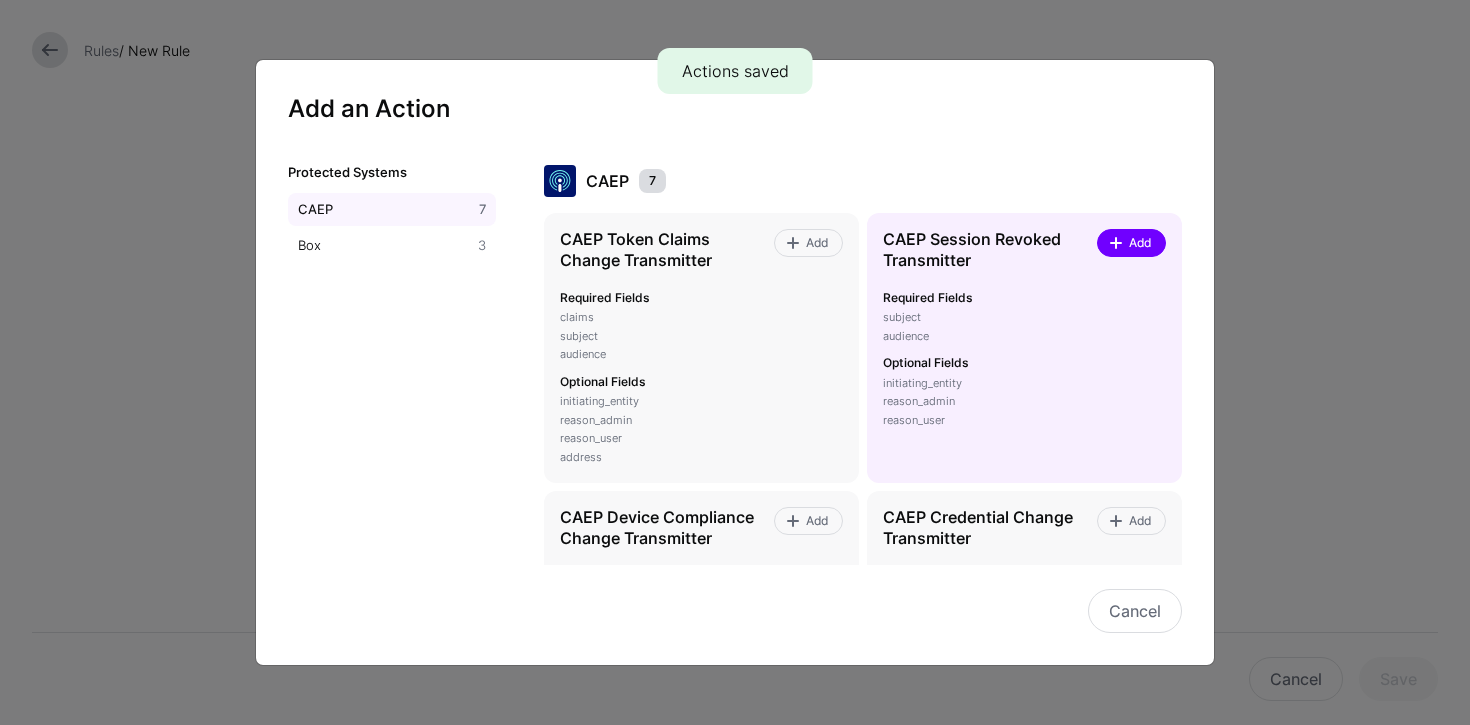 click 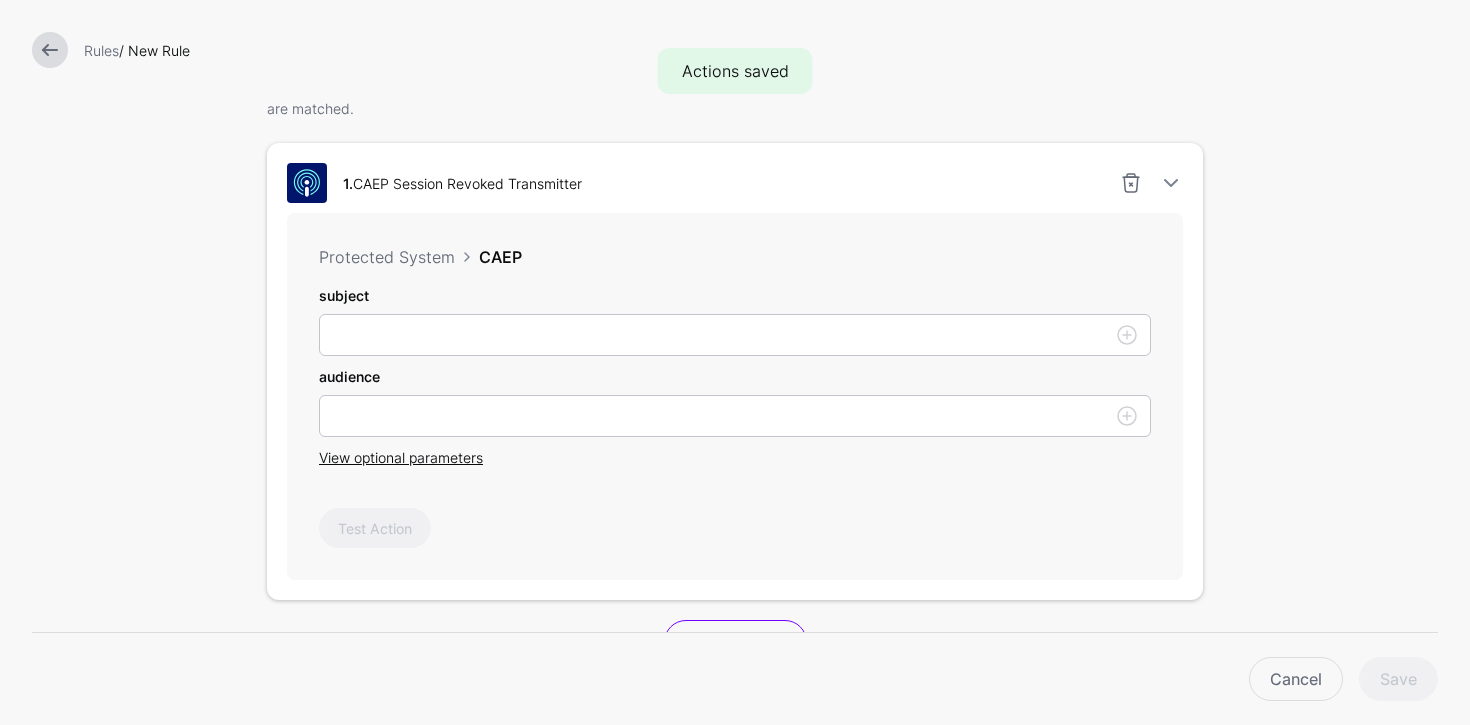 click on "subject" at bounding box center [735, 320] 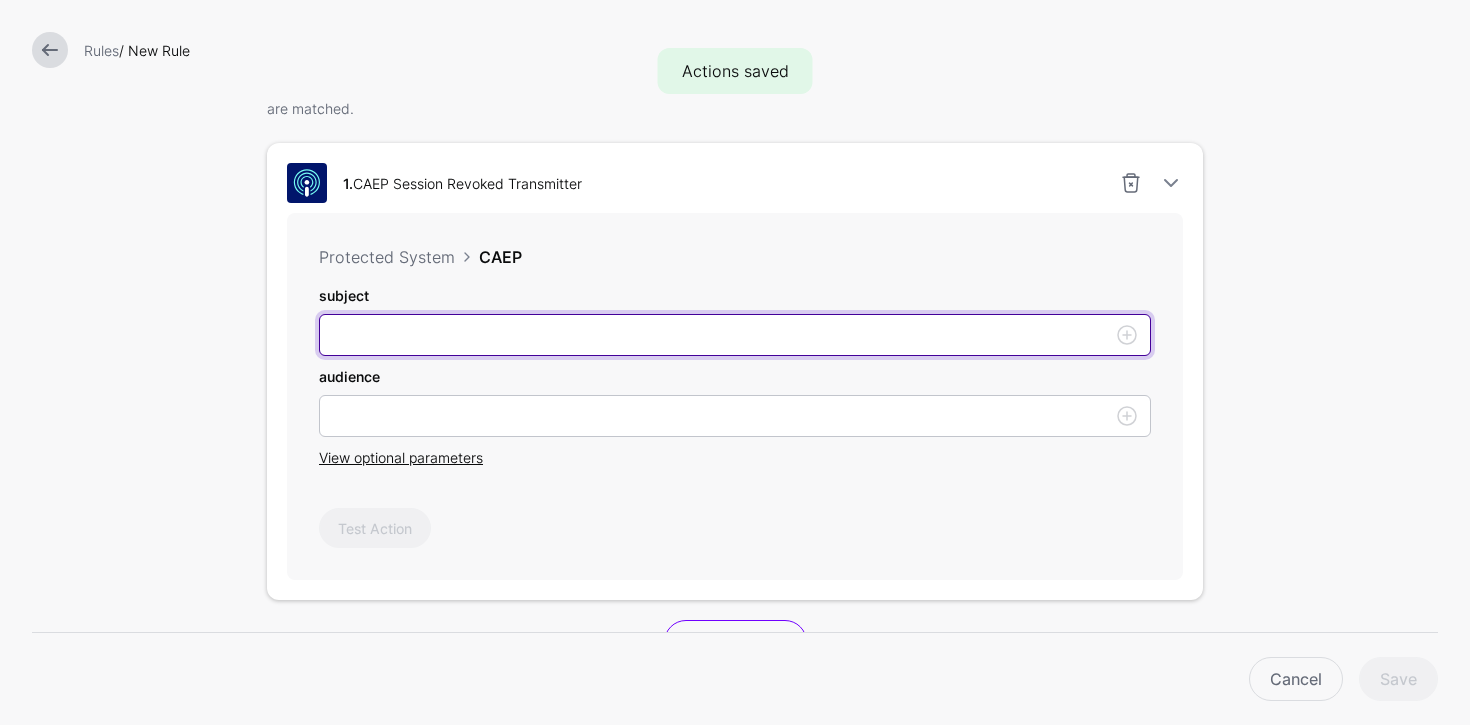 click on "subject" at bounding box center [735, 335] 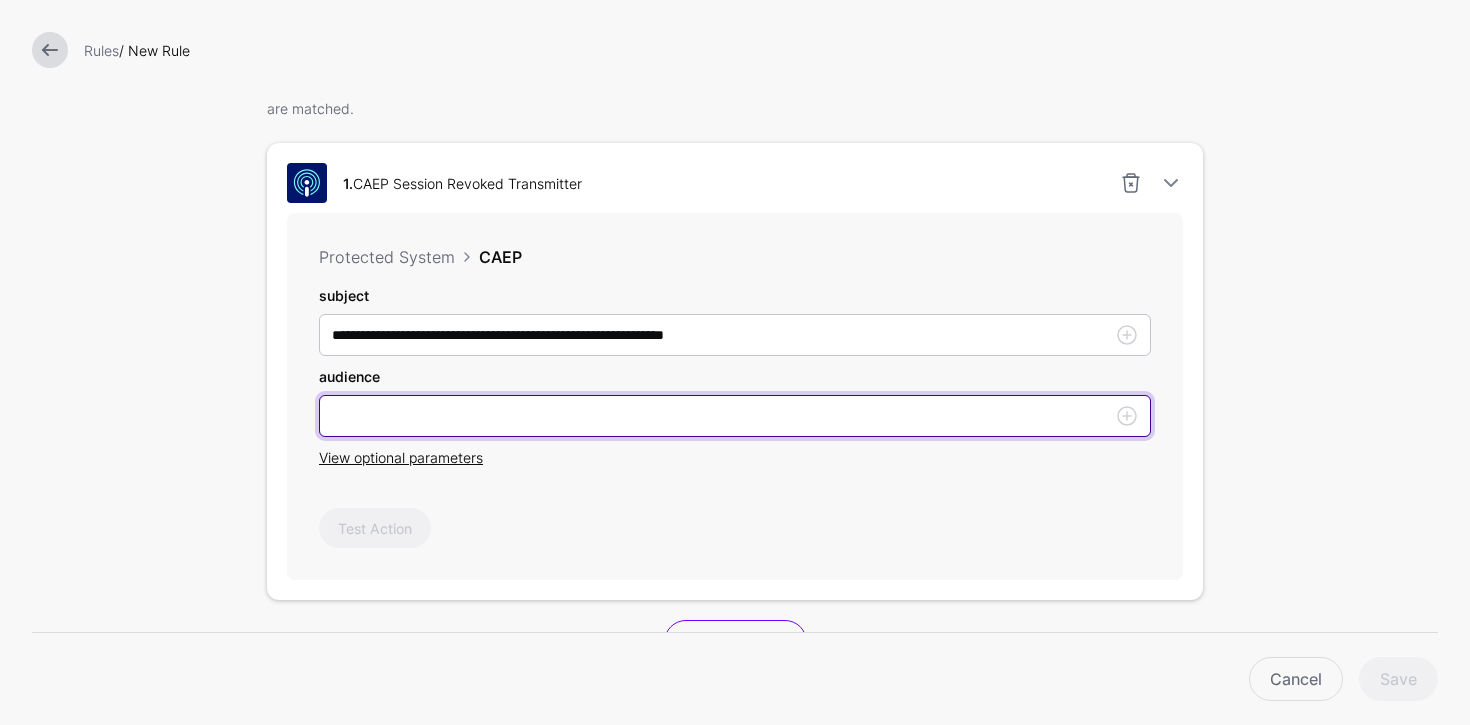 click on "subject" at bounding box center [735, 416] 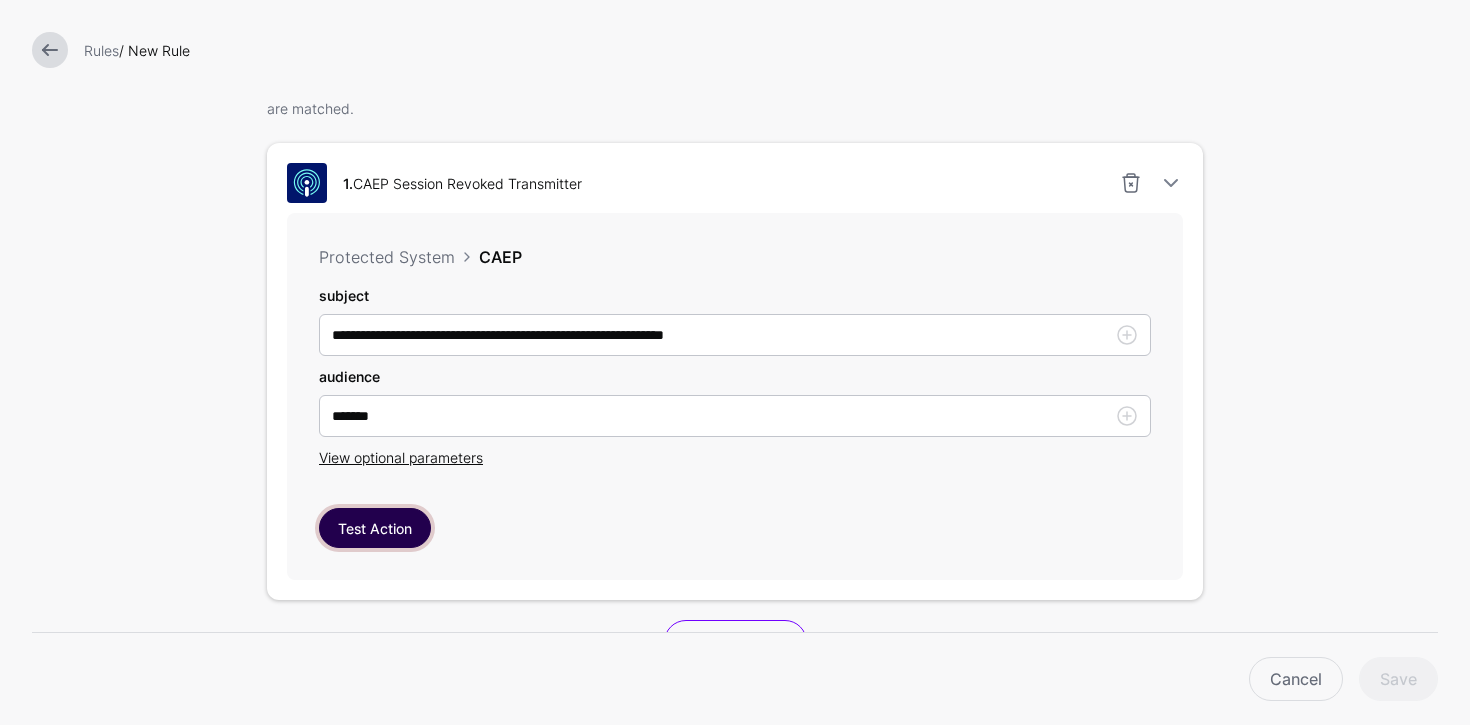 click on "Test Action" at bounding box center [375, 528] 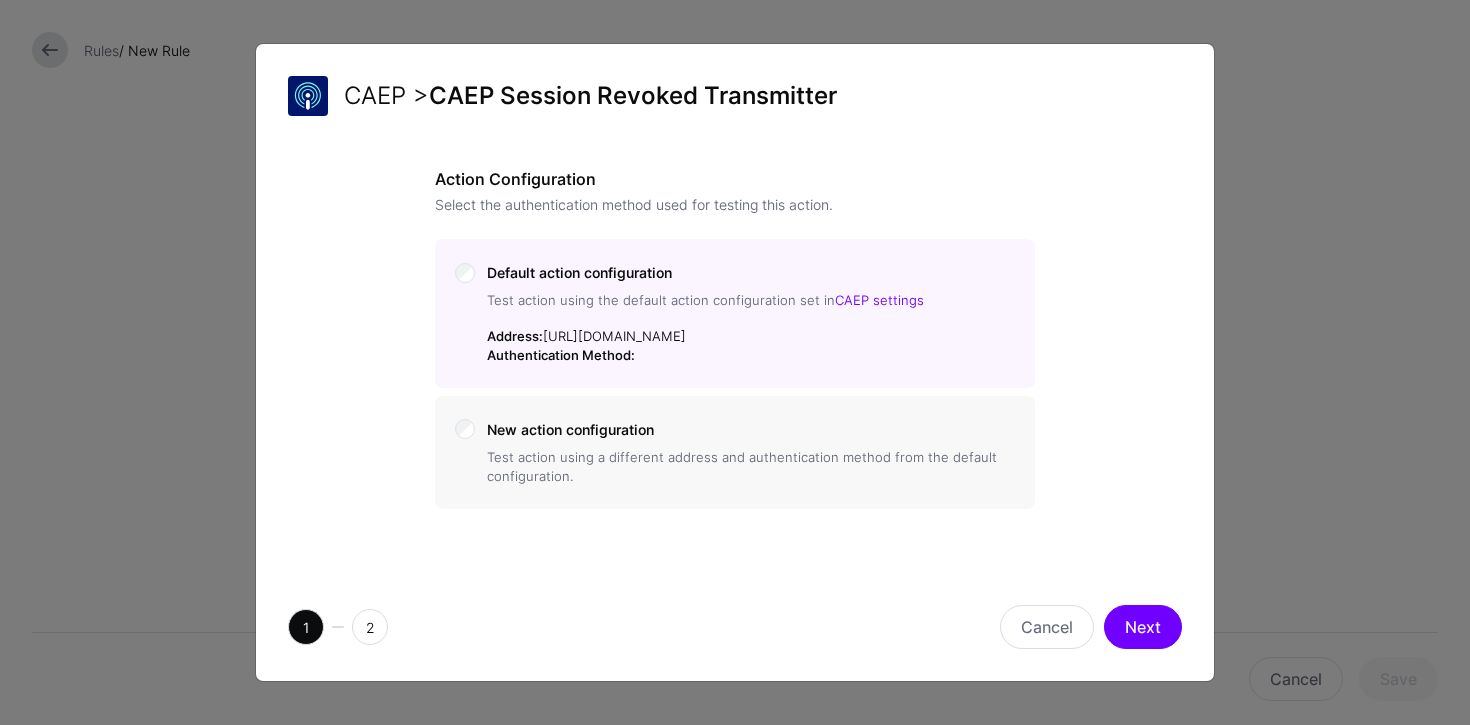 click on "Next" 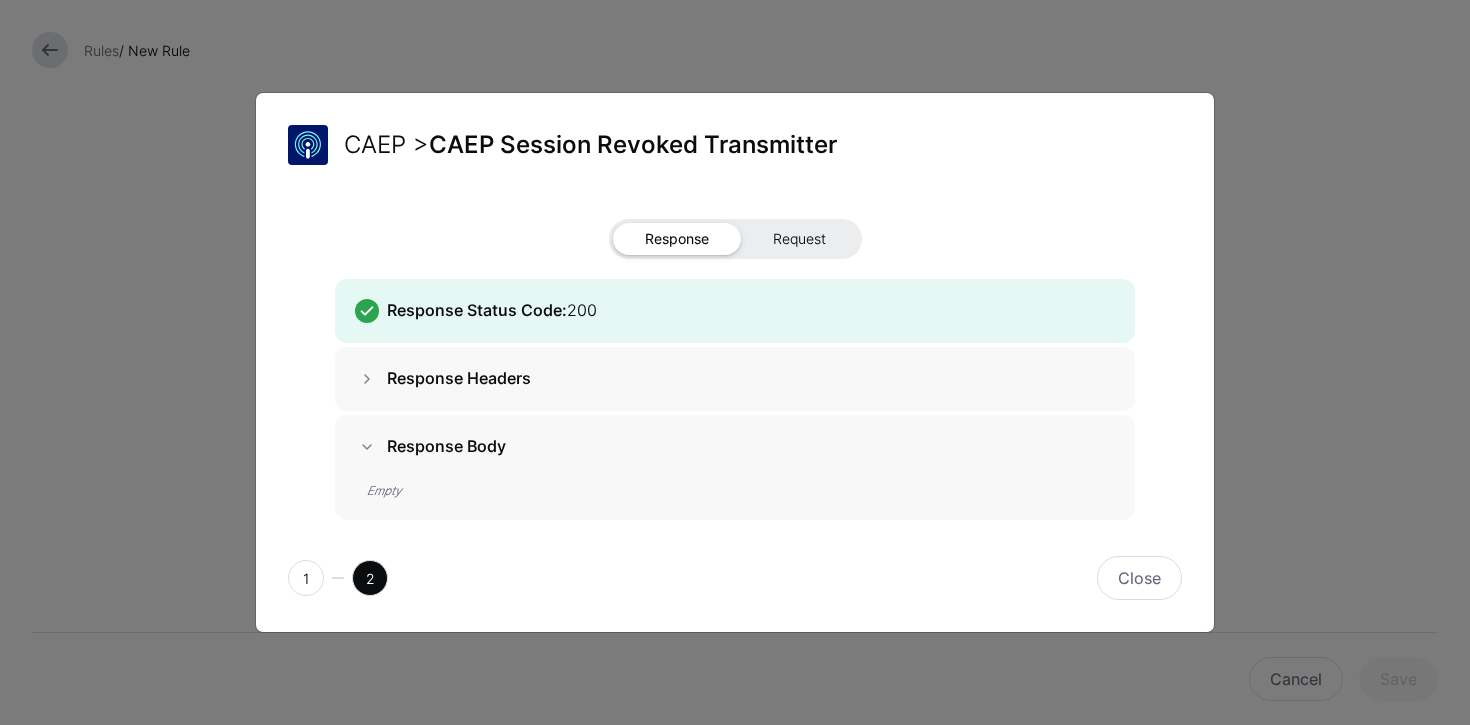 click on "Request" 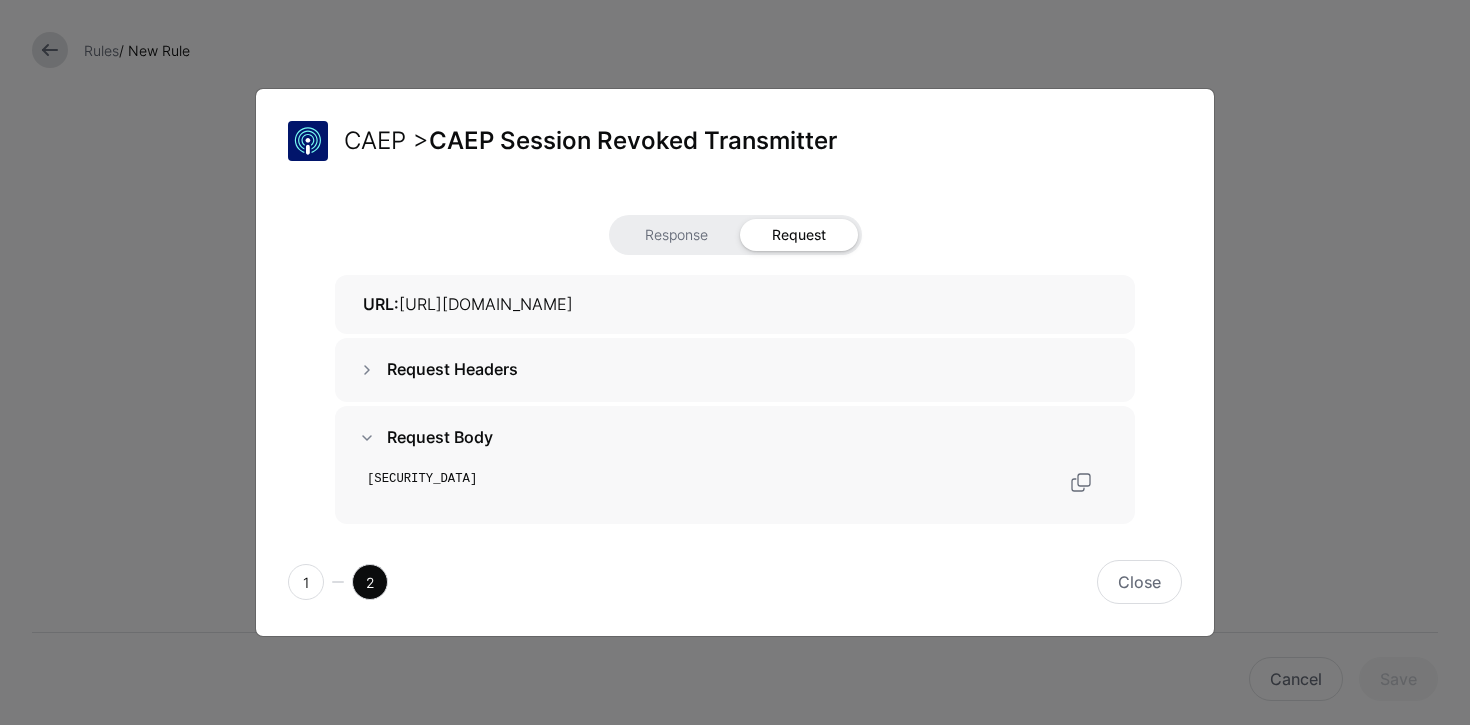 scroll, scrollTop: 46, scrollLeft: 0, axis: vertical 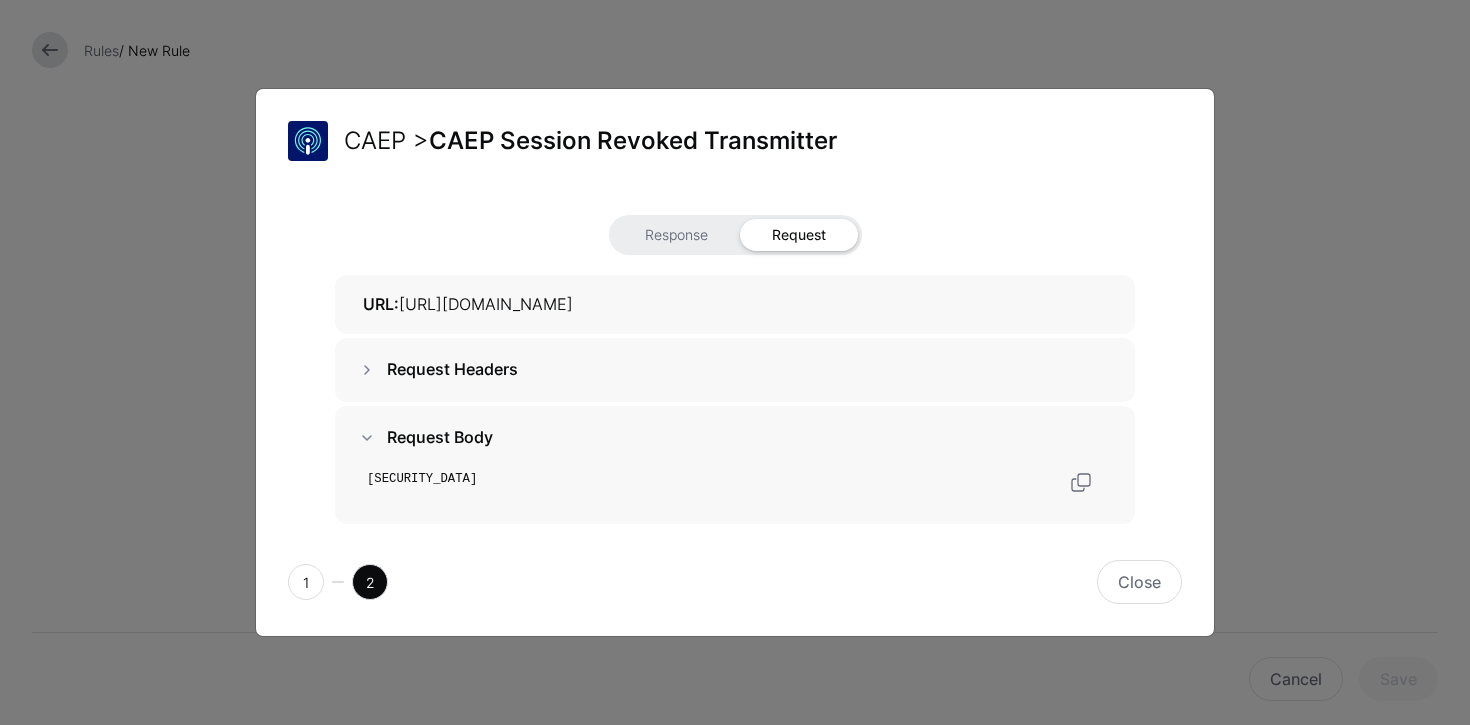 click on "eyJhbGciOiJSUzI1NiIsImtpZCI6IjlmY2NjMGQyLThjZTMtNDg0NC1iMzFkLTcwZDcxYWYzMDhlMyIsInR5cCI6InNlY2V2ZW50K2p3dCJ9.eyJhdWQiOiJQWFBHRjQyIiwiZXZlbnRzIjp7Imh0dHBzOi8vc2NoZW1hcy5vcGVuaWQubmV0L3NlY2V2ZW50L2NhZXAvZXZlbnQtdHlwZS9zZXNzaW9uLXJldm9rZWQiOnsiZXZlbnRfdGltZXN0YW1wIjoxNzUyNjc5MDIzfX0sImlhdCI6MTc1MjY3OTAyMywiaXNzIjoiaHR0cHM6Ly9zZ25sLmFpIiwianRpIjoiNjZjMjk4YTEtOWJiNS00MWQ4LWIwOGMtMTkzYjRhZTE5OWFjIiwic3ViX2lkIjp7ImZvcm1hdCI6ImFjY291bnQiLCJ1cmkiOiJhY2N0OmV4YW1wbGUudXNlckBzZXJ2aWNlLmV4YW1wbGUuY29tIn19.nRDs3ydZuhAyq6CS3JMYlB9d5JAEAtxWK-pBnwLdTsRUJ4doXpQzzniFjBVx1gquIPBFO-1u8Uu1Y82pjMjsfEcZKUmuoMKrtQJ9RQNDPByg3HaQJAvK3FV5eL3WcD0Lxr3vf8XtbOTP7c3i2vN-D44X8qGNFQ9216W3RH88T1T4dOaXjayyhB6bA3tIqeOFAKFthfv1rEueiFCh7FZZBLSebr6QSr9EW2cVyFIy5ffieZ-RfPfxcXsZNb6iHZSLOcnE-HnJesiD0JhxP6_v-n8jWzfuv0moAB8uy3rXZAX3yIEPWVZjLYJ9dy1S-Jsma5tMUK6_oxwcIzYVsKq_yg" 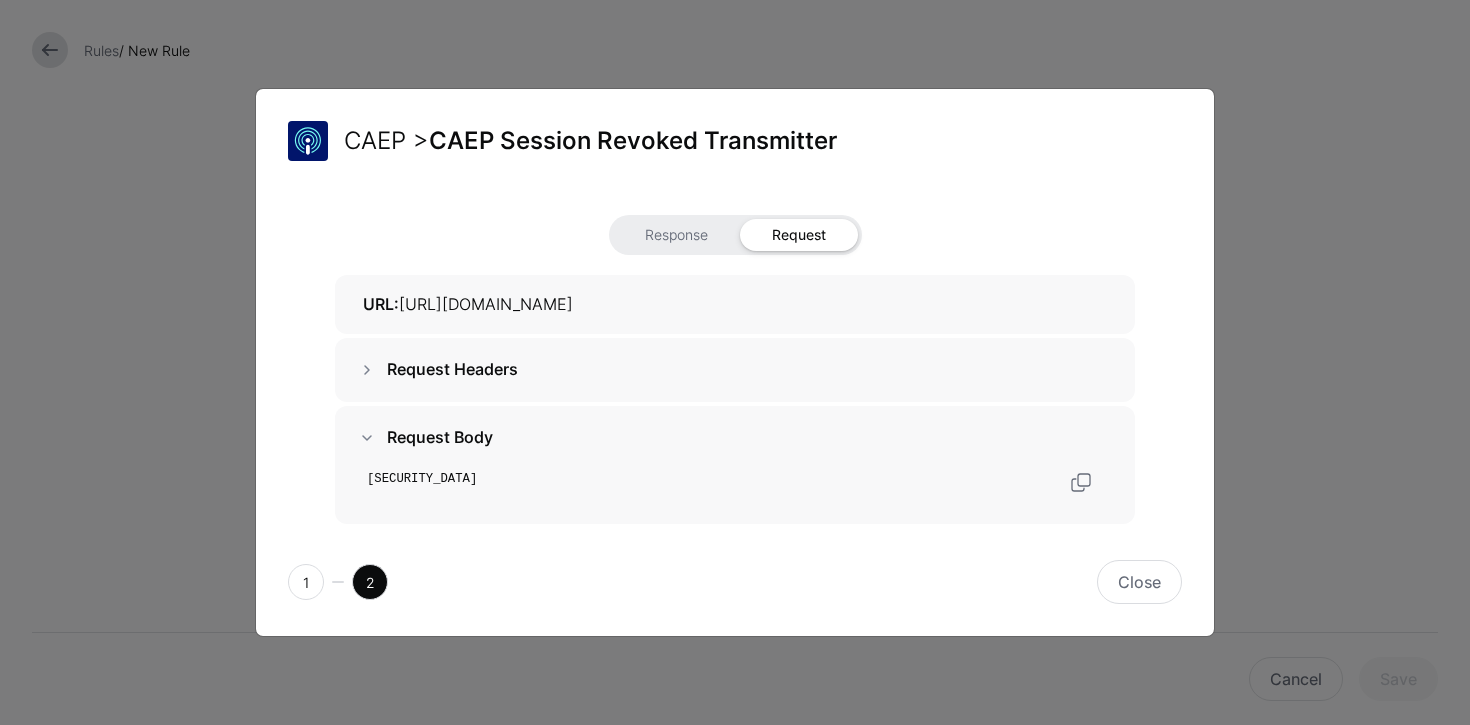 scroll, scrollTop: 0, scrollLeft: 0, axis: both 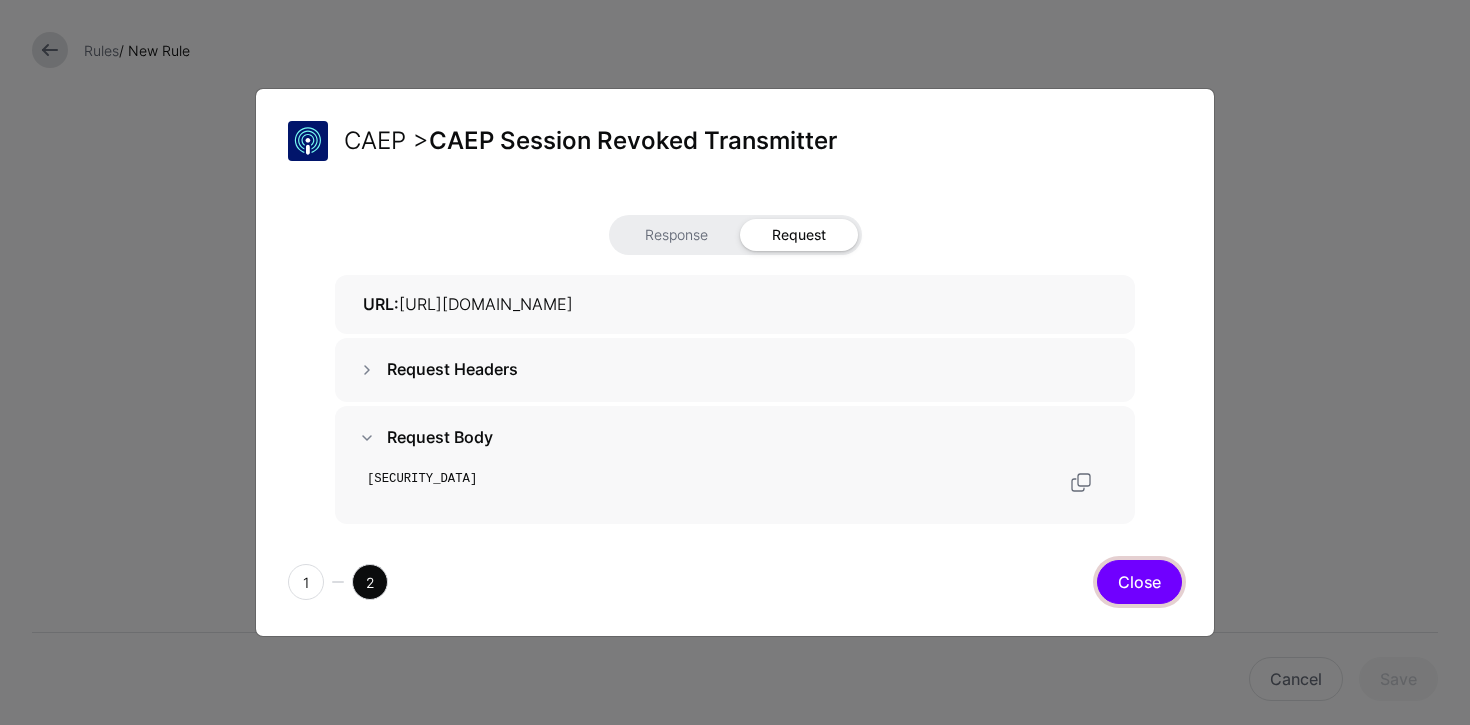 click on "Close" 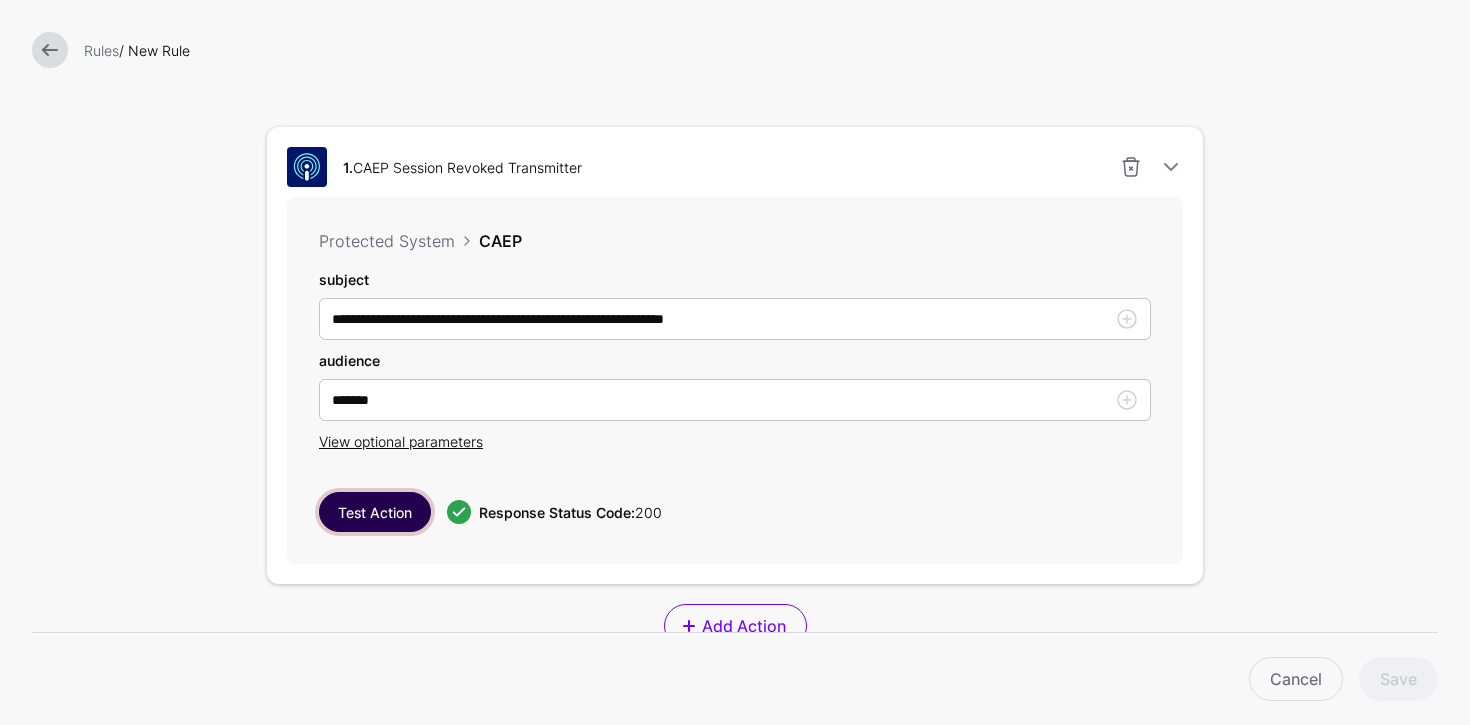 scroll, scrollTop: 452, scrollLeft: 0, axis: vertical 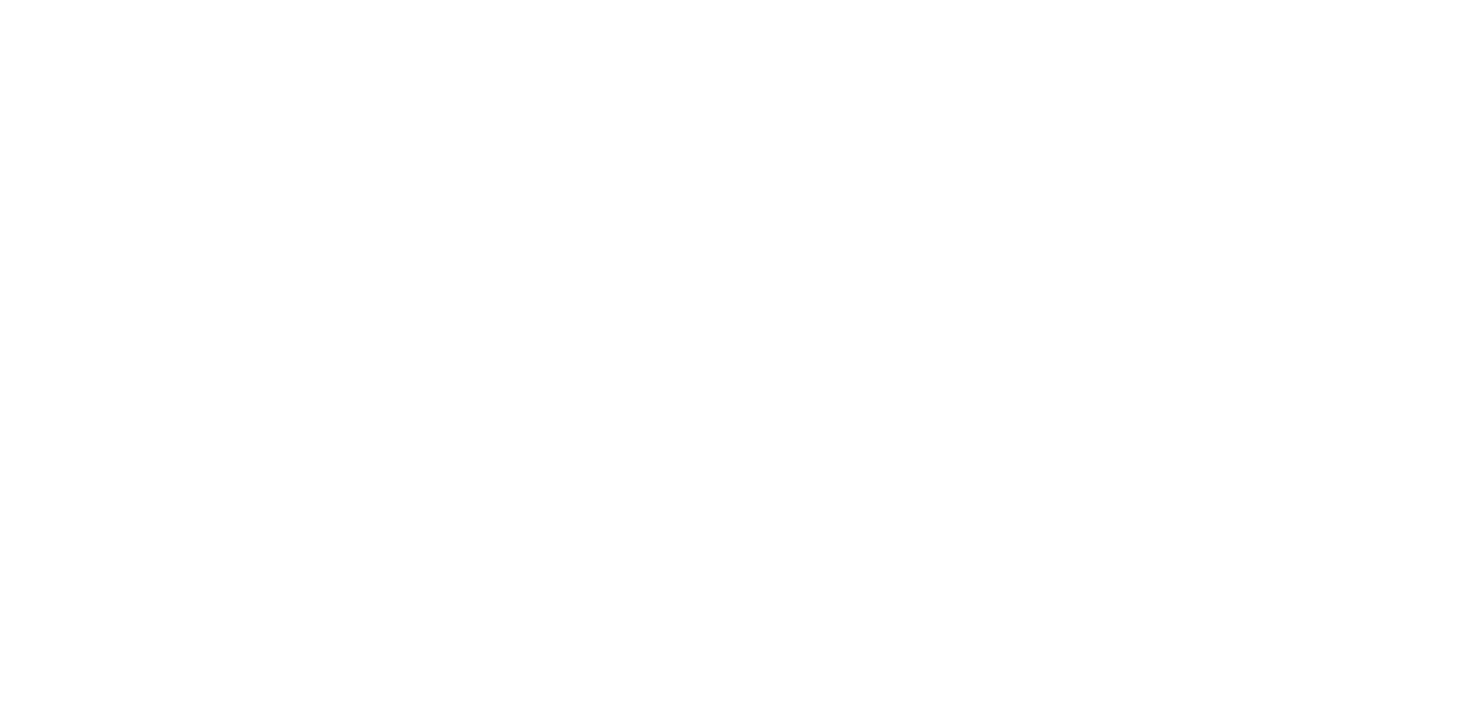 click 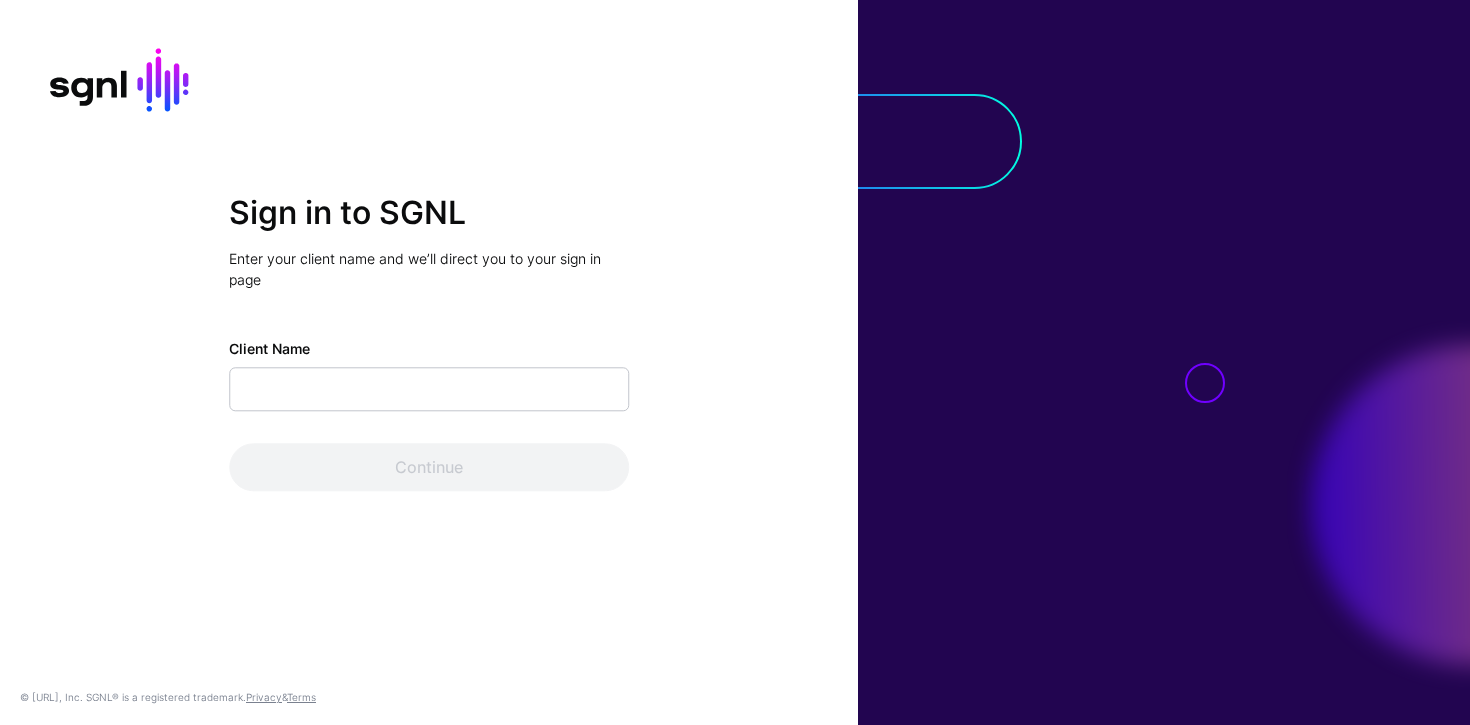 click on "Client Name" at bounding box center [429, 389] 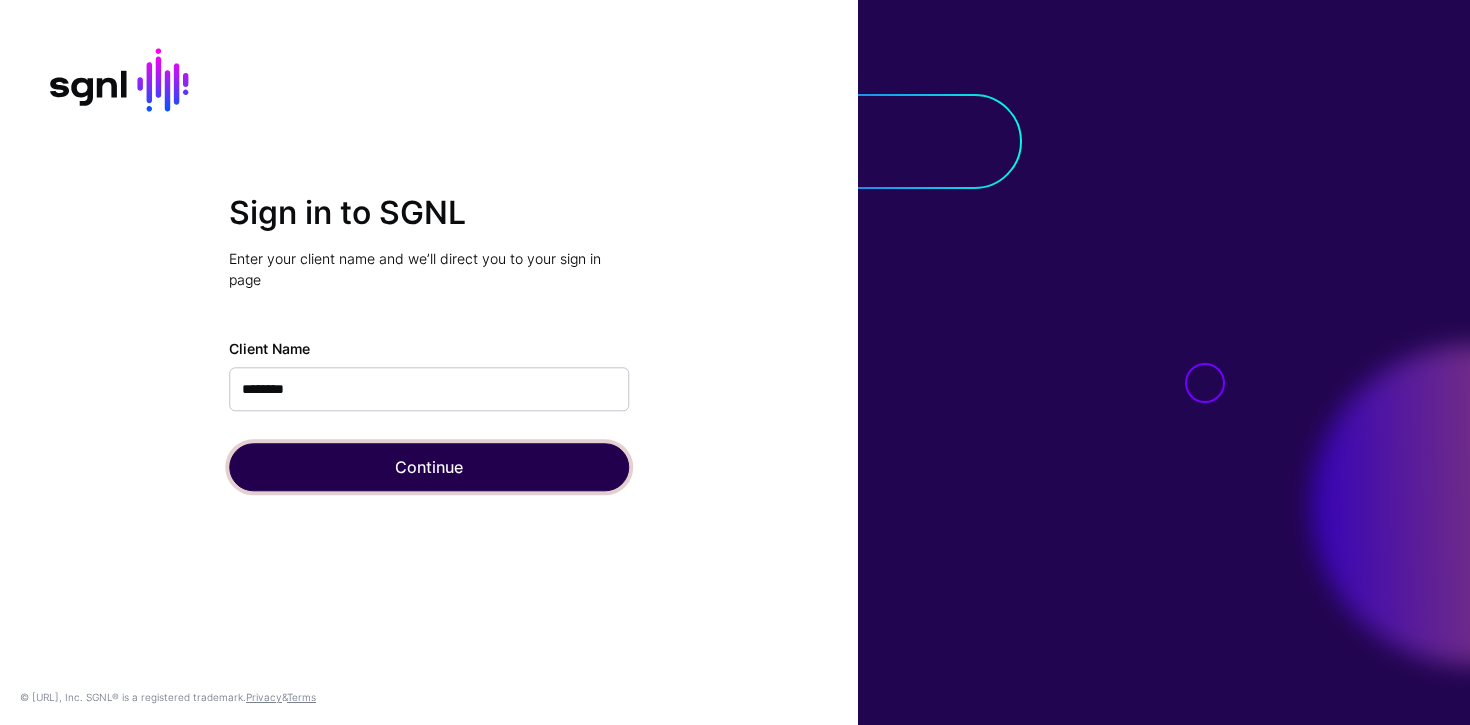 click on "Continue" 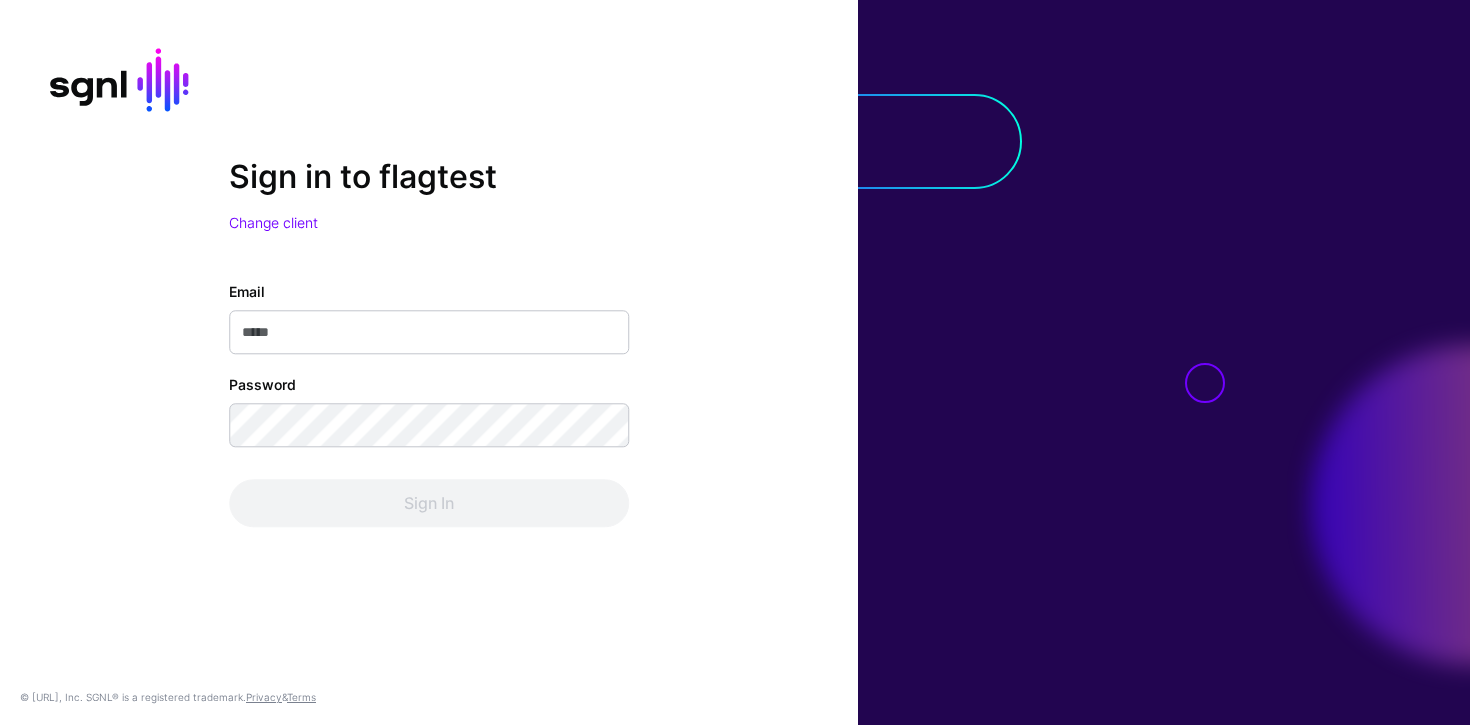 click on "Email" at bounding box center (429, 332) 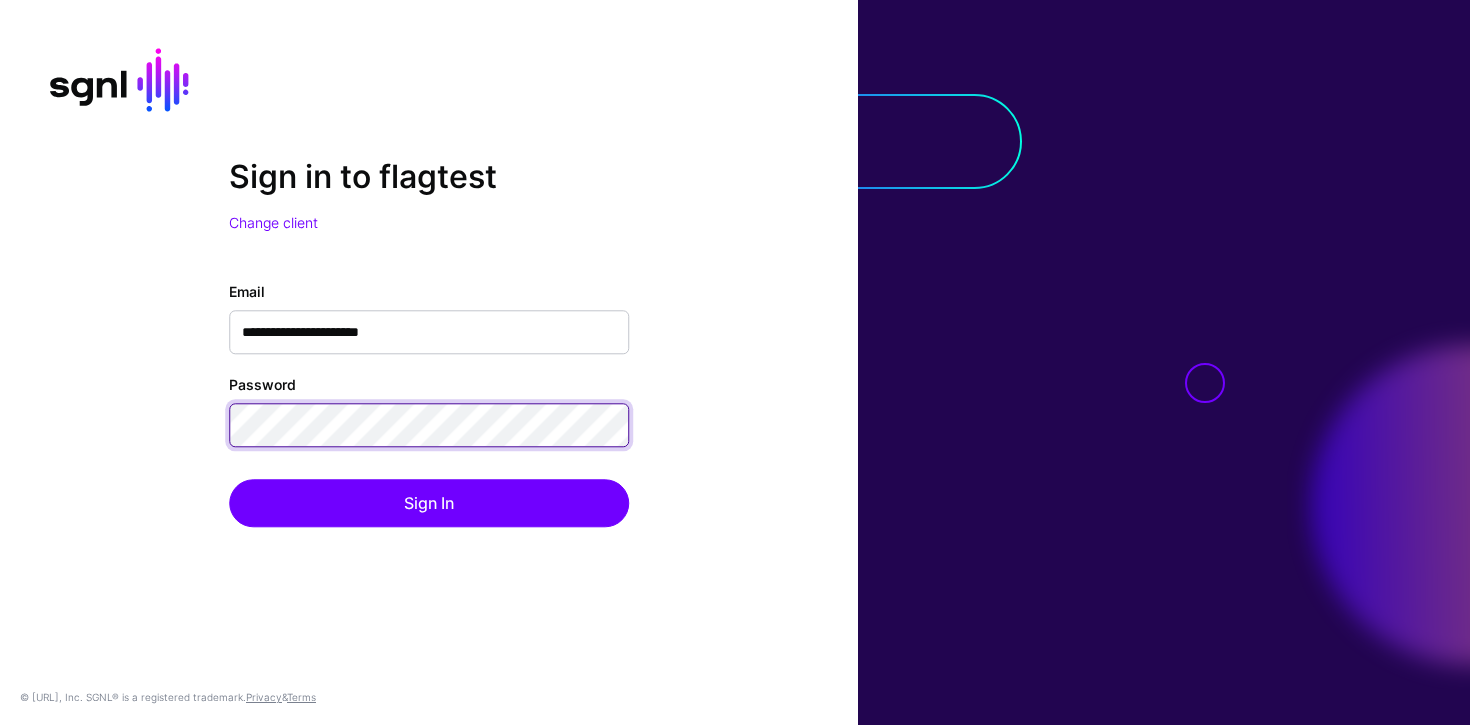 click on "Sign In" 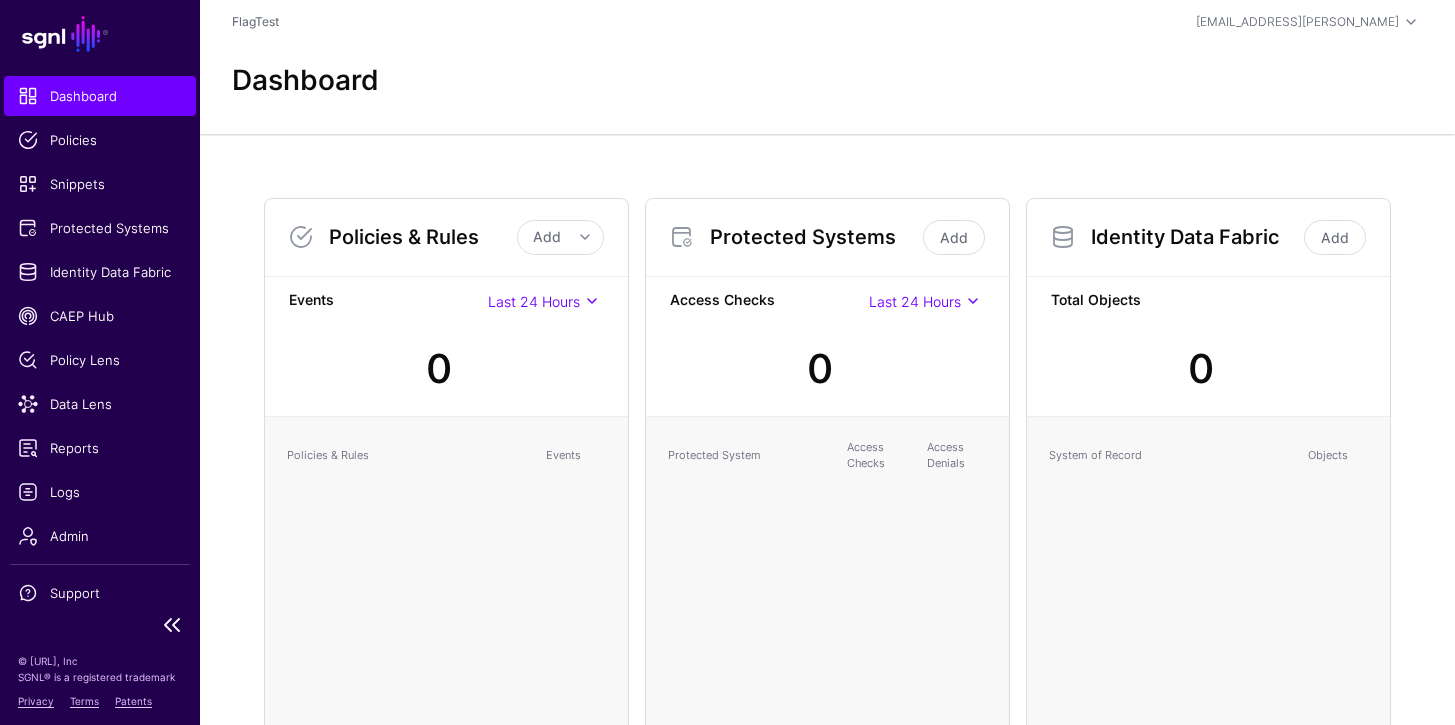click on "Dashboard Policies Snippets Protected Systems Identity Data Fabric CAEP Hub Policy Lens Data Lens Reports Logs Admin Support" 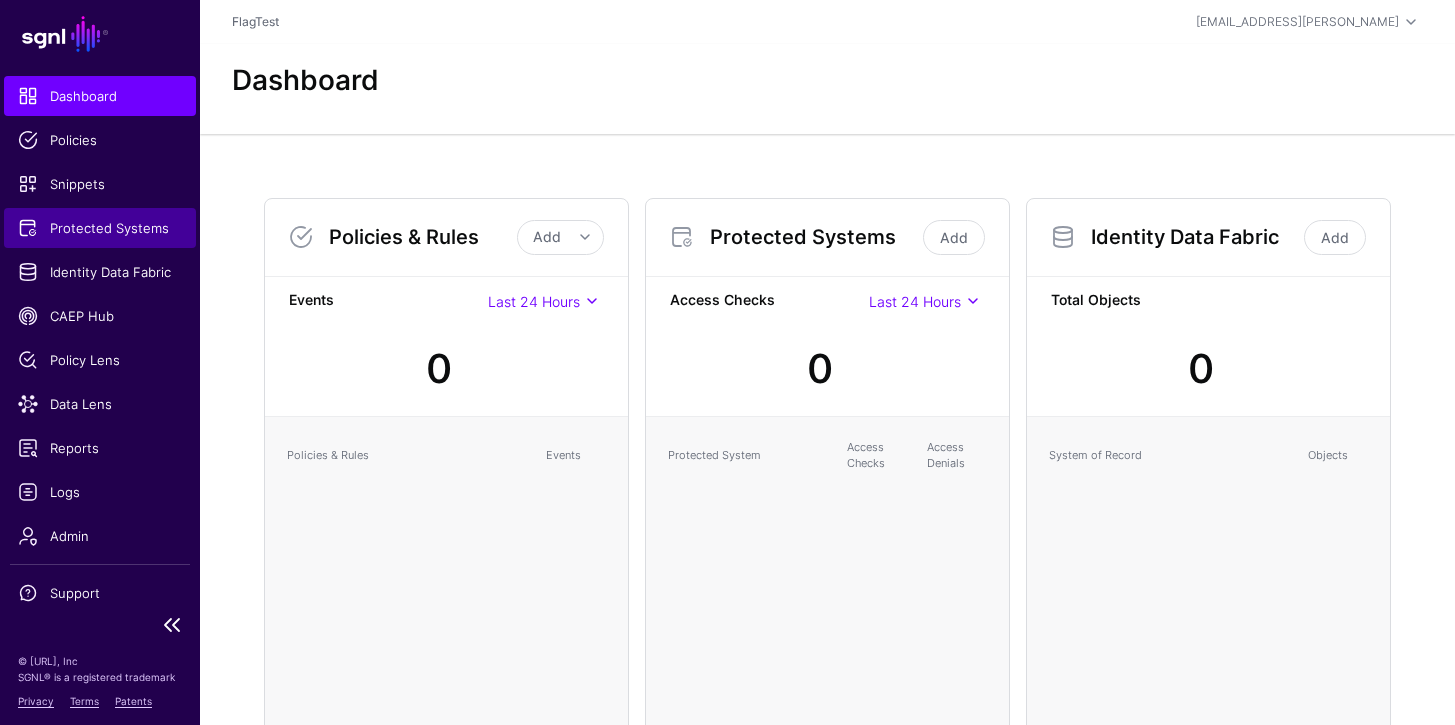 click on "Protected Systems" 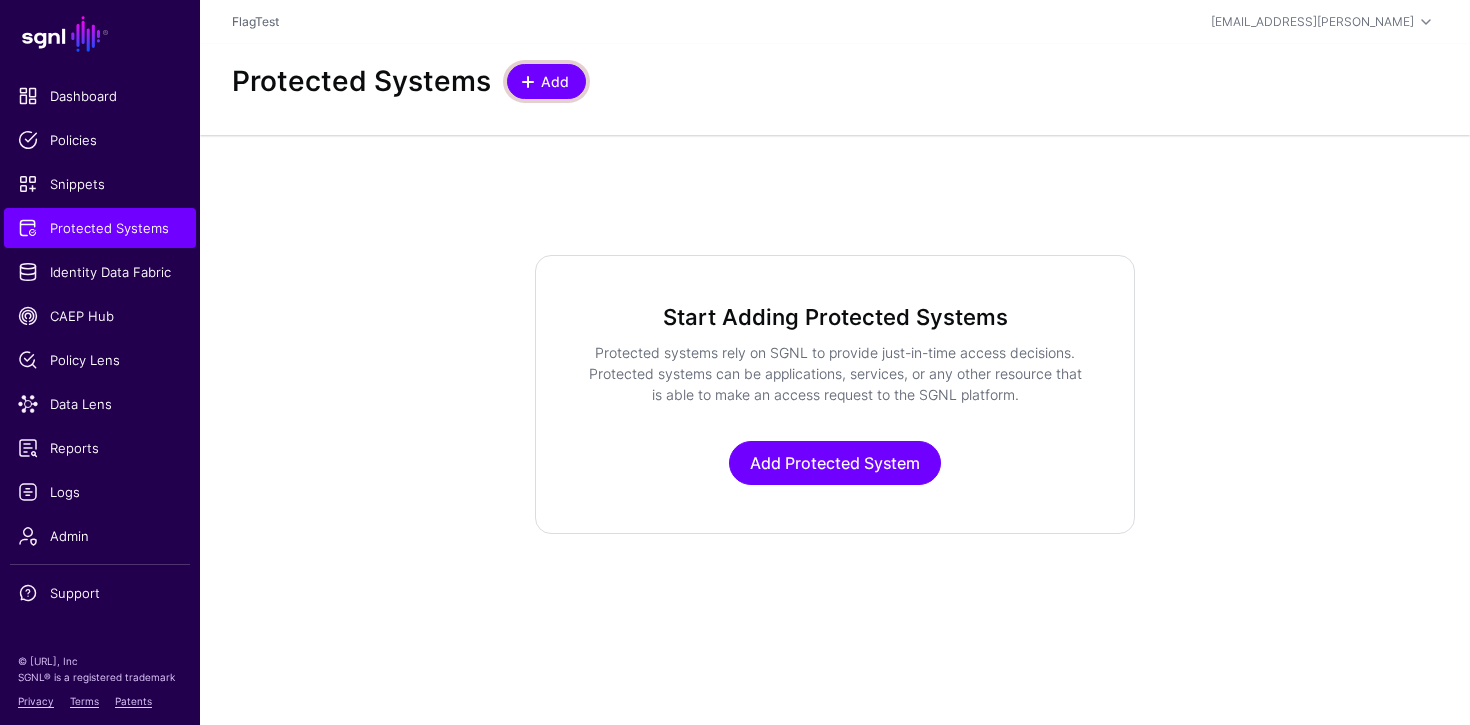 click on "Add" 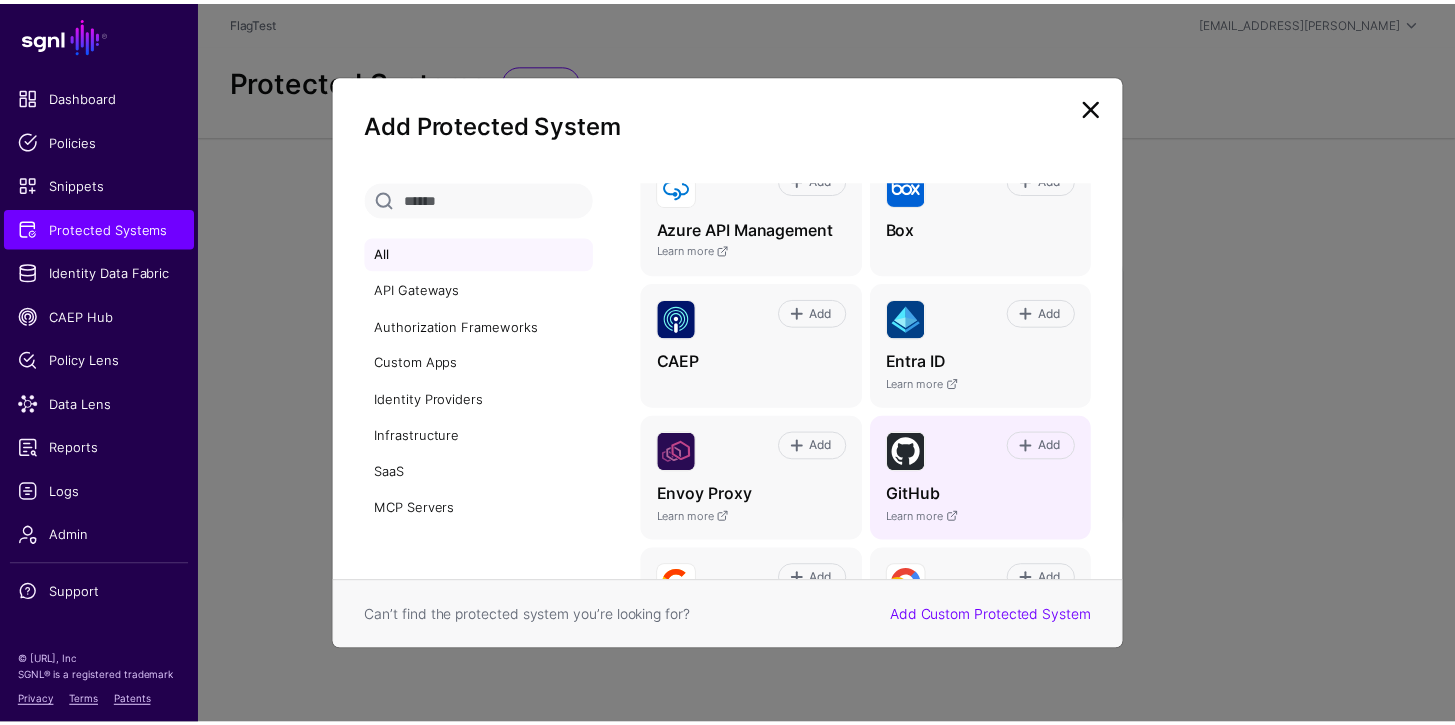 scroll, scrollTop: 369, scrollLeft: 0, axis: vertical 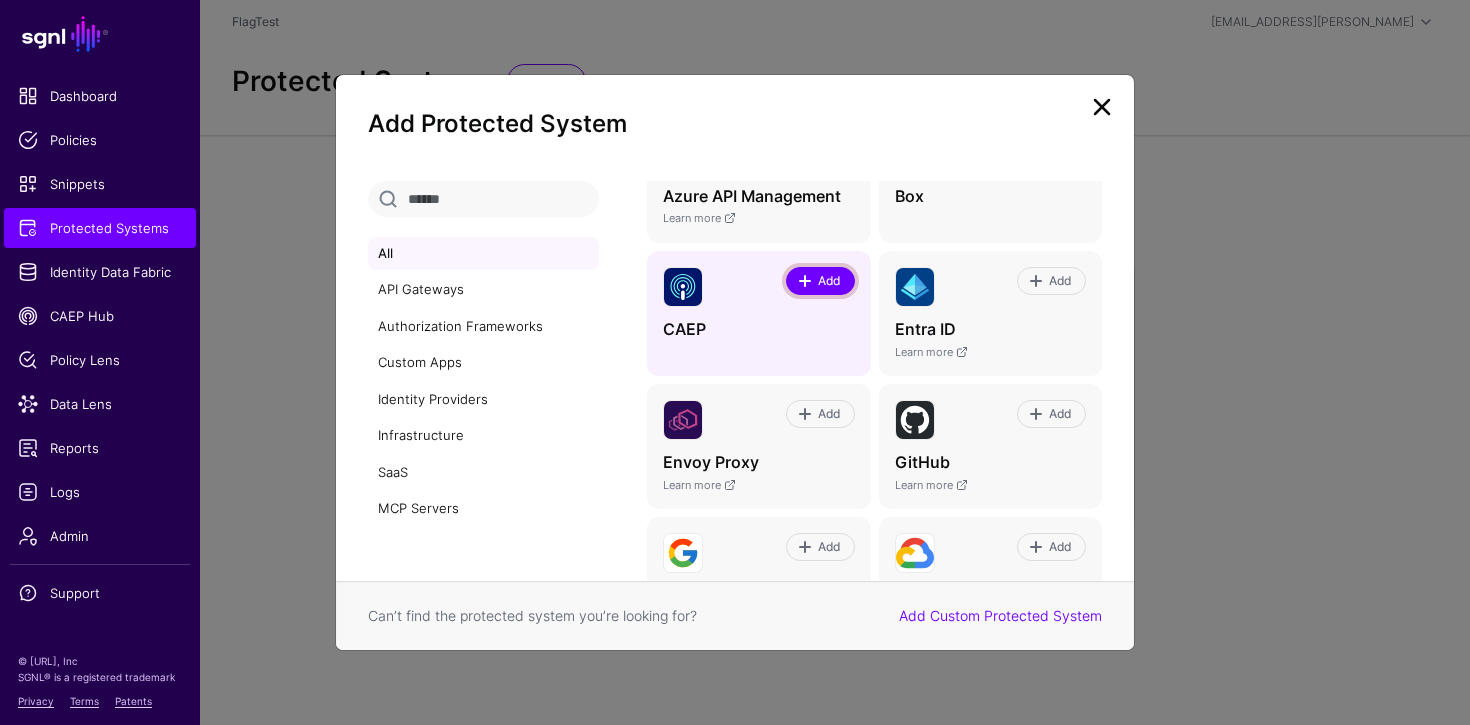 click on "Add" 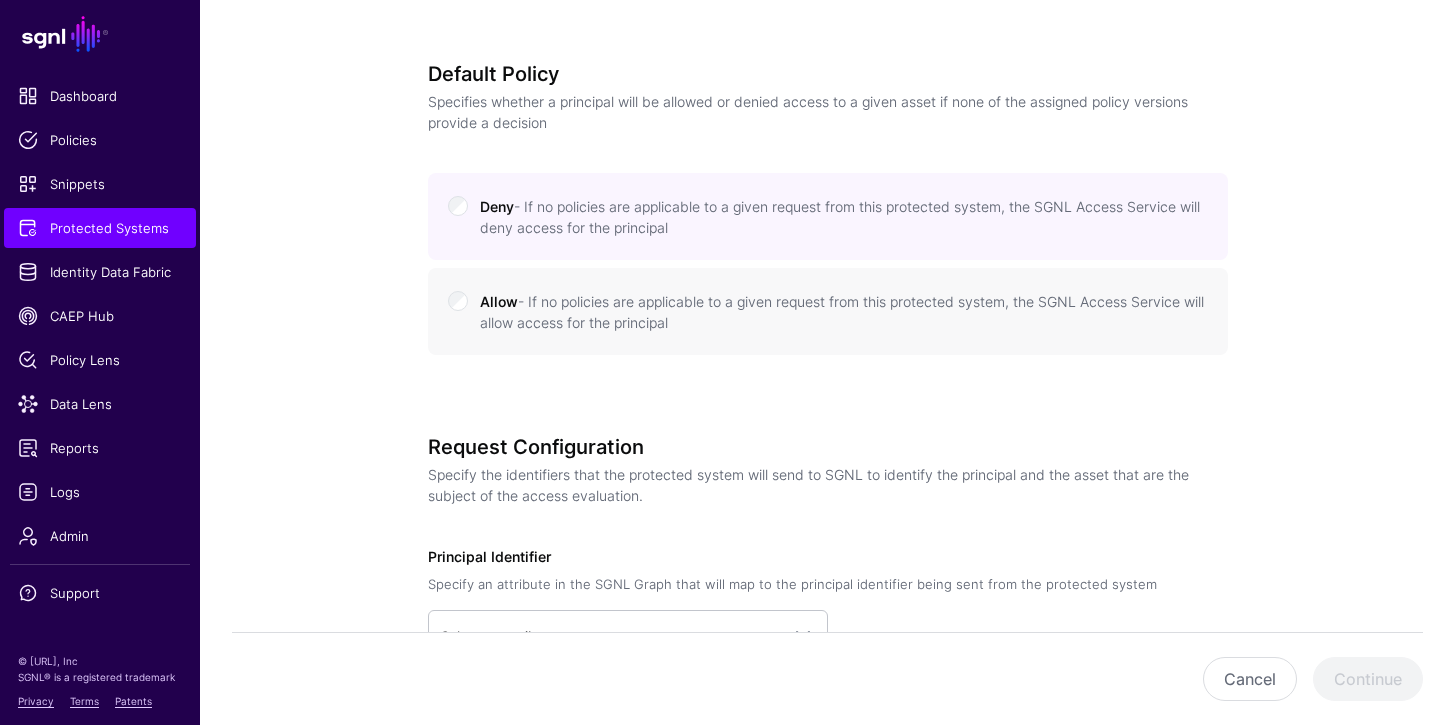 scroll, scrollTop: 1010, scrollLeft: 0, axis: vertical 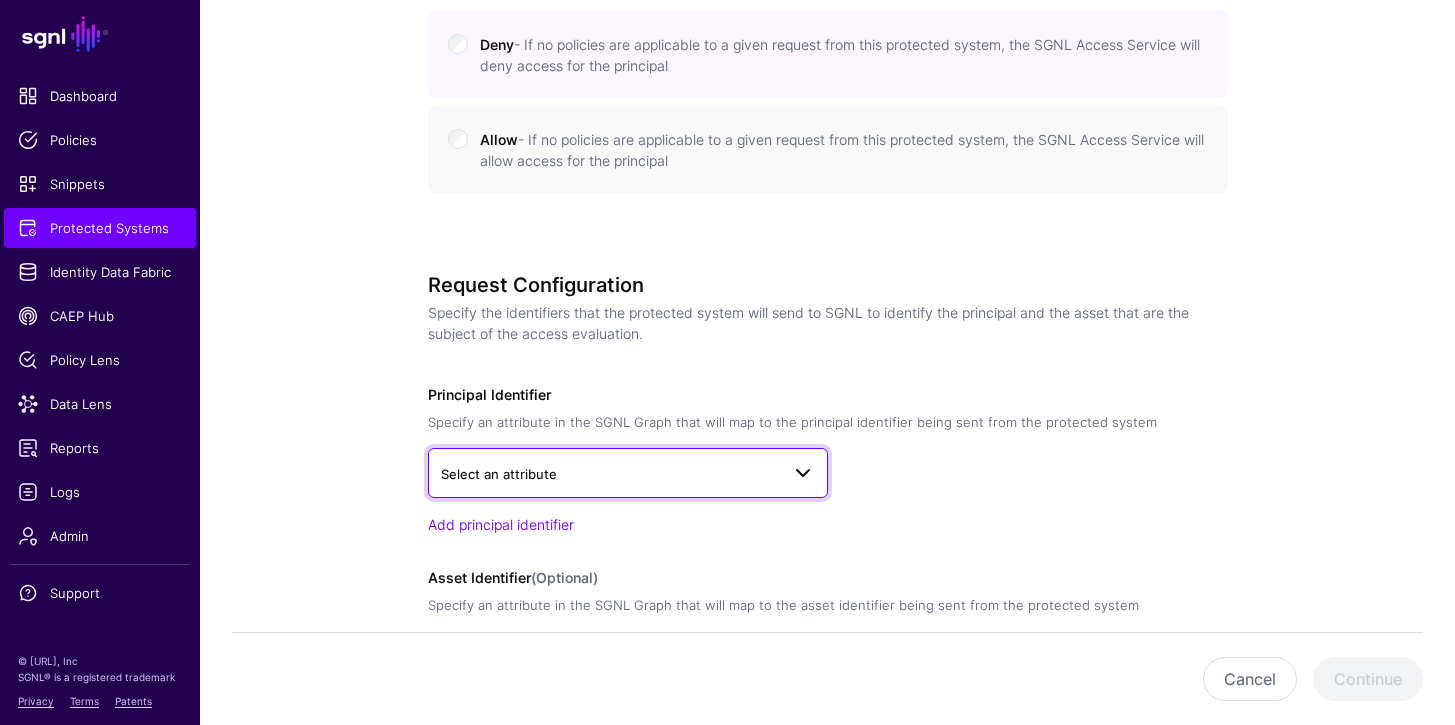 click on "Select an attribute" at bounding box center [610, 474] 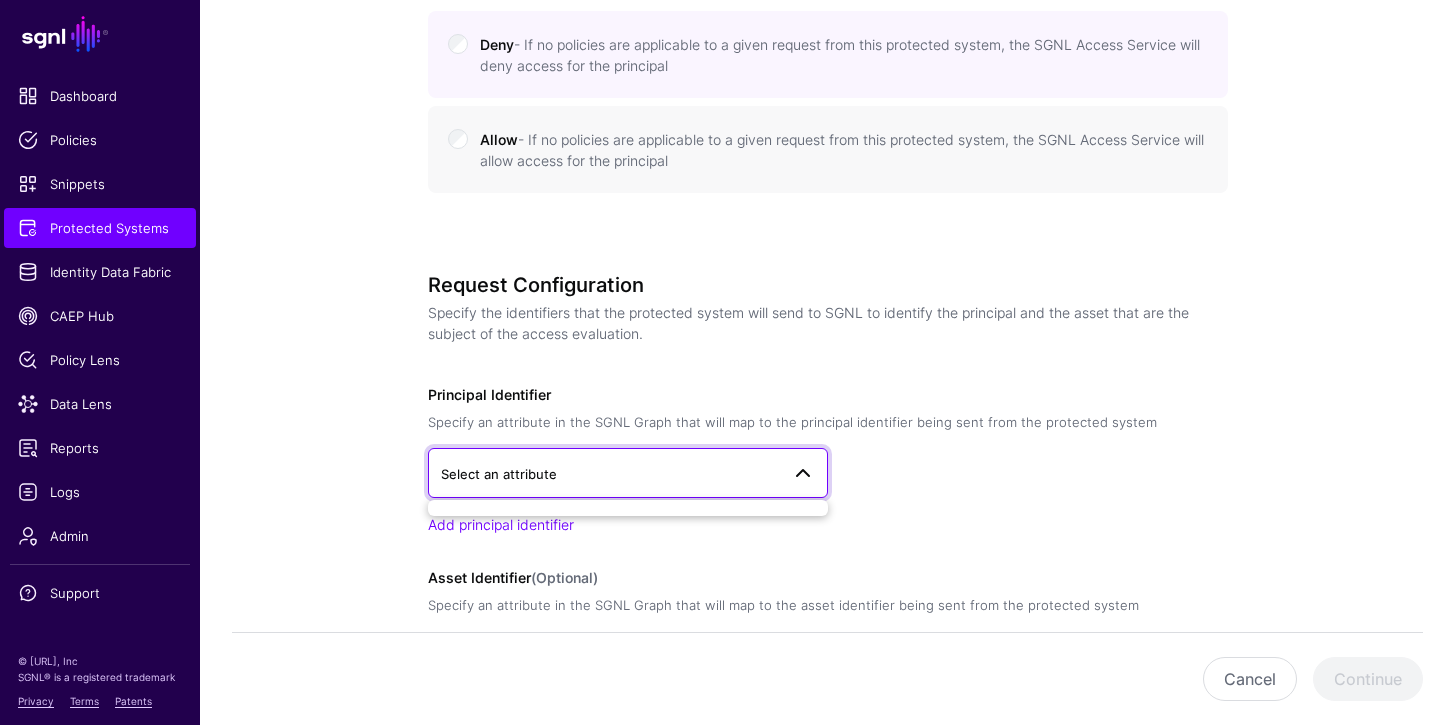 click on "Select an attribute" at bounding box center (628, 473) 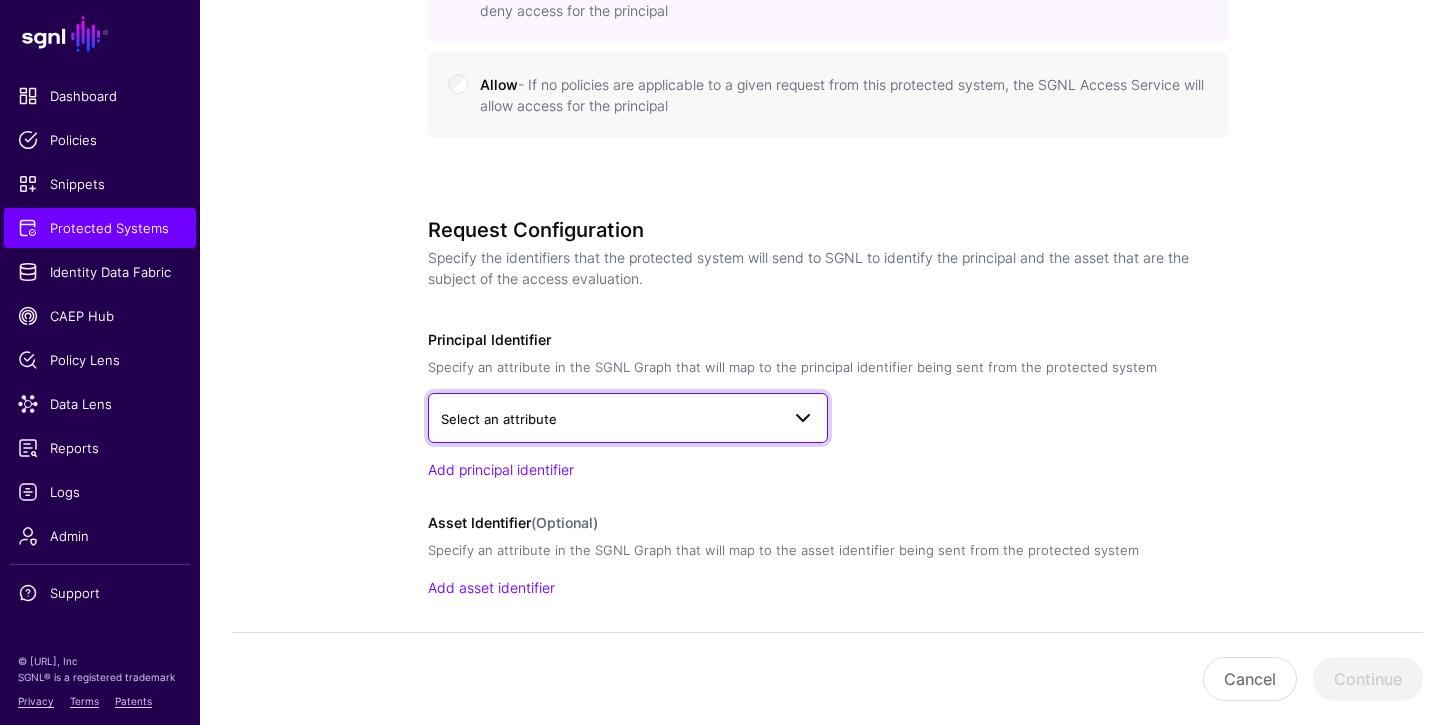 scroll, scrollTop: 1145, scrollLeft: 0, axis: vertical 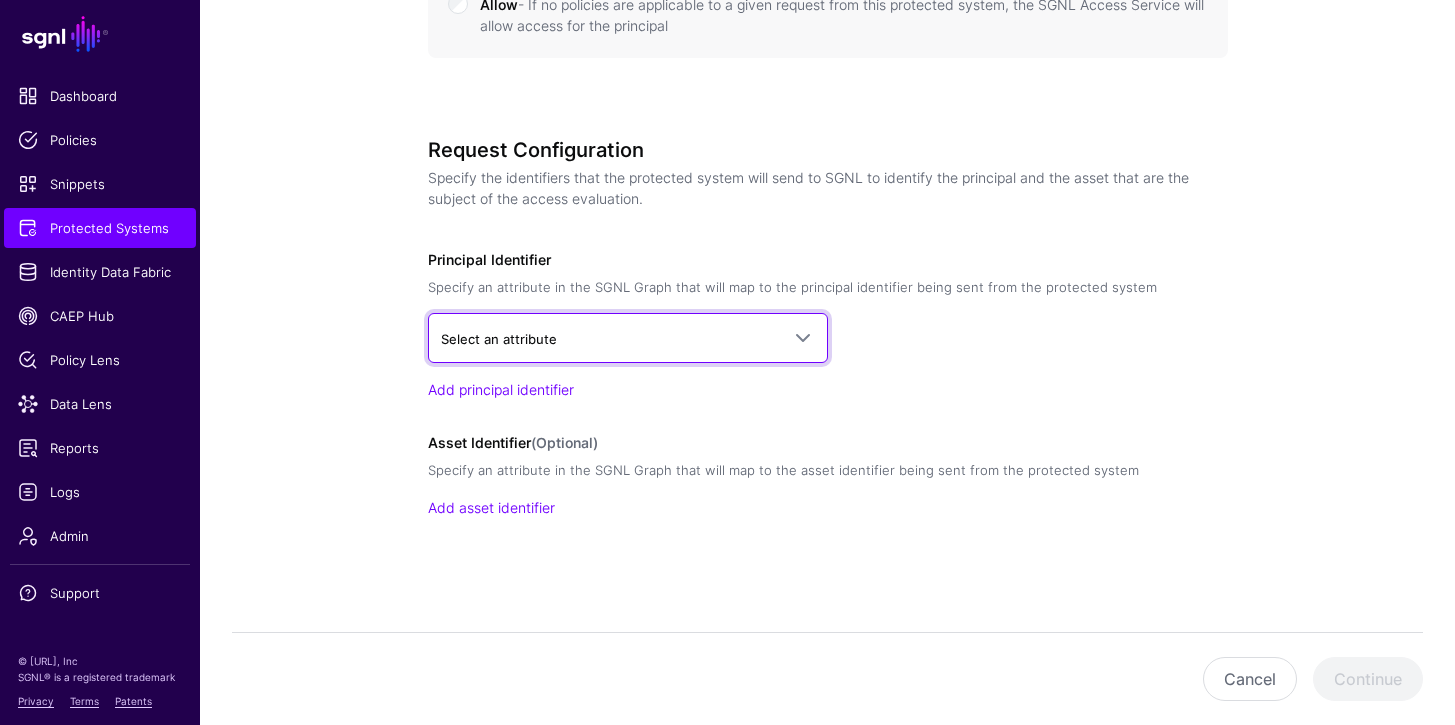 drag, startPoint x: 581, startPoint y: 326, endPoint x: 1049, endPoint y: 561, distance: 523.68787 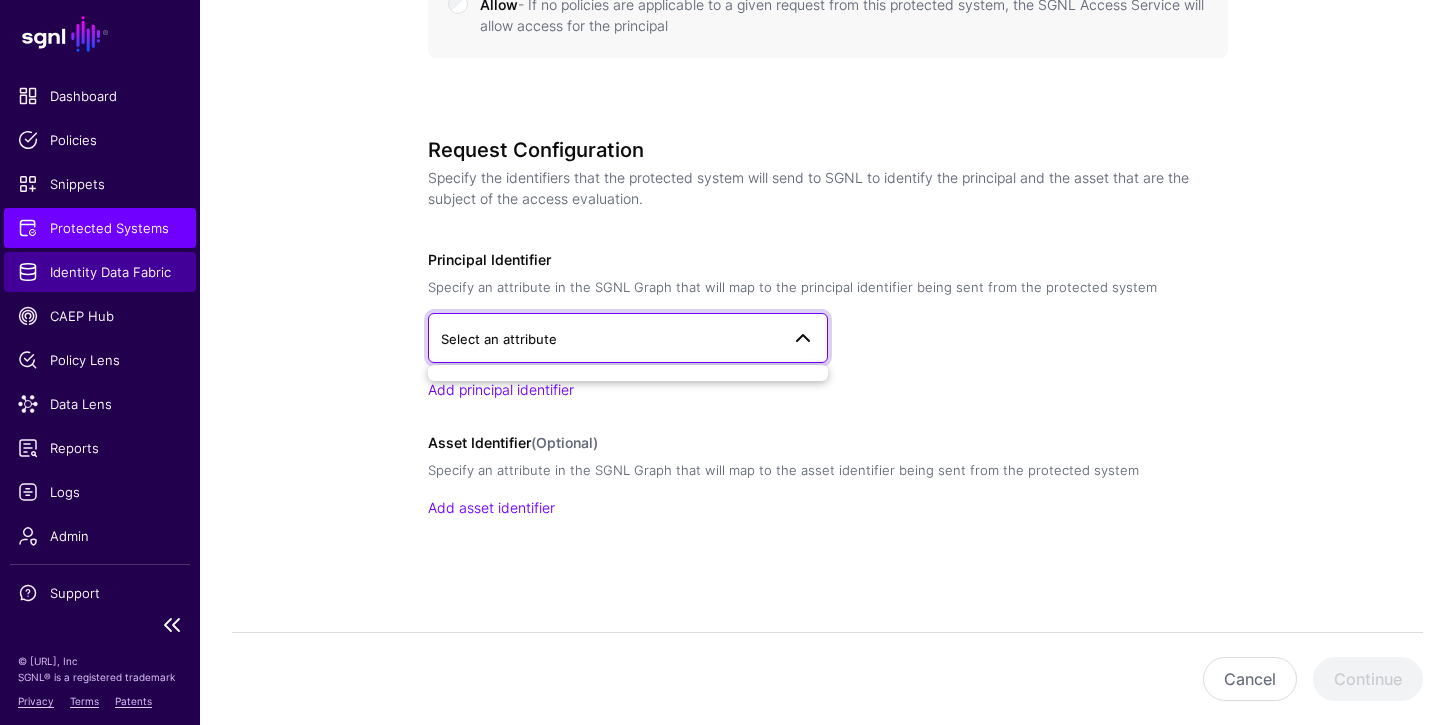 click on "Identity Data Fabric" 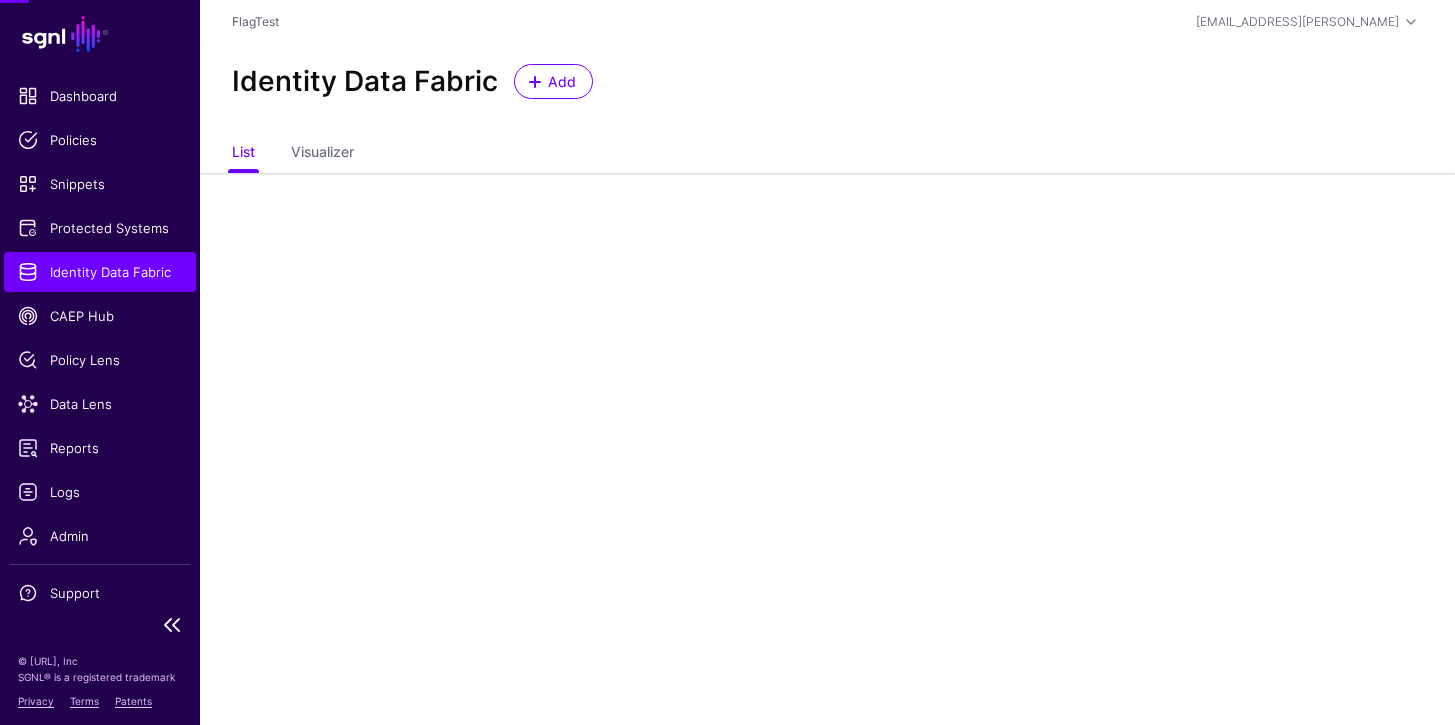 scroll, scrollTop: 0, scrollLeft: 0, axis: both 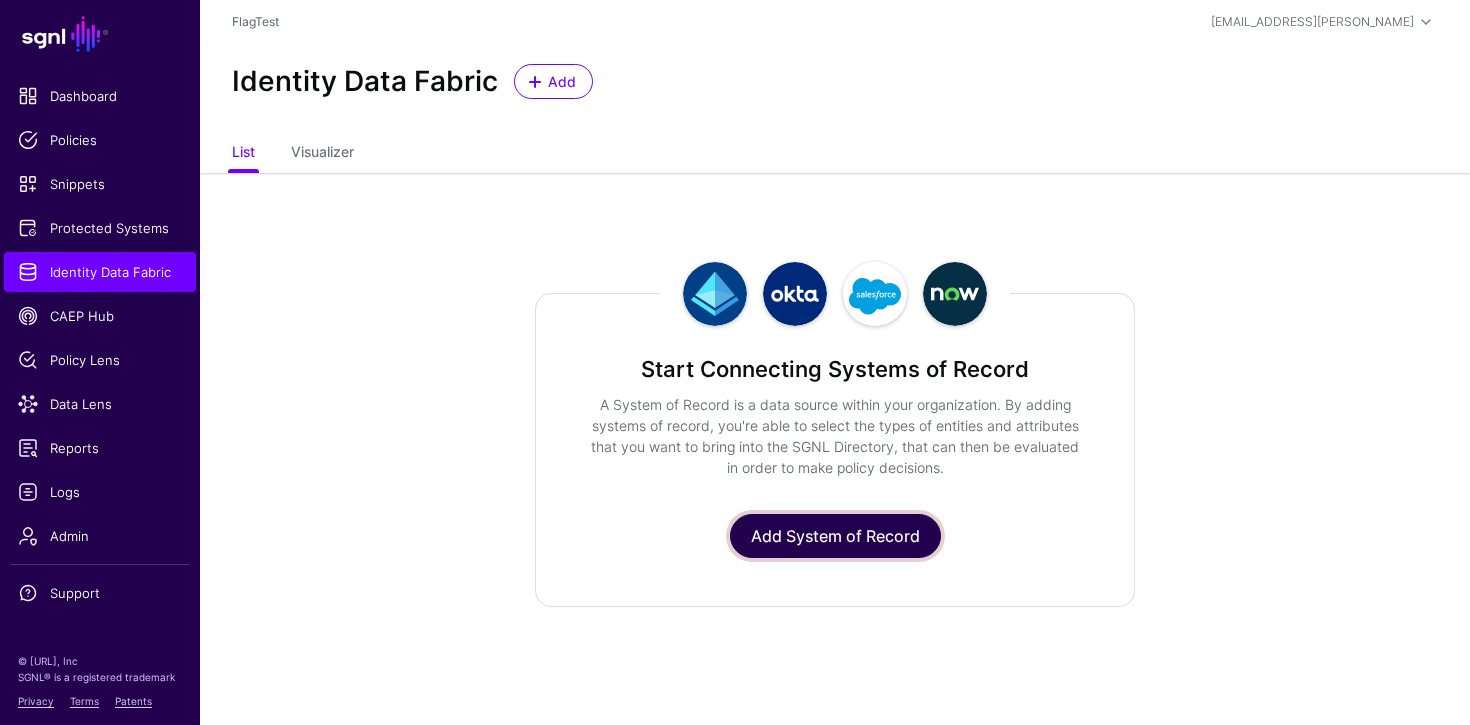 click on "Add System of Record" 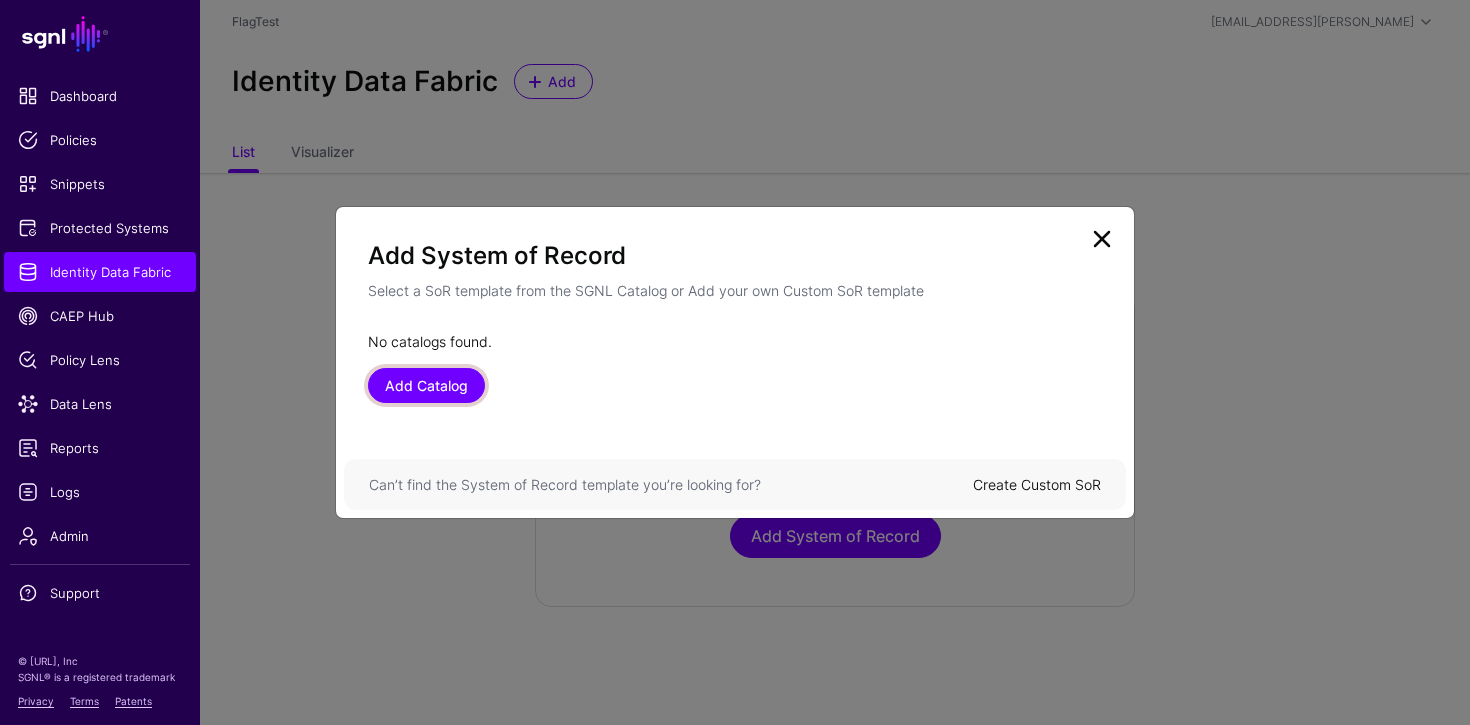 click on "Add Catalog" 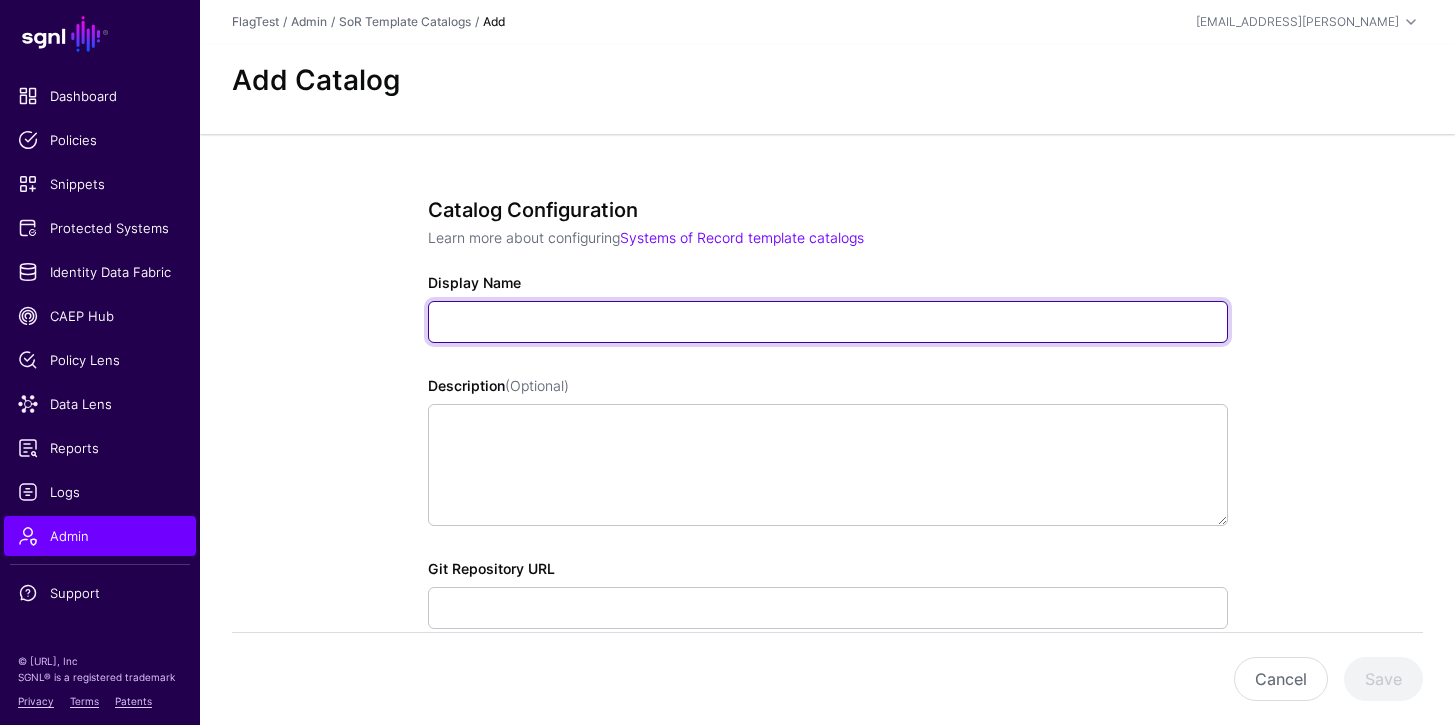 click on "Display Name" at bounding box center (828, 322) 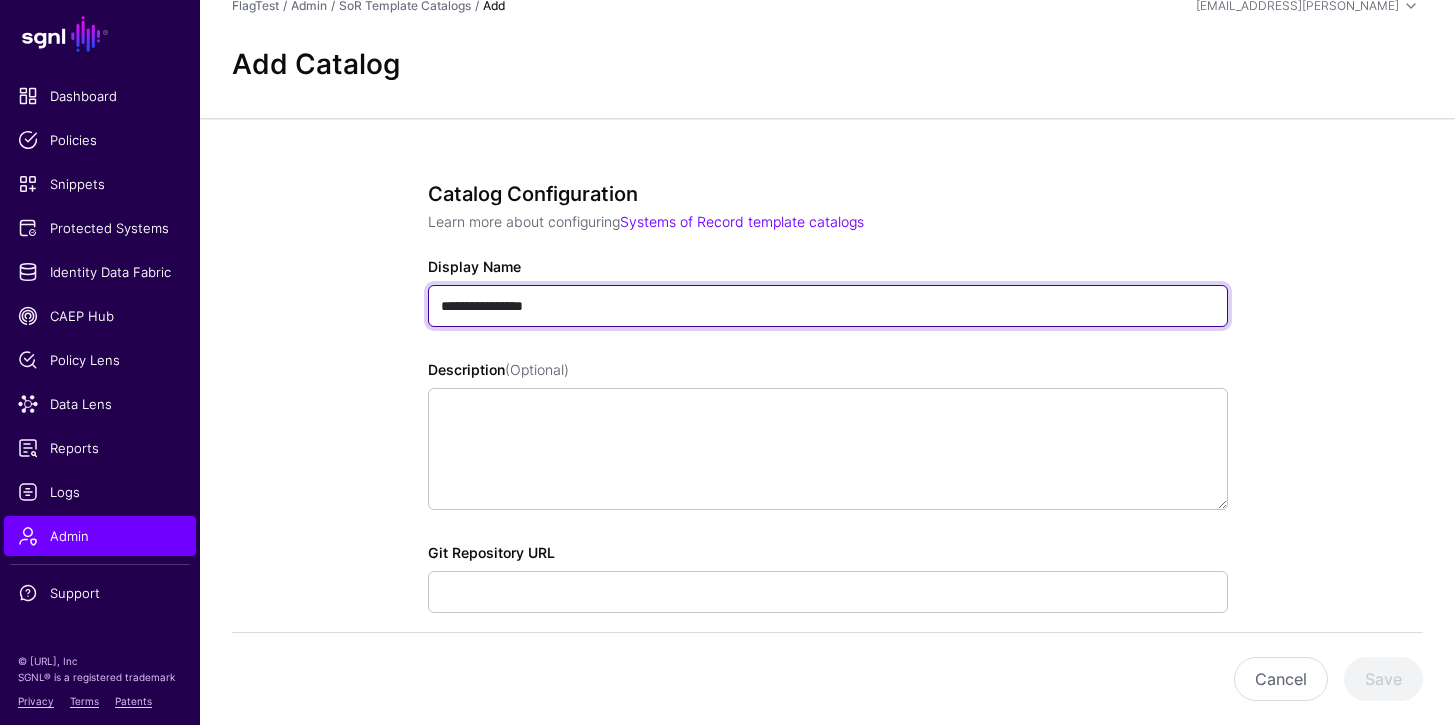 scroll, scrollTop: 19, scrollLeft: 0, axis: vertical 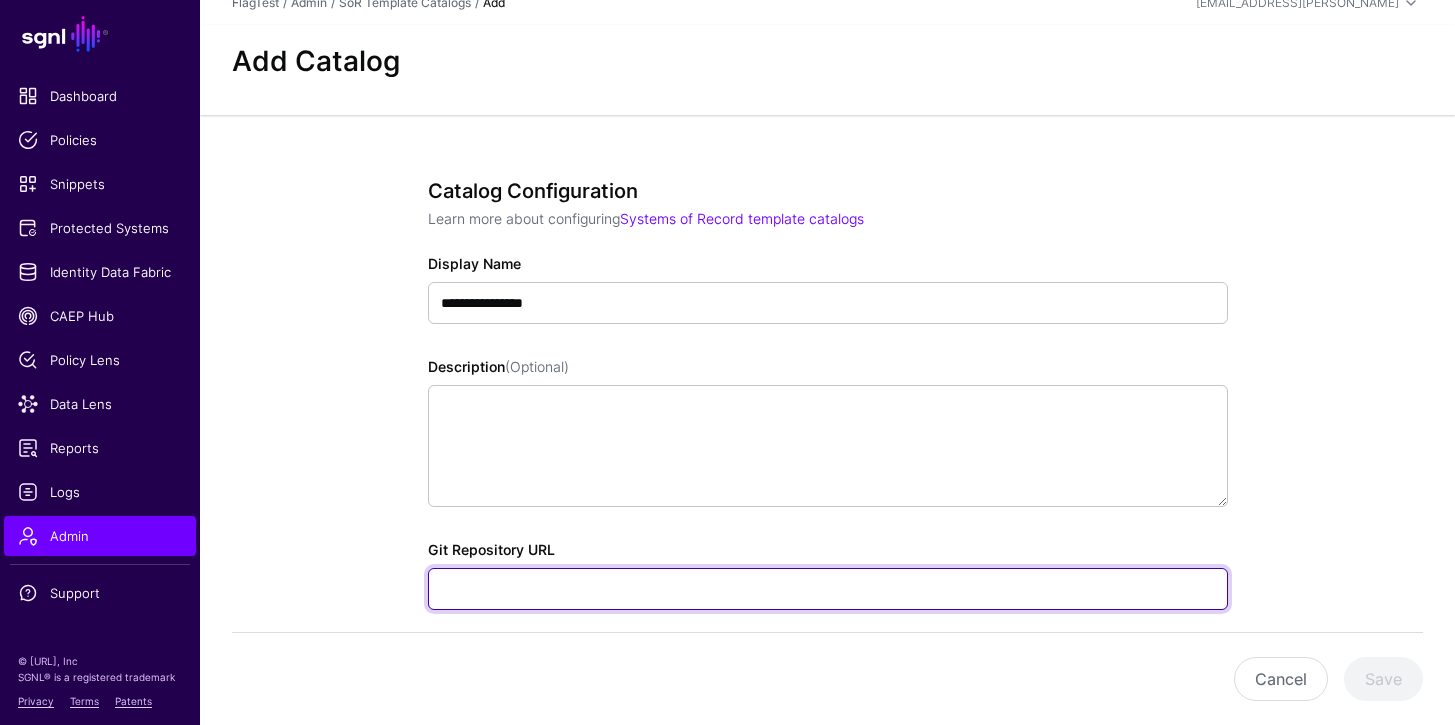 click on "Git Repository URL" at bounding box center (828, 589) 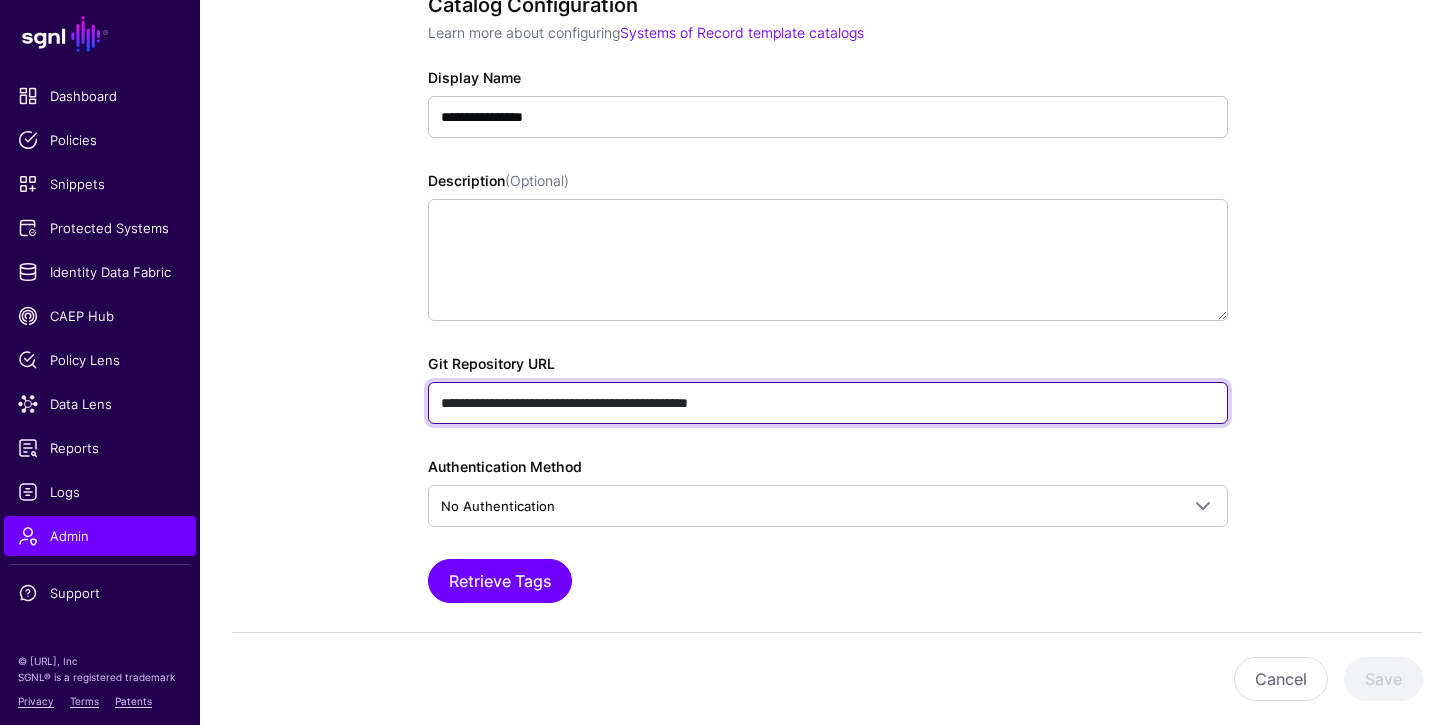 scroll, scrollTop: 290, scrollLeft: 0, axis: vertical 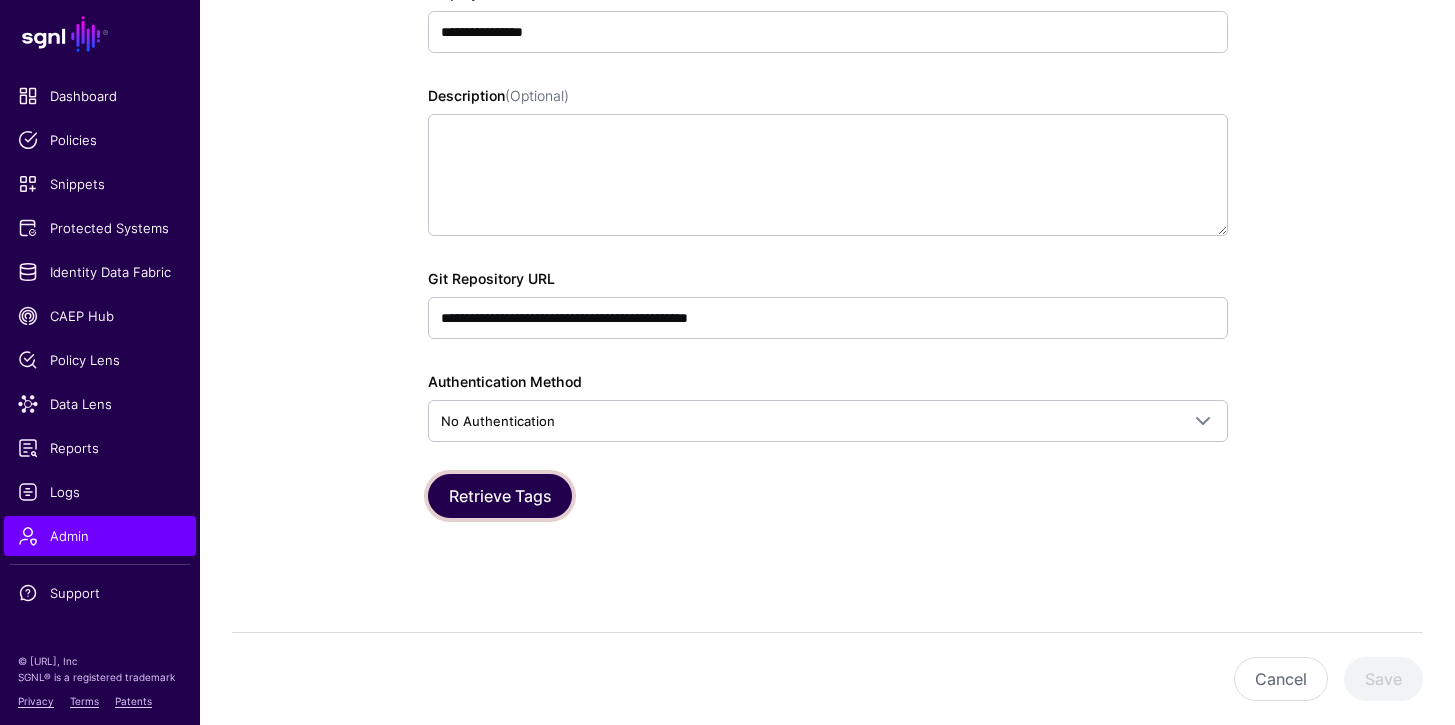click on "Retrieve Tags" 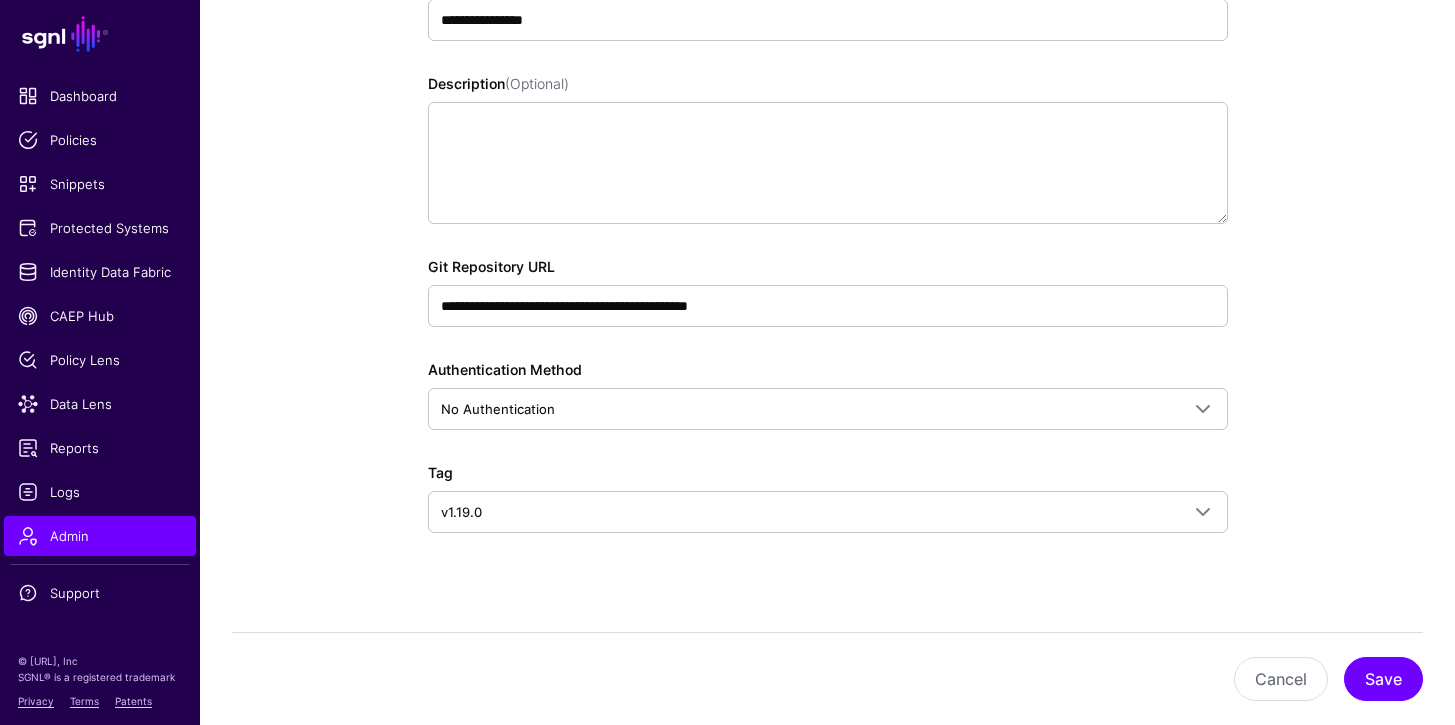 scroll, scrollTop: 317, scrollLeft: 0, axis: vertical 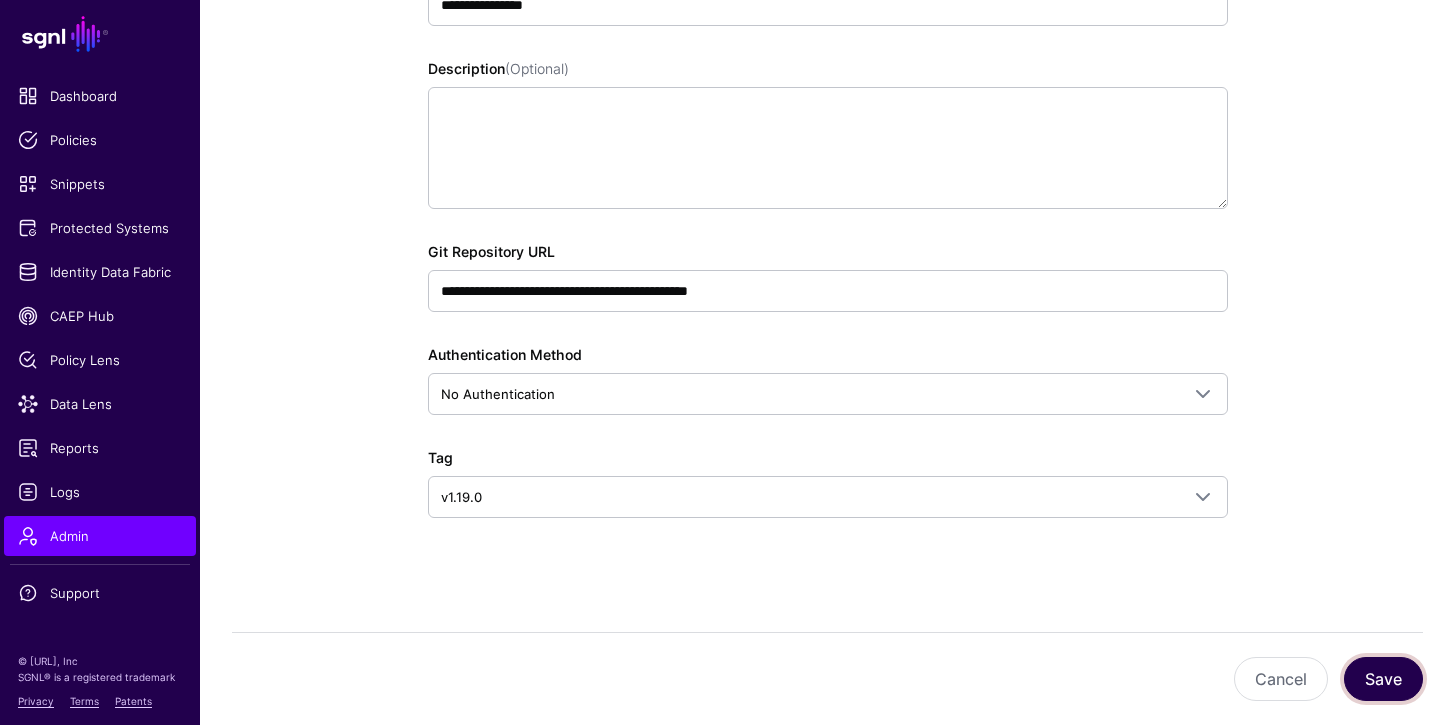 click on "Save" 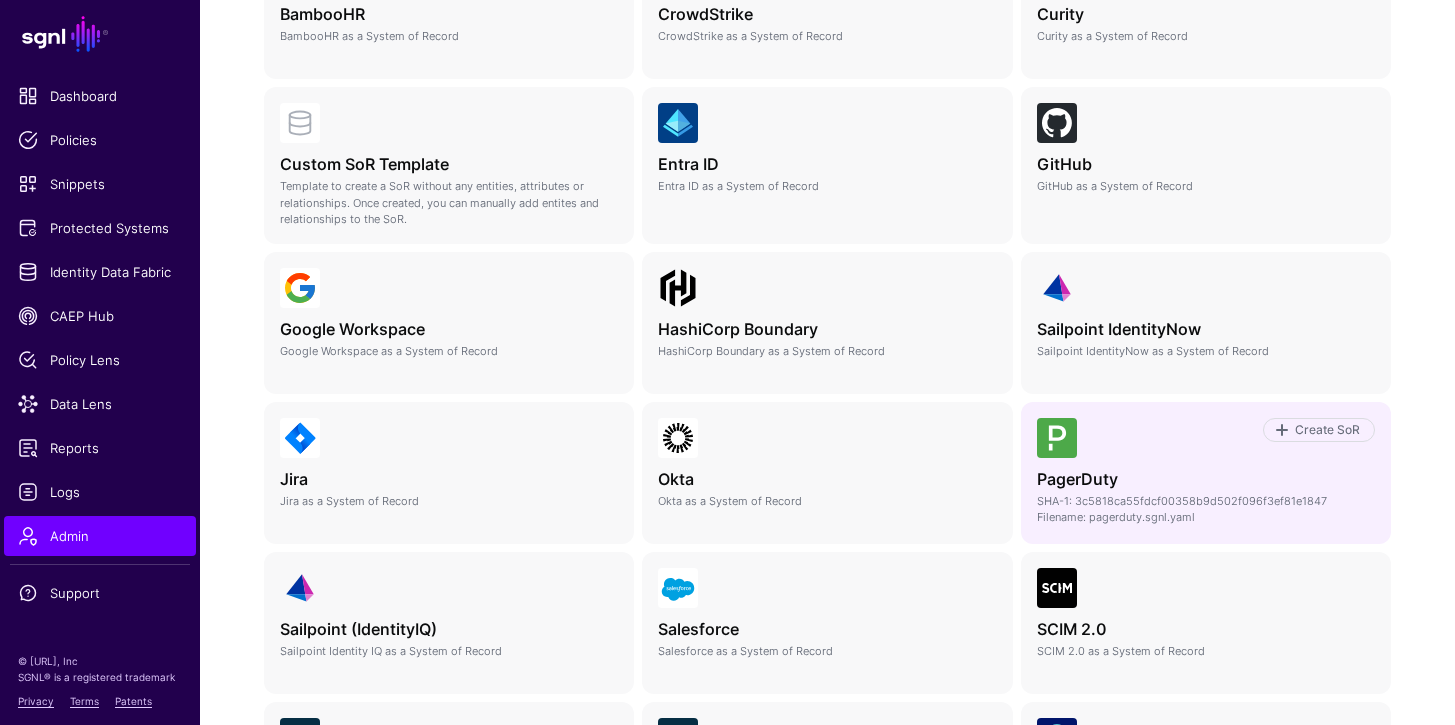 scroll, scrollTop: 689, scrollLeft: 0, axis: vertical 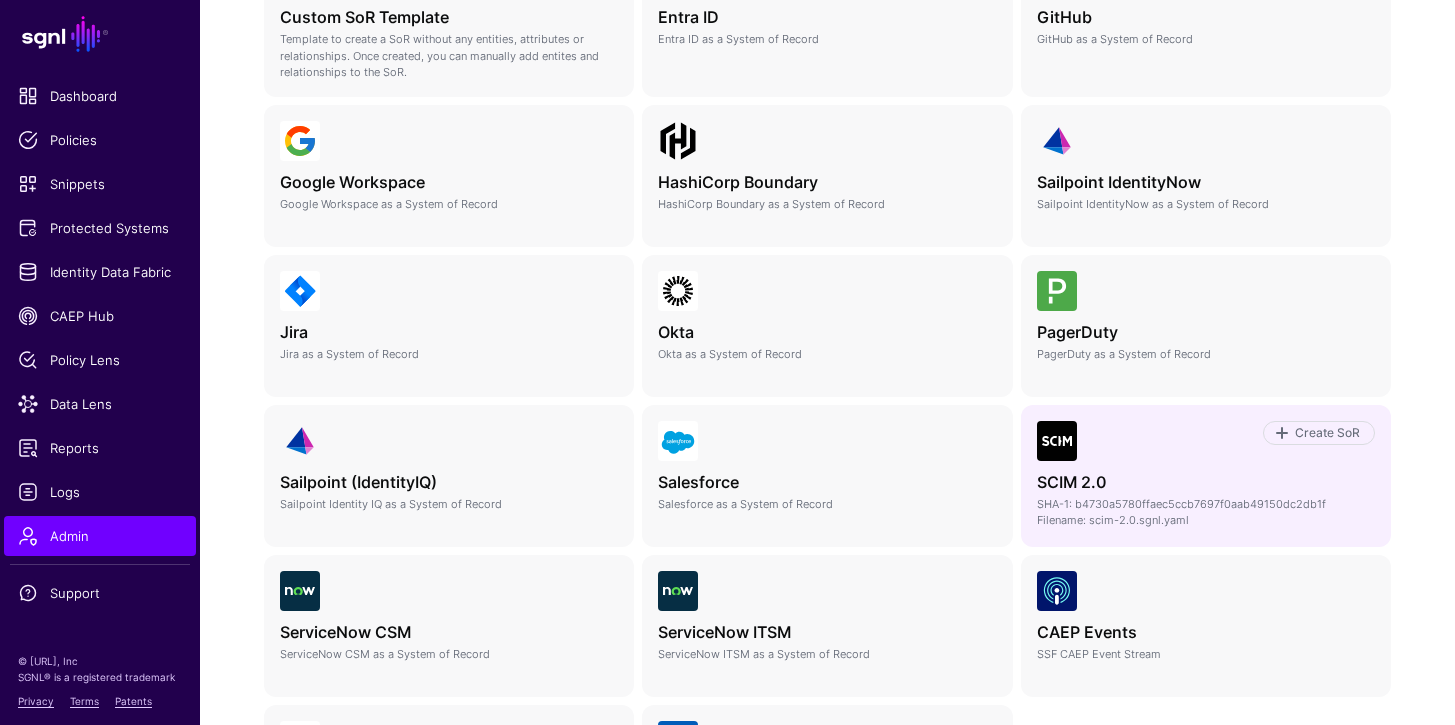 click on "SCIM 2.0" 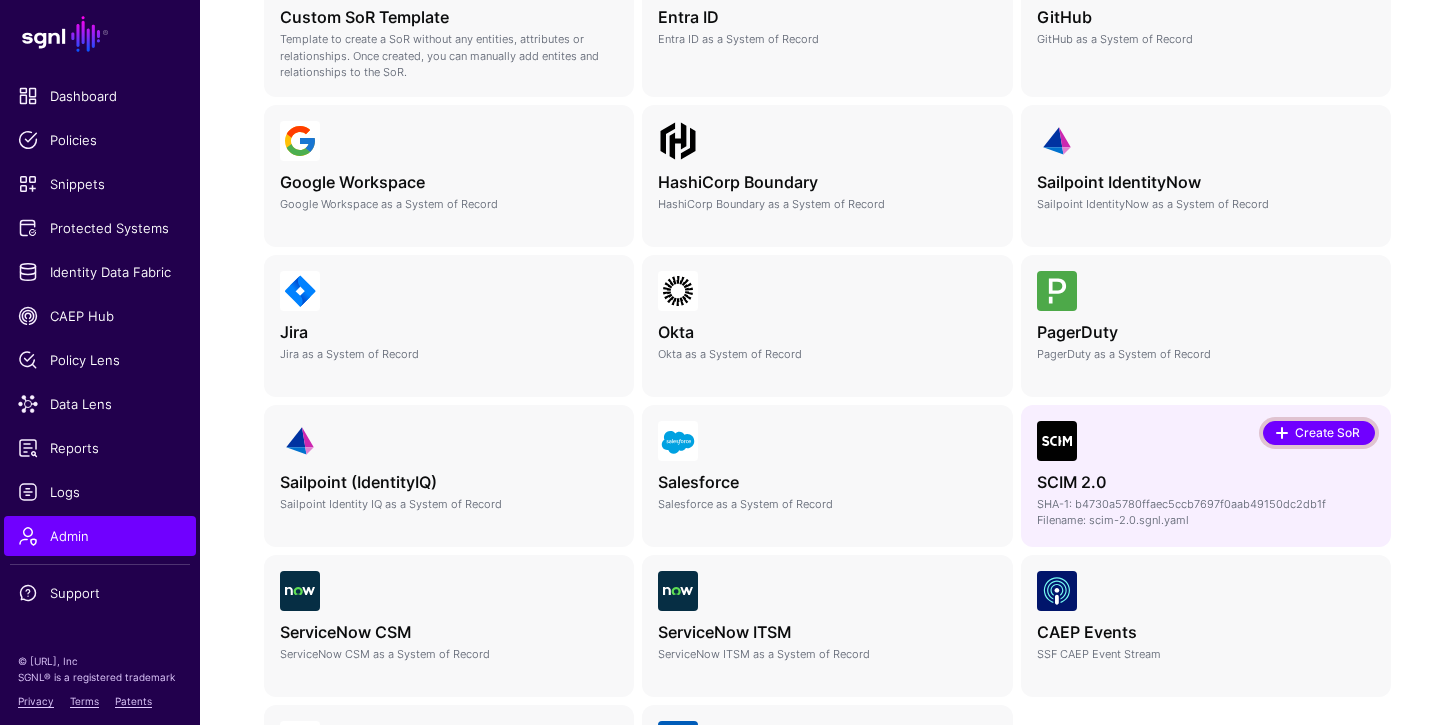 click on "Create SoR" 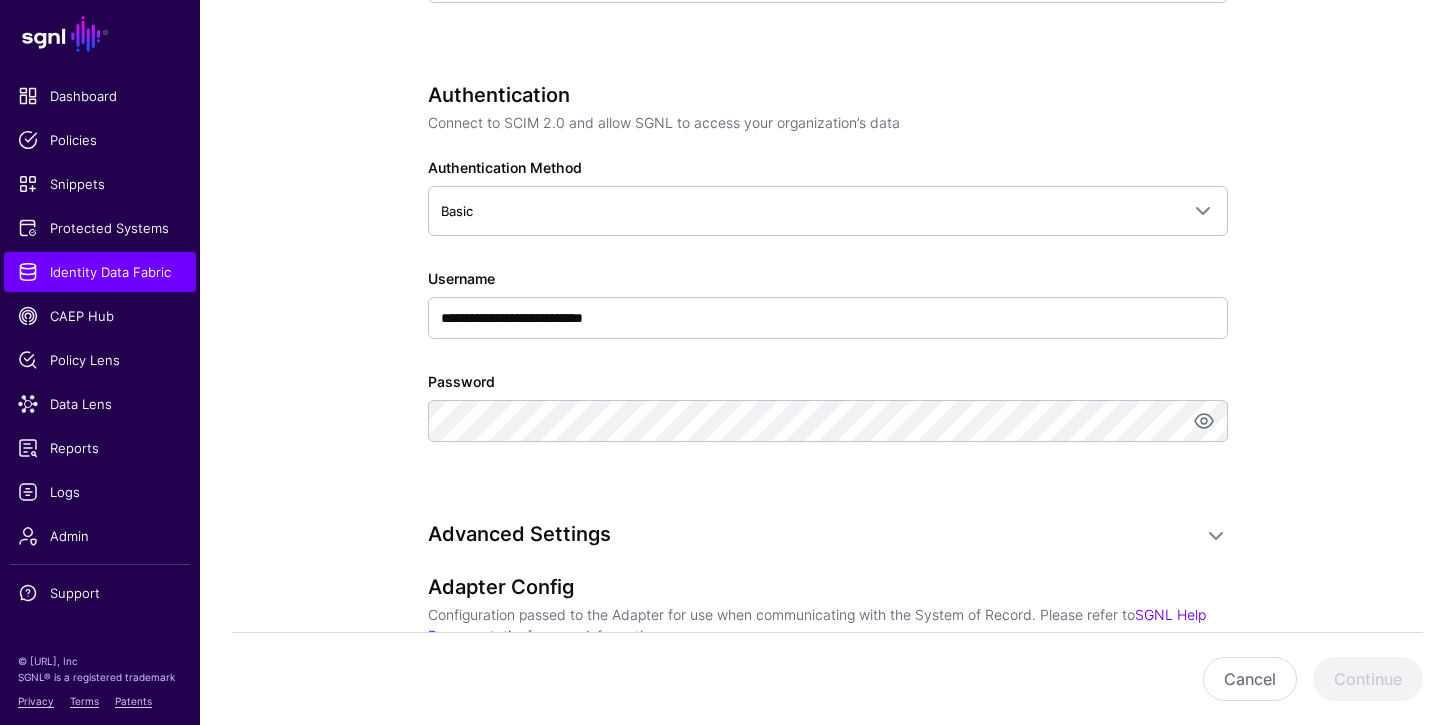 scroll, scrollTop: 1110, scrollLeft: 0, axis: vertical 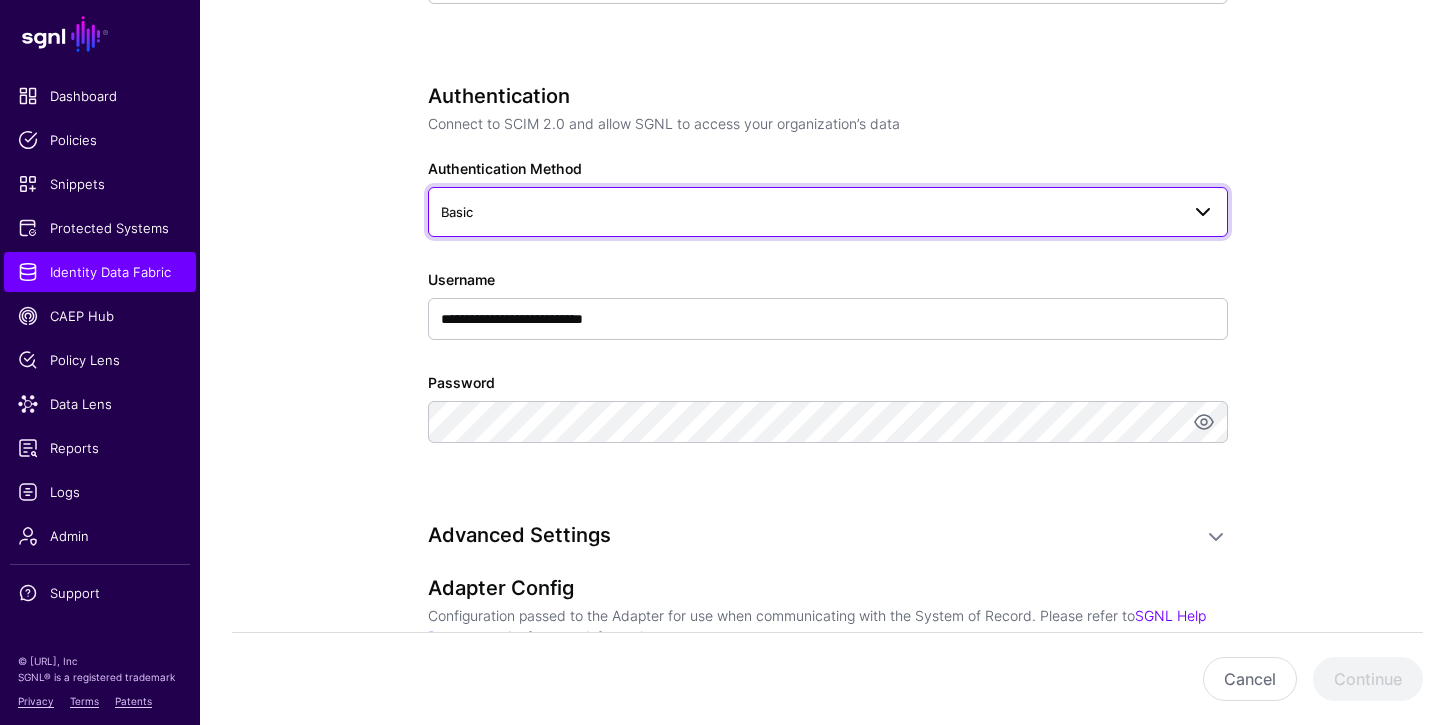 click on "Basic" at bounding box center (828, 212) 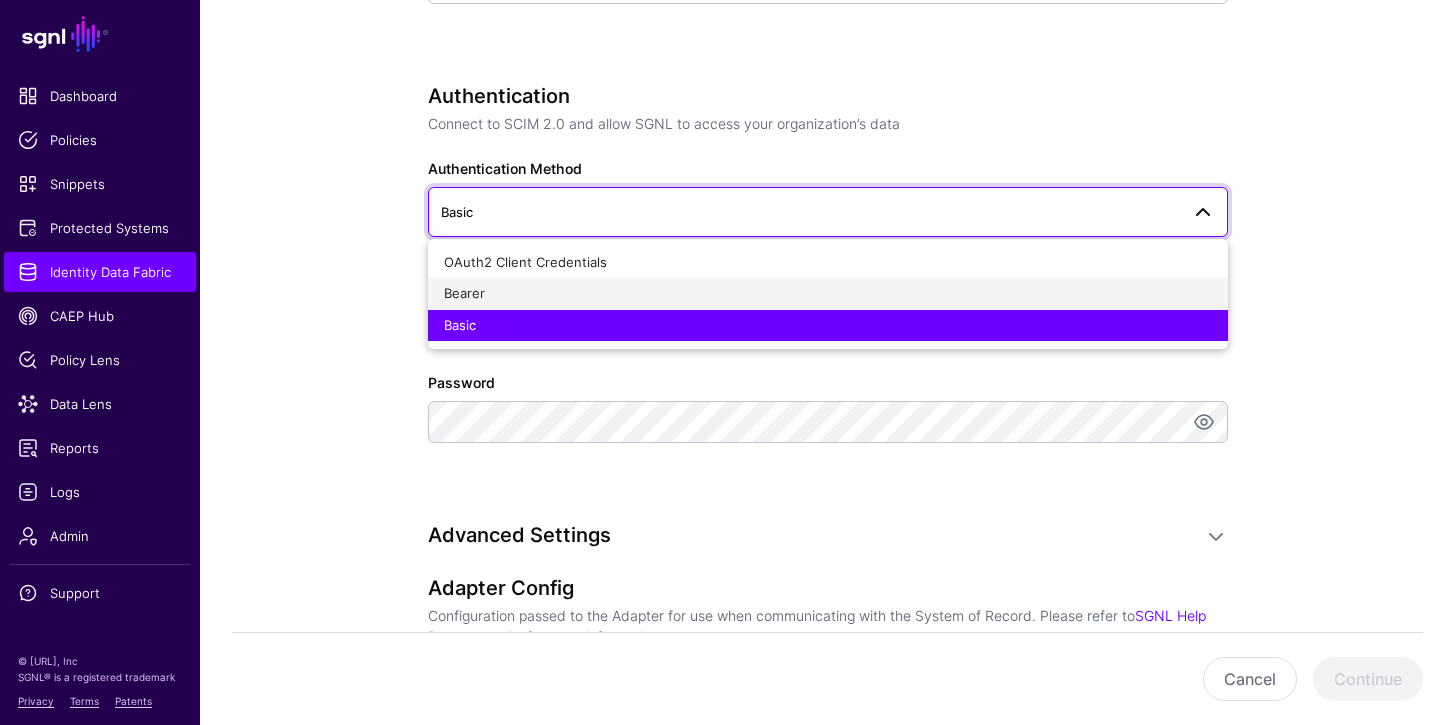click on "Bearer" 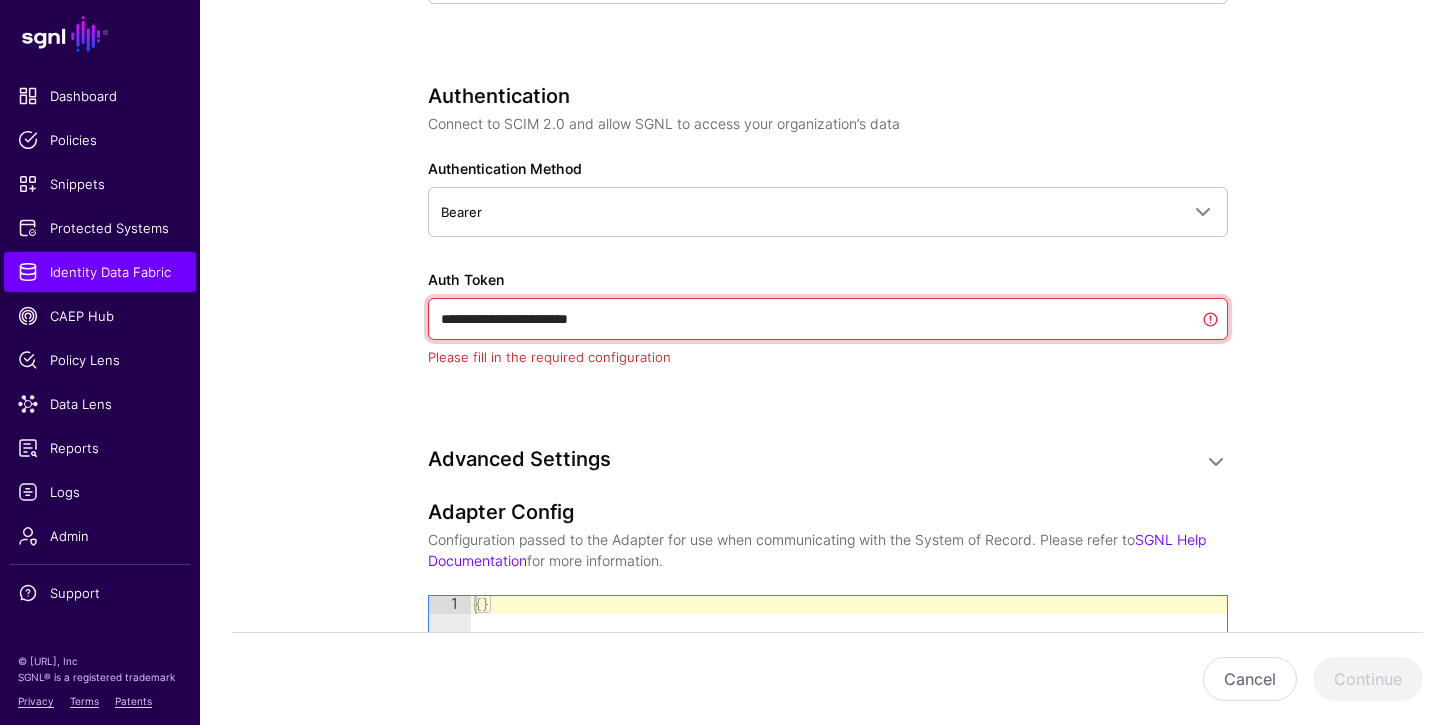 click on "**********" at bounding box center (828, 319) 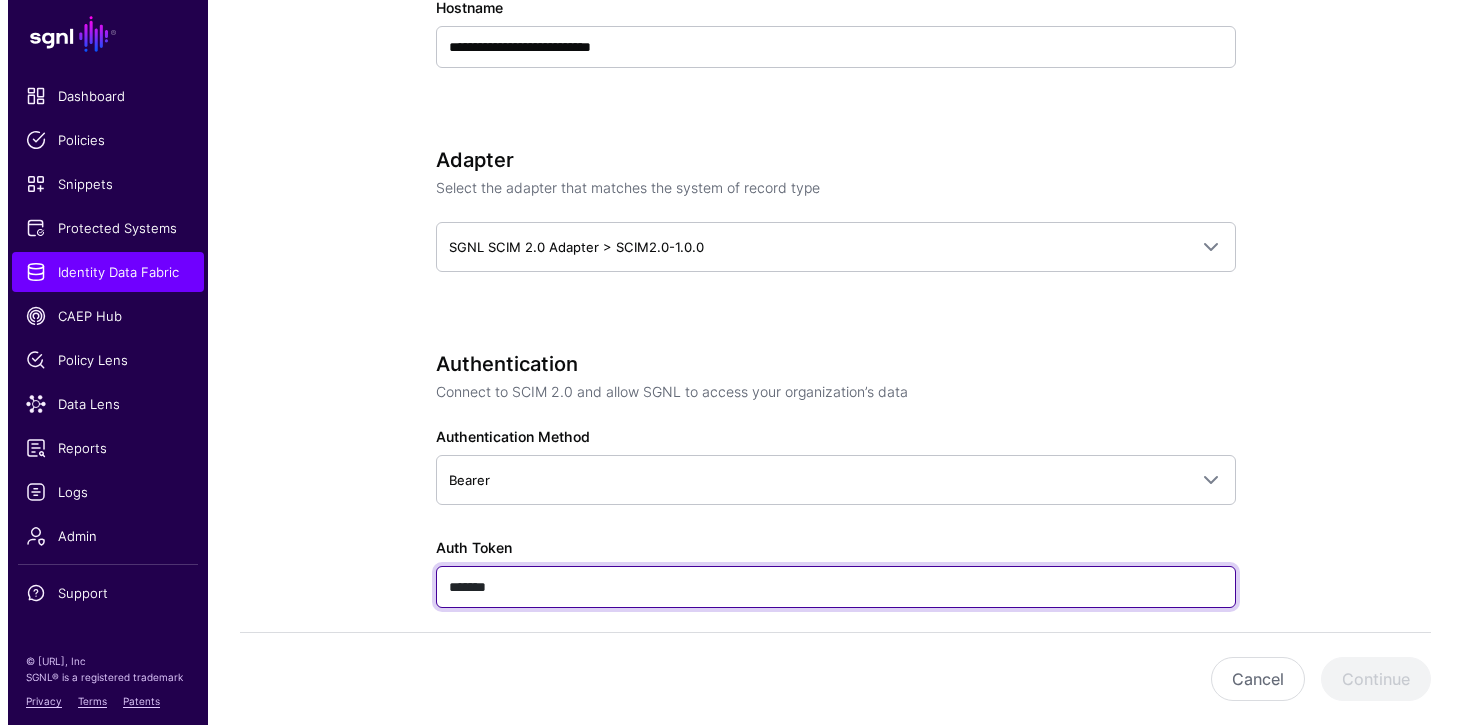 scroll, scrollTop: 774, scrollLeft: 0, axis: vertical 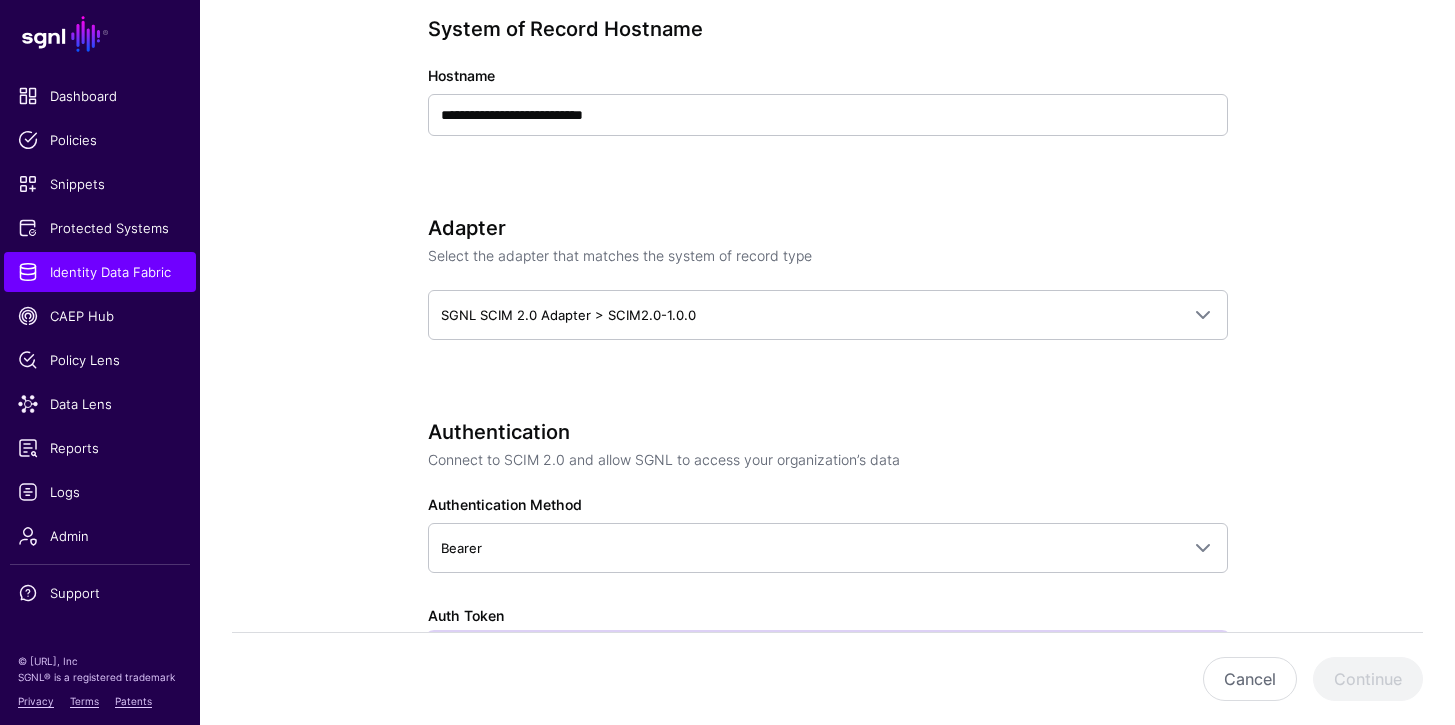 type on "*******" 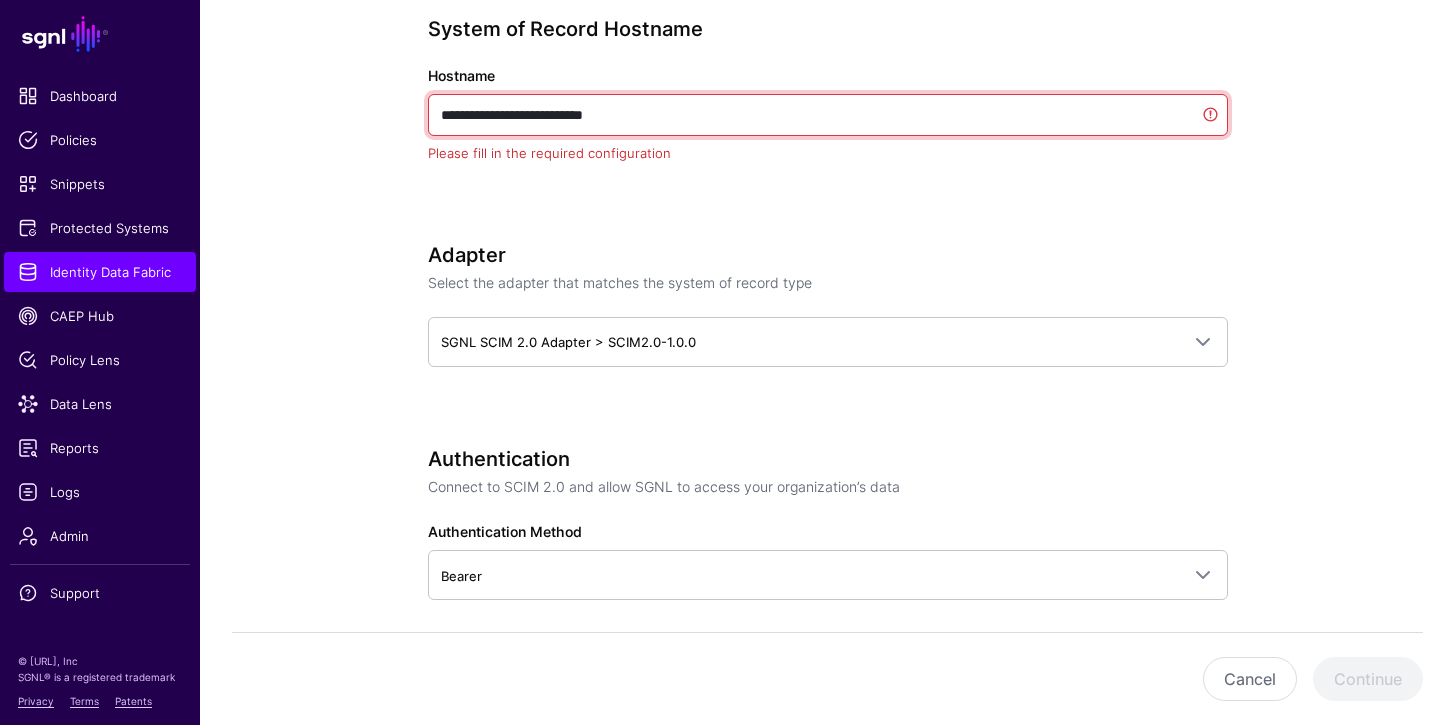 click on "**********" at bounding box center [828, 115] 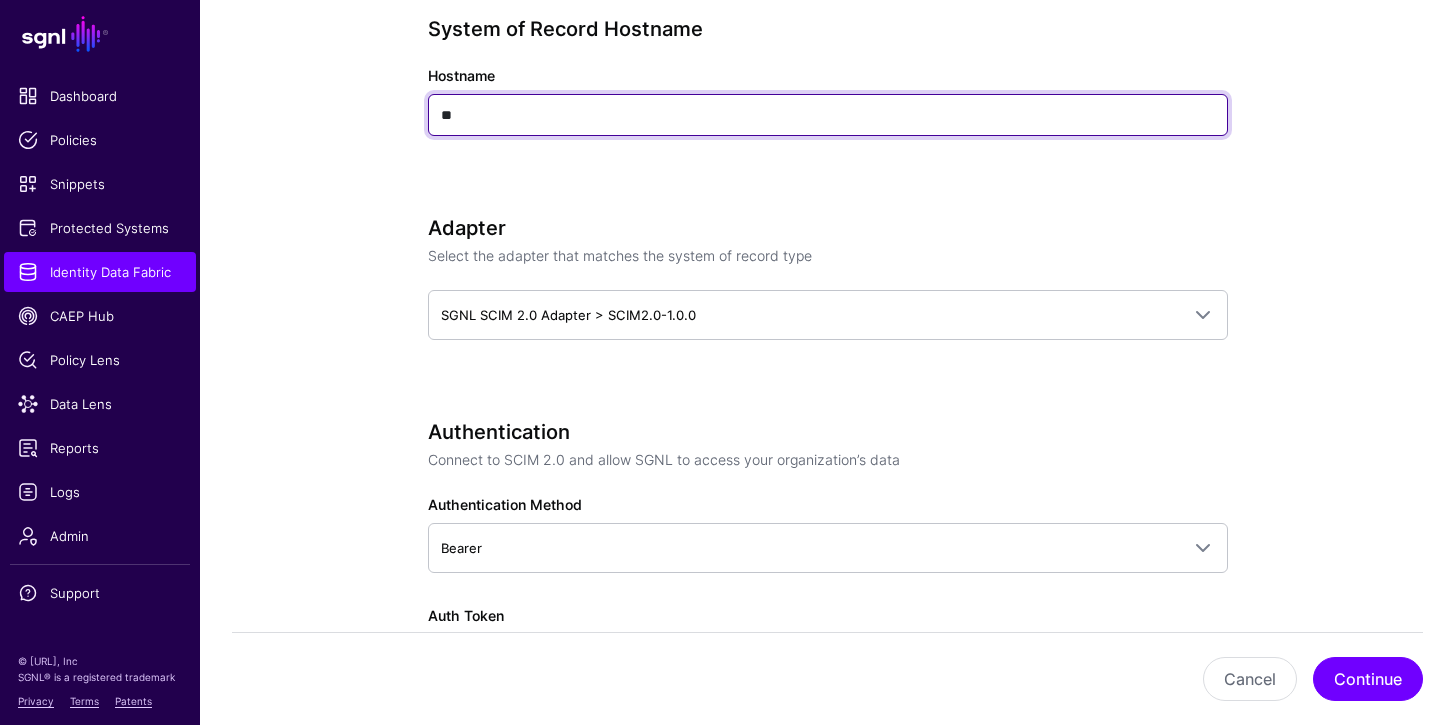 type on "*" 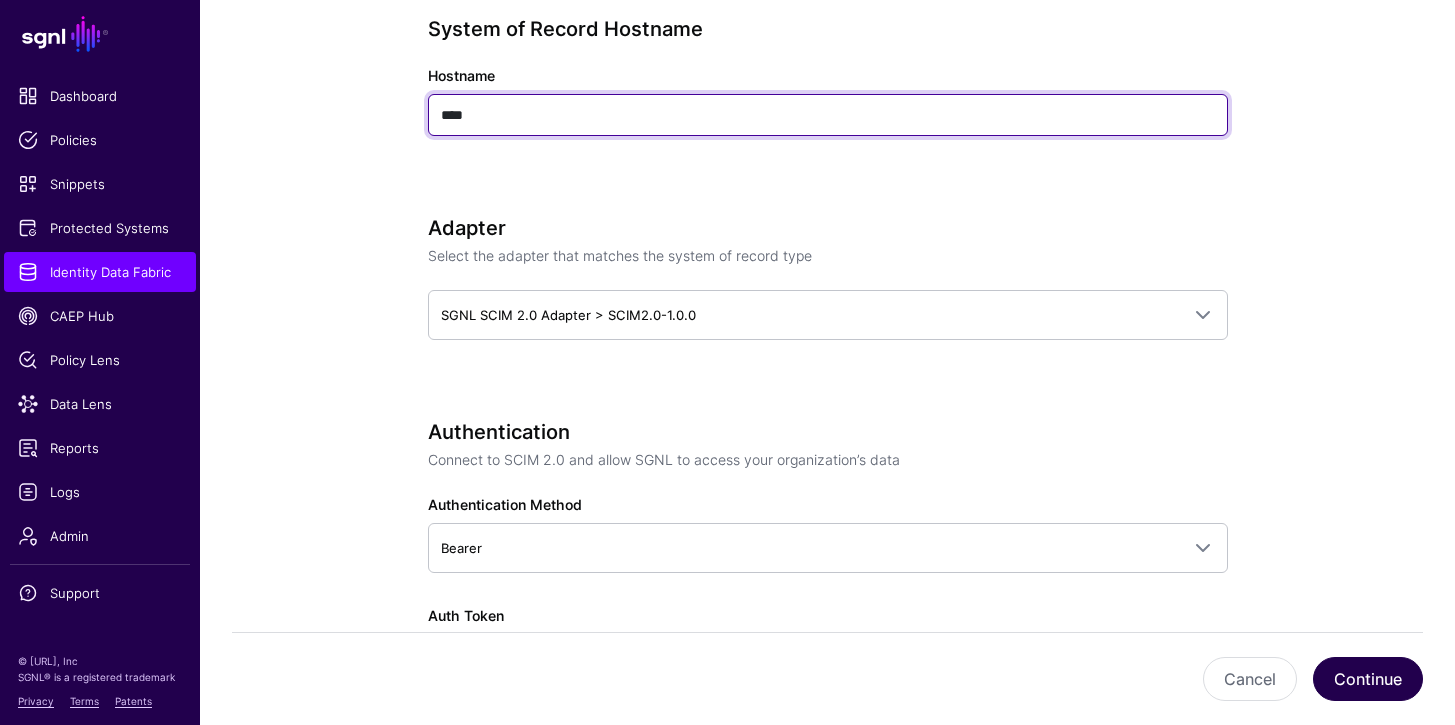type on "****" 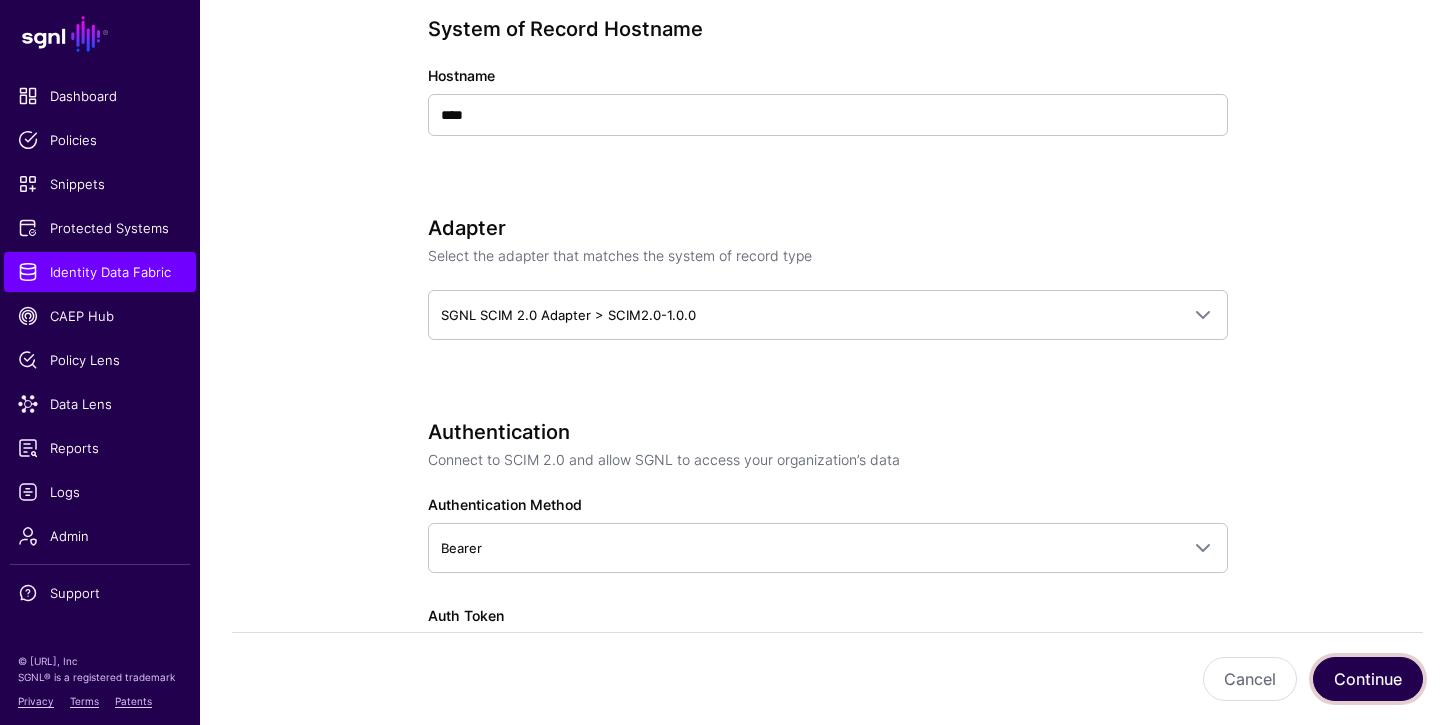 click on "Continue" 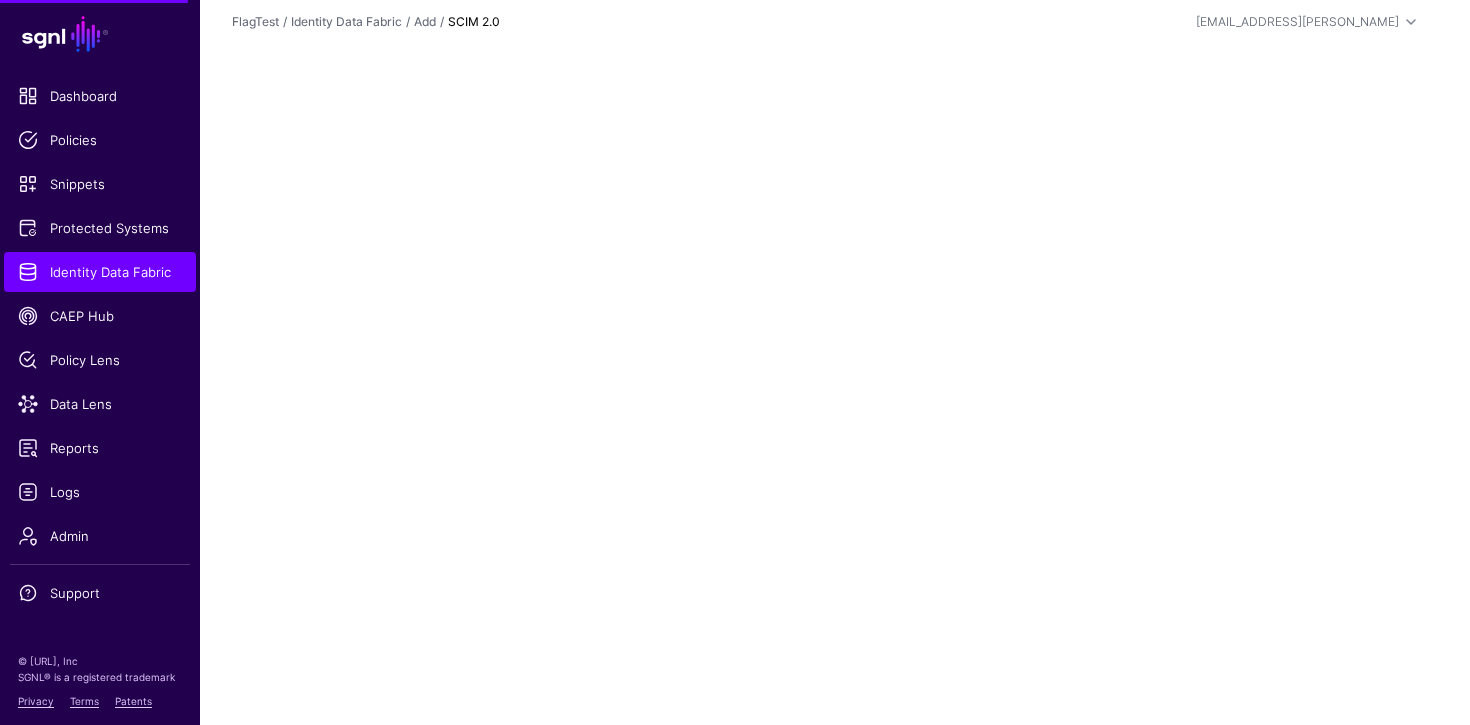 scroll, scrollTop: 0, scrollLeft: 0, axis: both 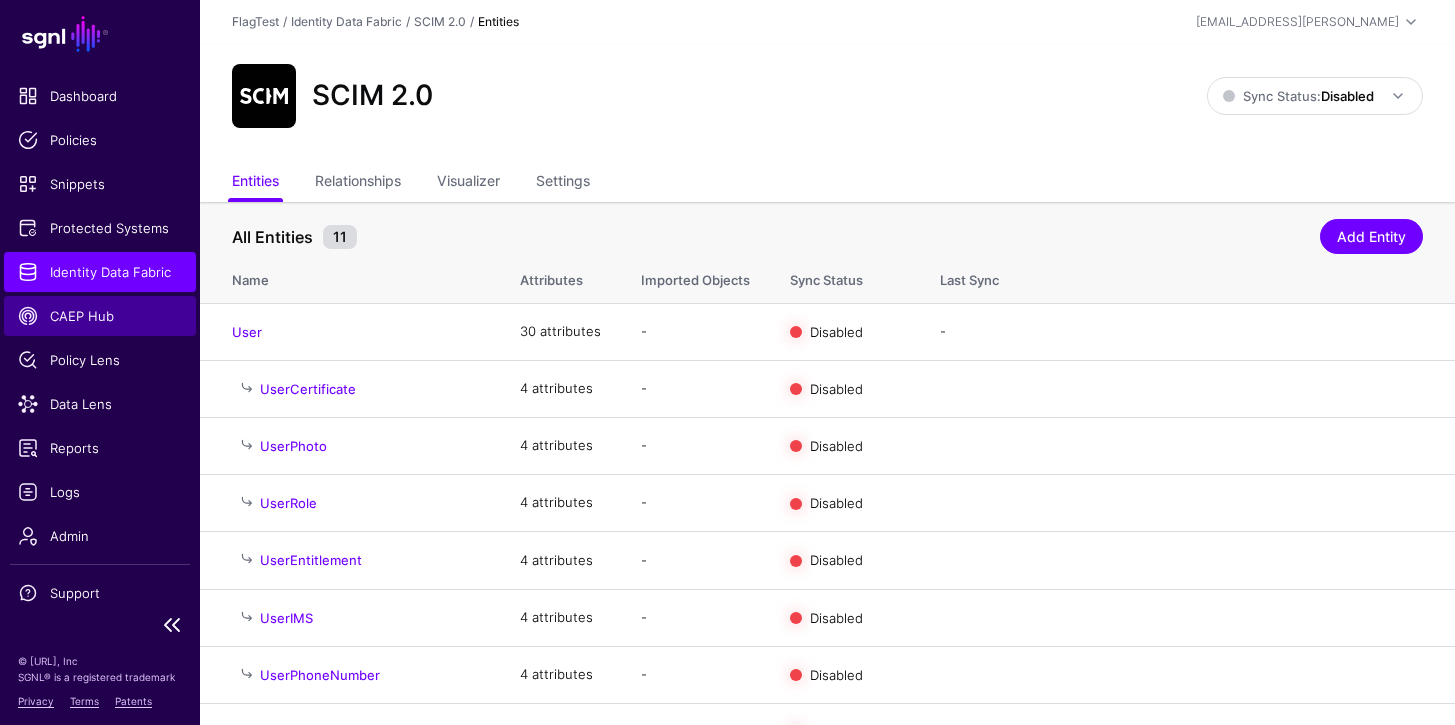 click on "CAEP Hub" 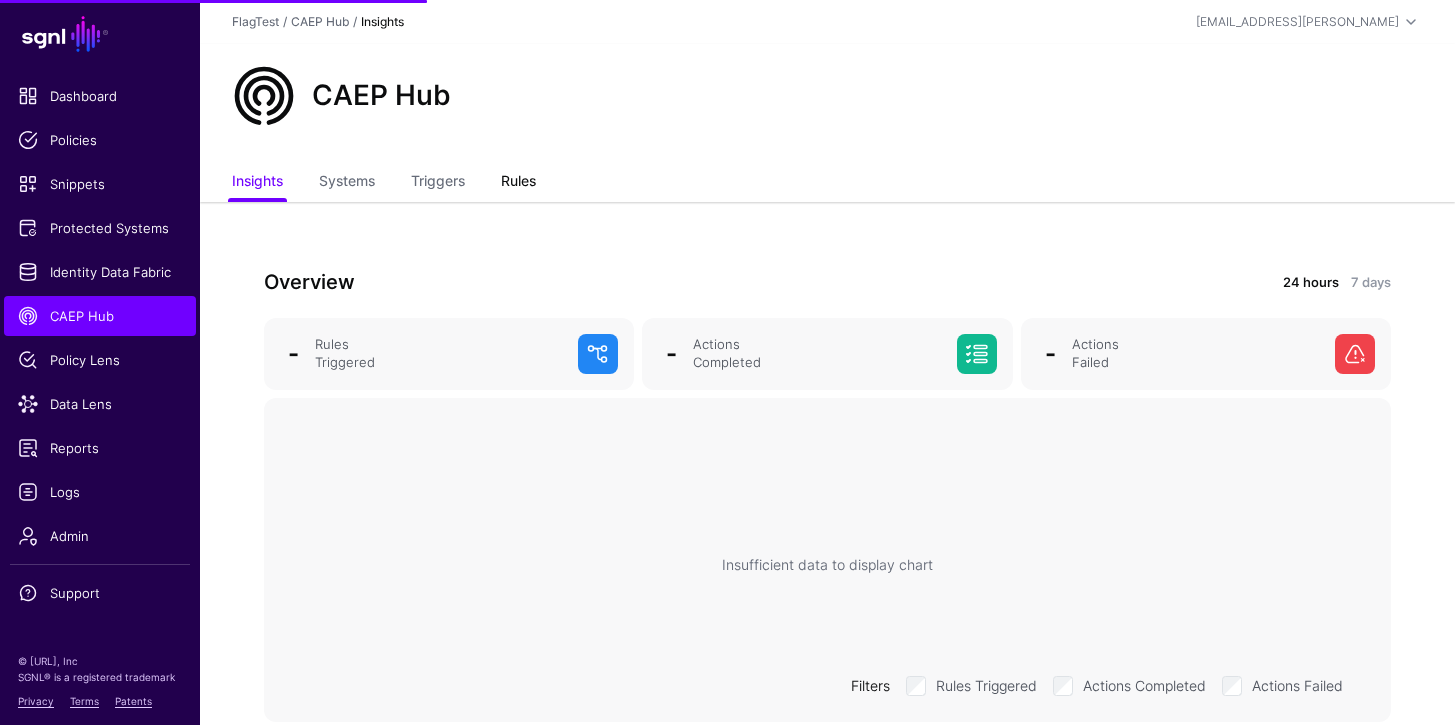 click on "Rules" 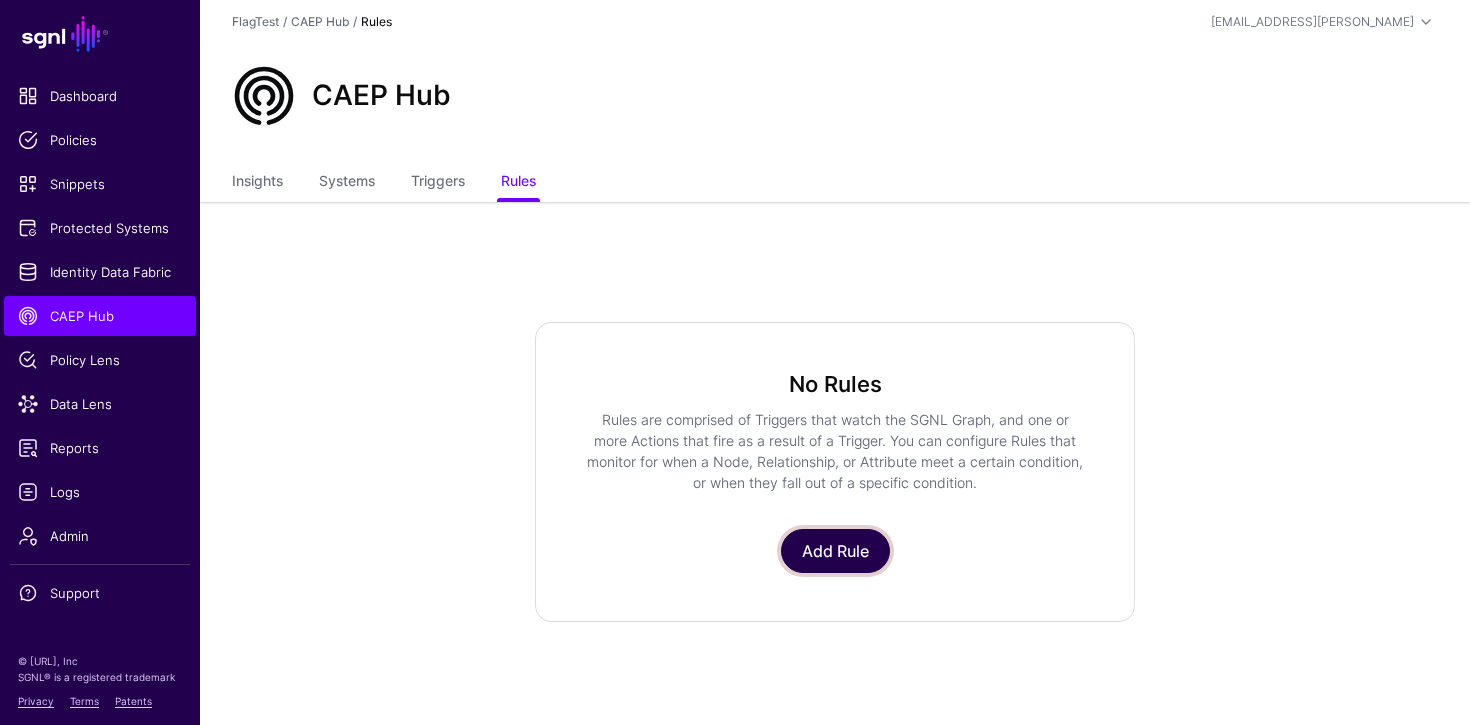 click on "Add Rule" 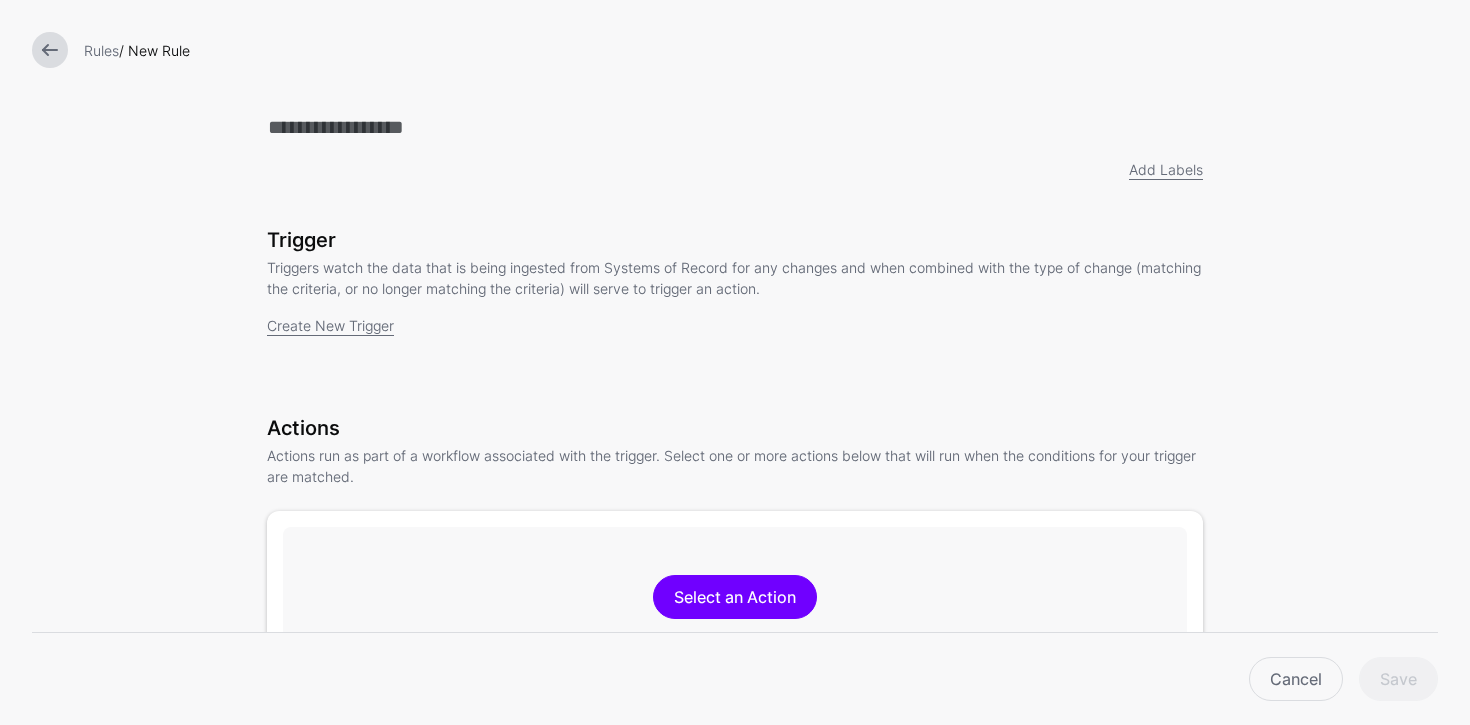 click on "Rules  / New Rule" at bounding box center (735, 50) 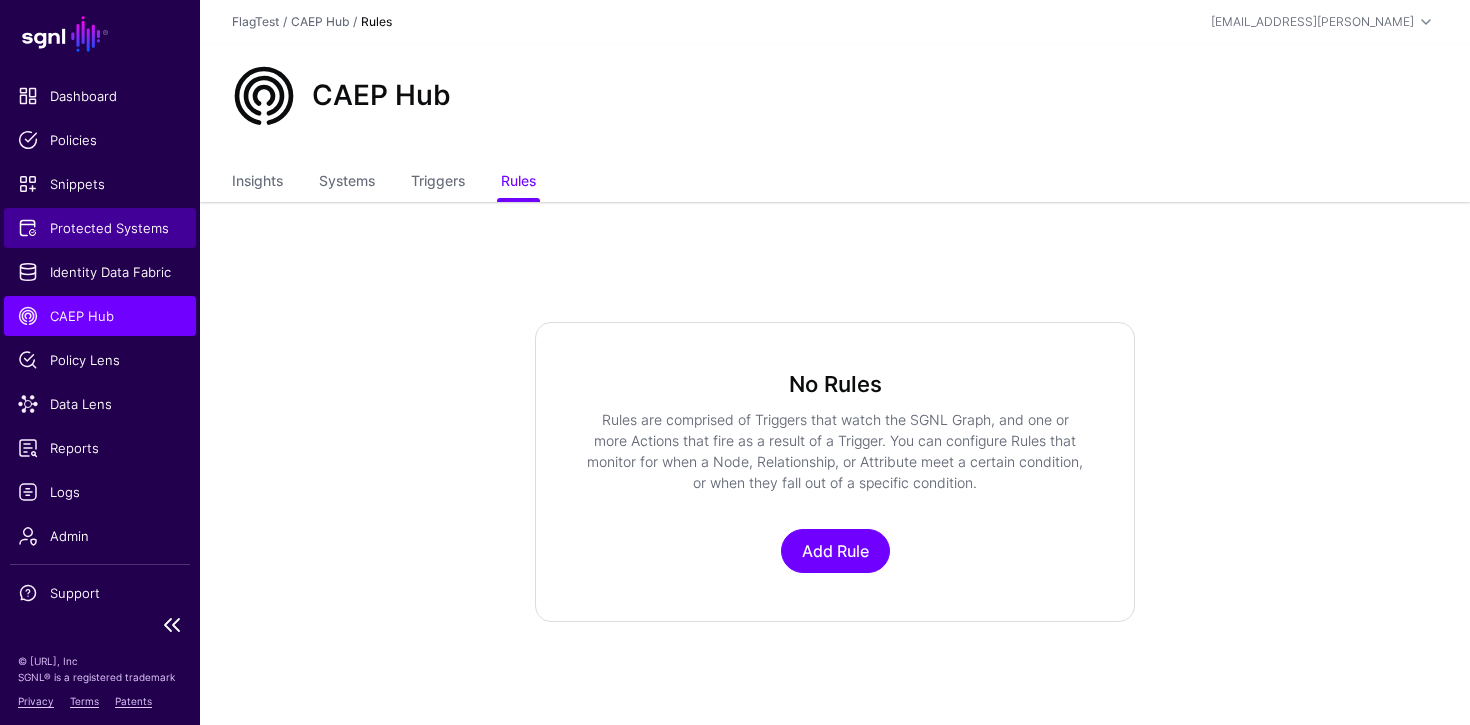 click on "Protected Systems" 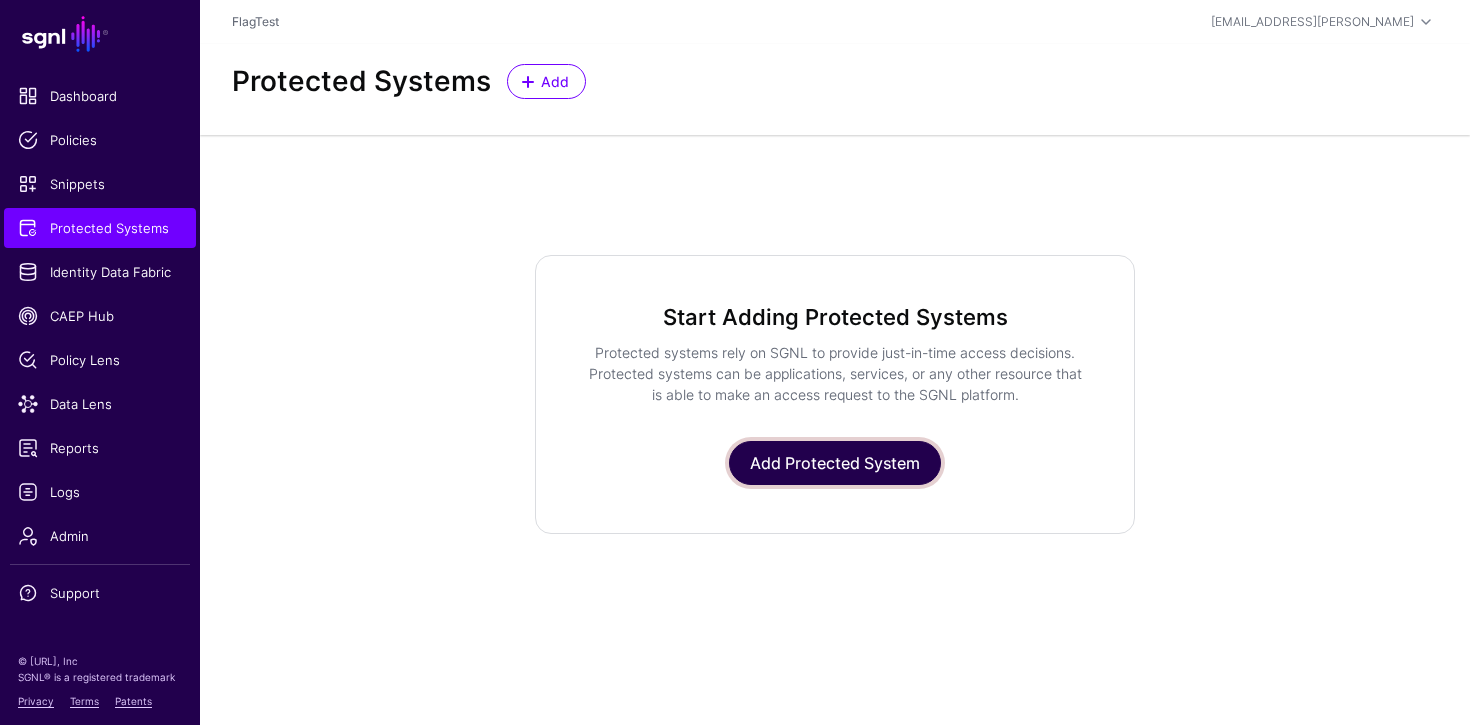 click on "Add Protected System" 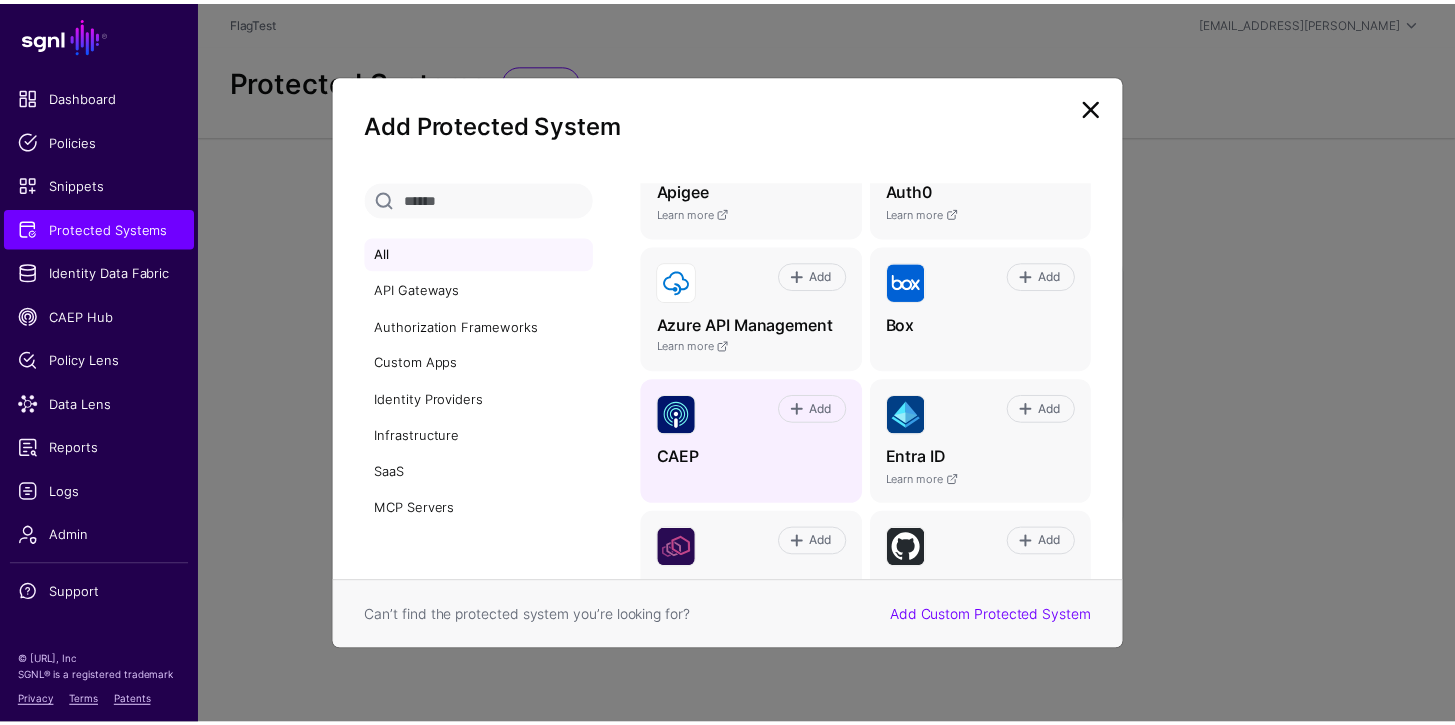 scroll, scrollTop: 276, scrollLeft: 0, axis: vertical 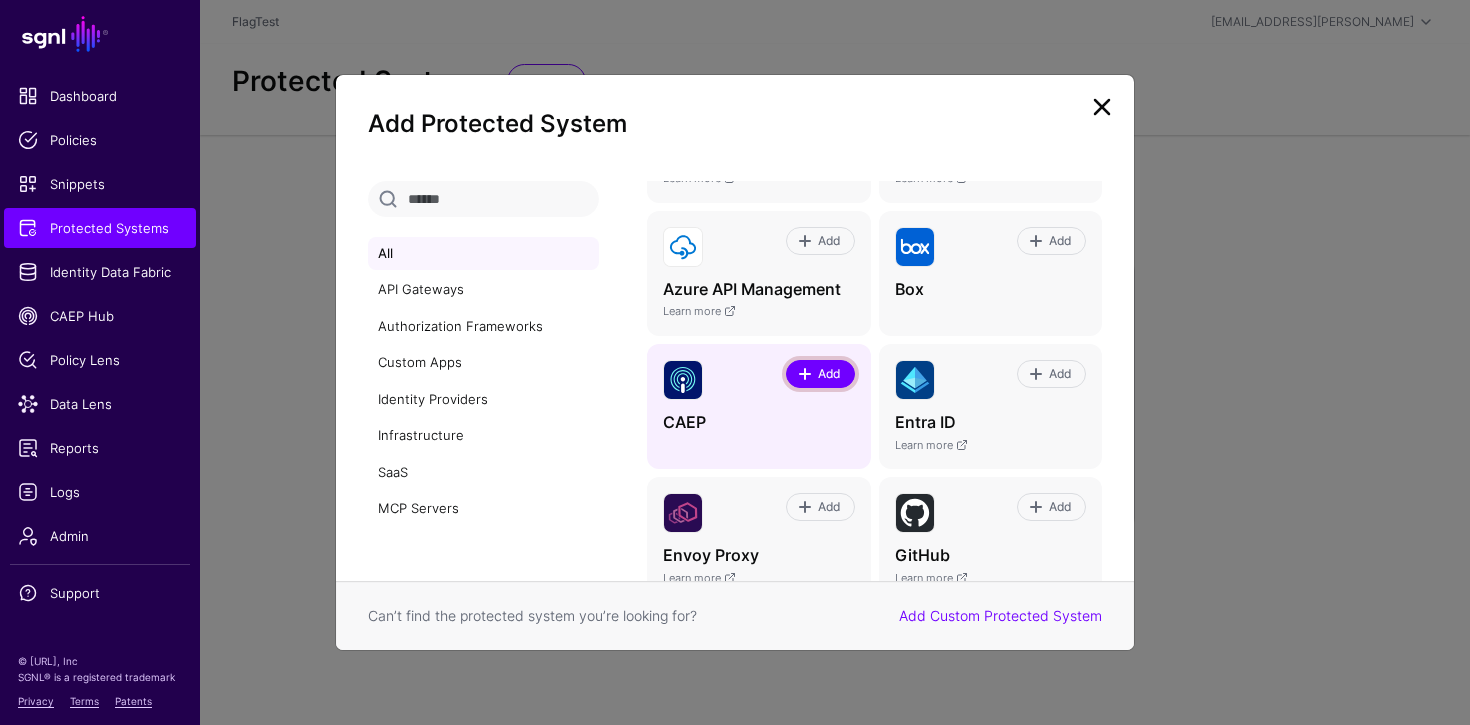 click on "Add" 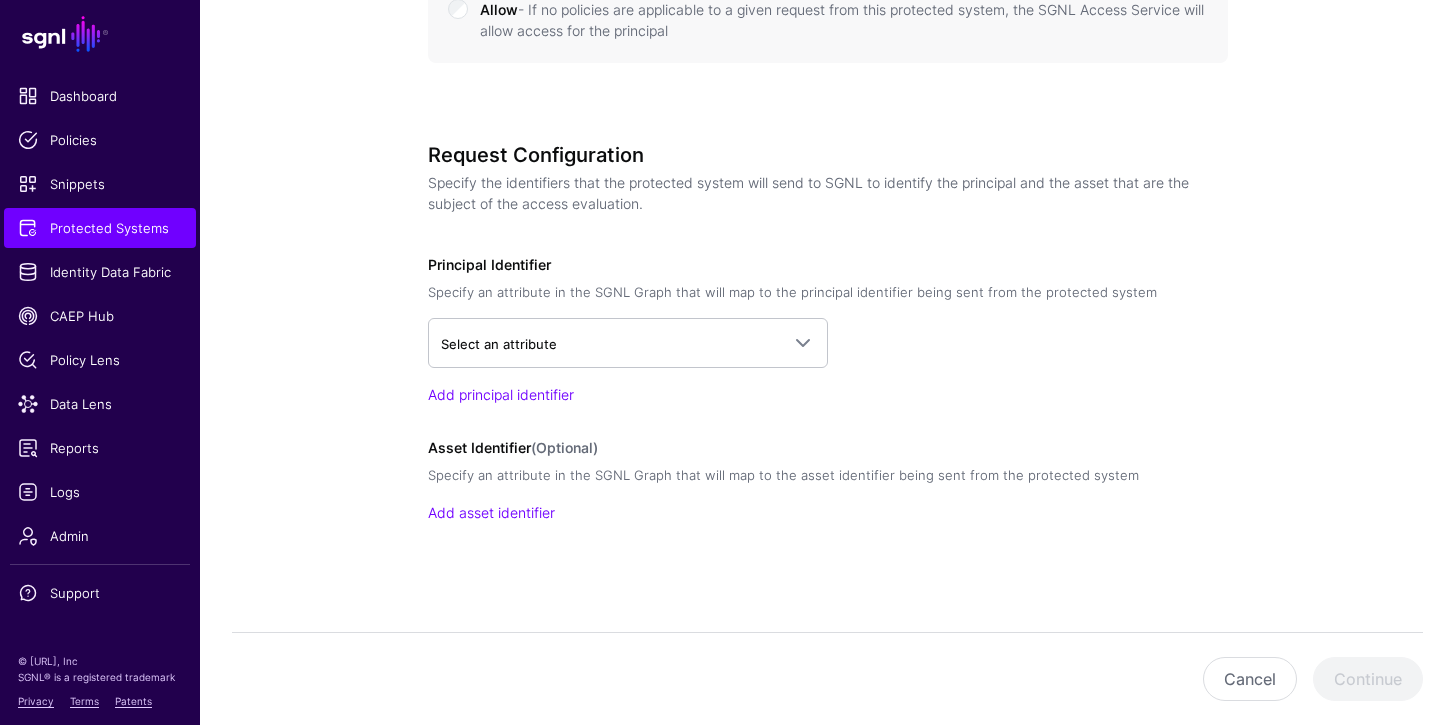 scroll, scrollTop: 1145, scrollLeft: 0, axis: vertical 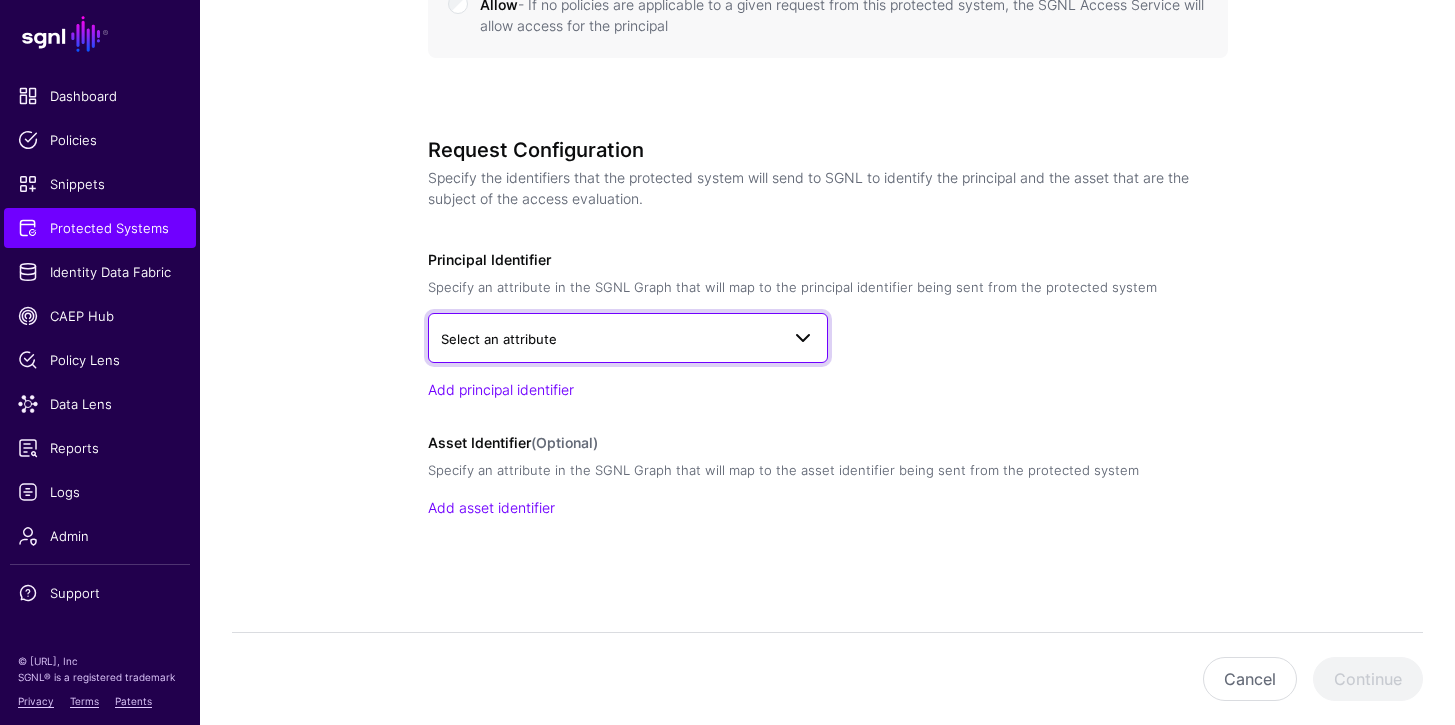 drag, startPoint x: 544, startPoint y: 324, endPoint x: 546, endPoint y: 338, distance: 14.142136 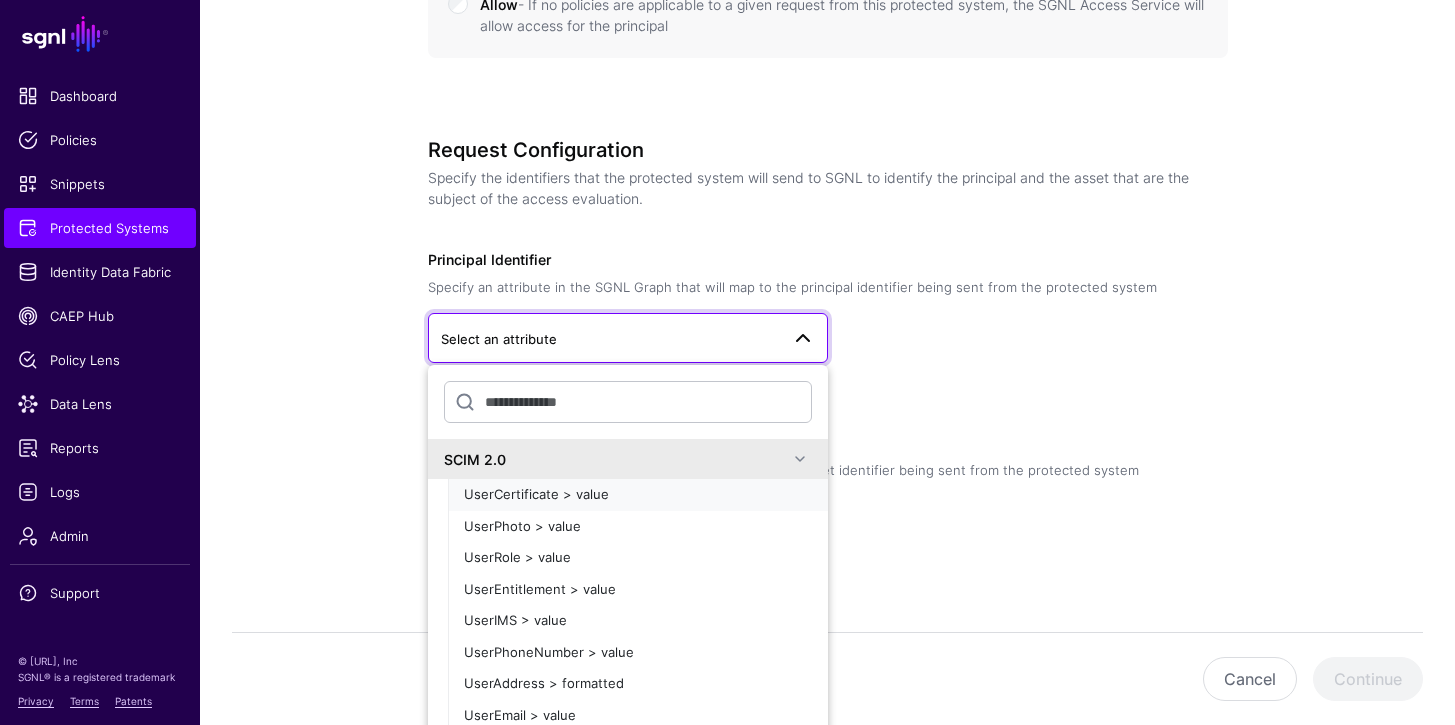 click on "UserCertificate > value" 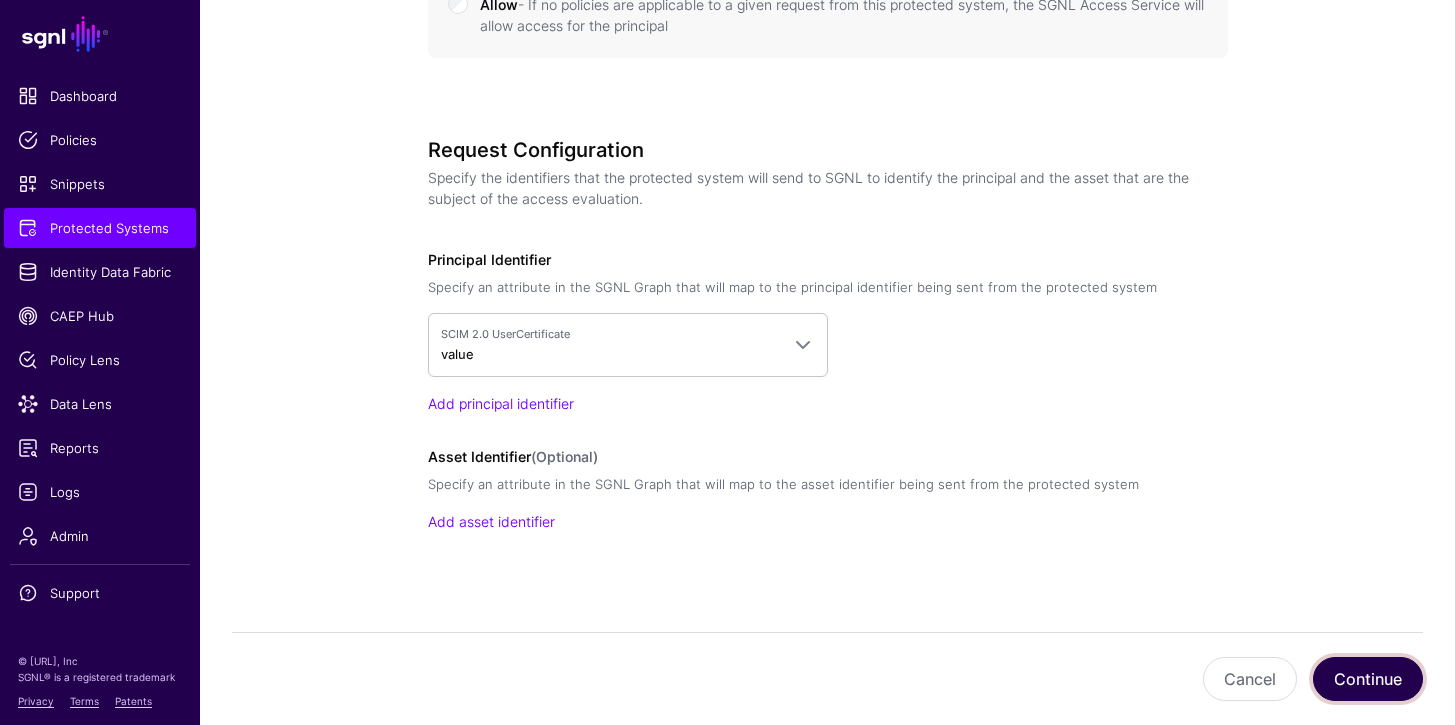 drag, startPoint x: 1358, startPoint y: 683, endPoint x: 1342, endPoint y: 670, distance: 20.615528 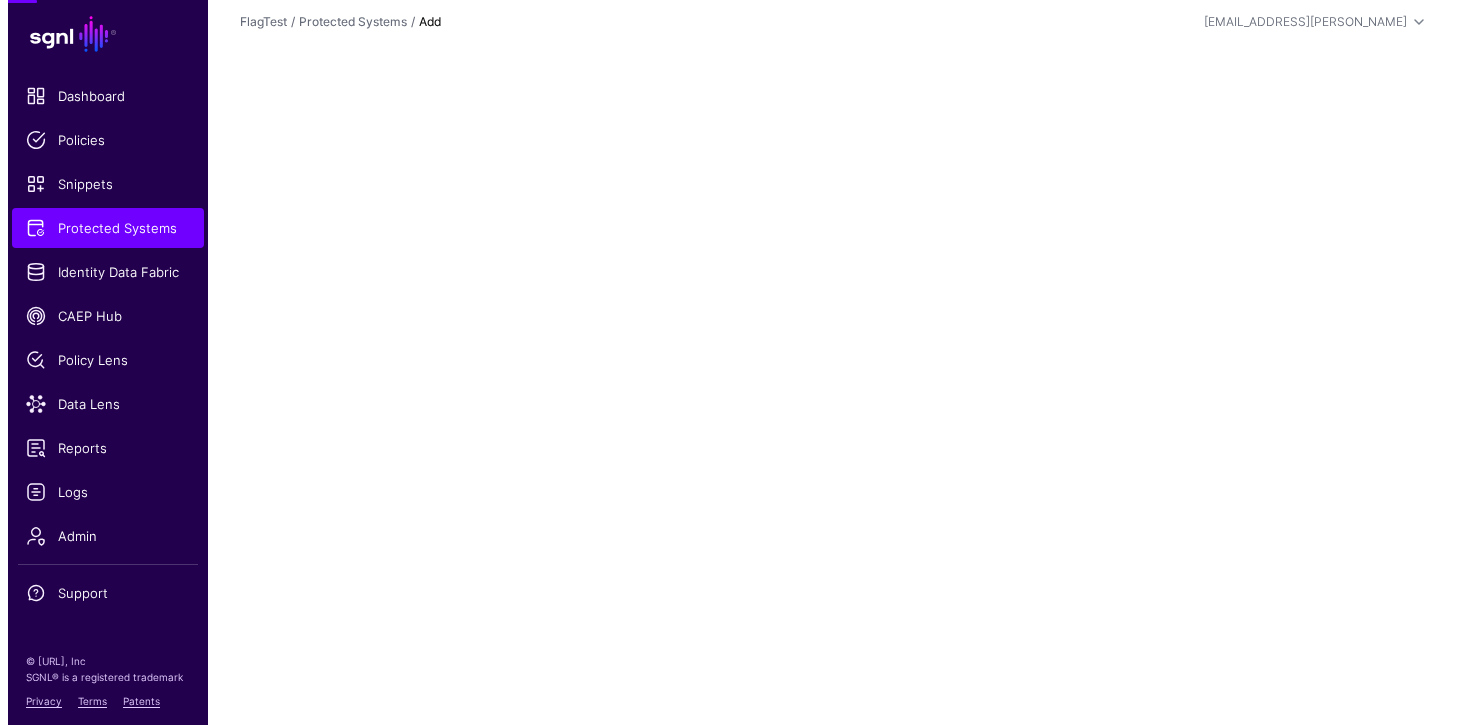 scroll, scrollTop: 0, scrollLeft: 0, axis: both 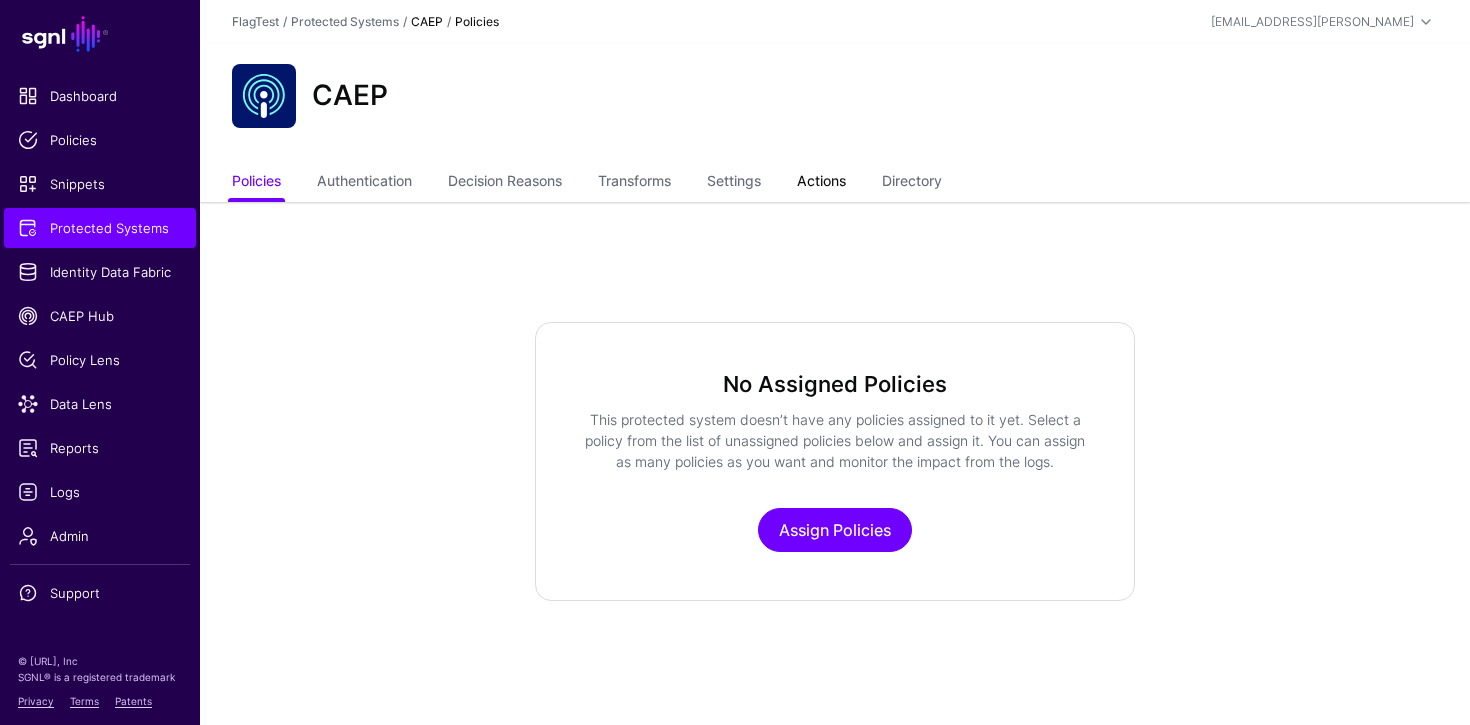 click on "Actions" 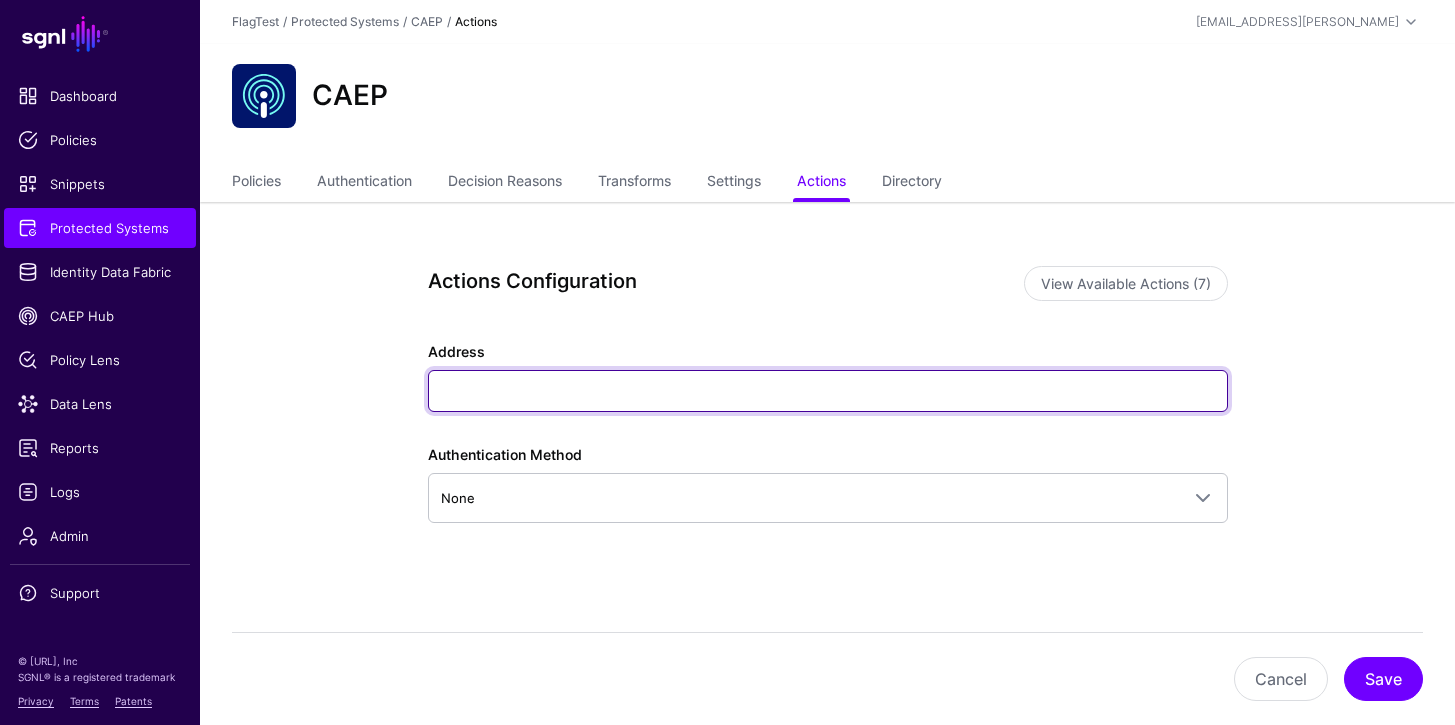 click on "Address" at bounding box center [828, 391] 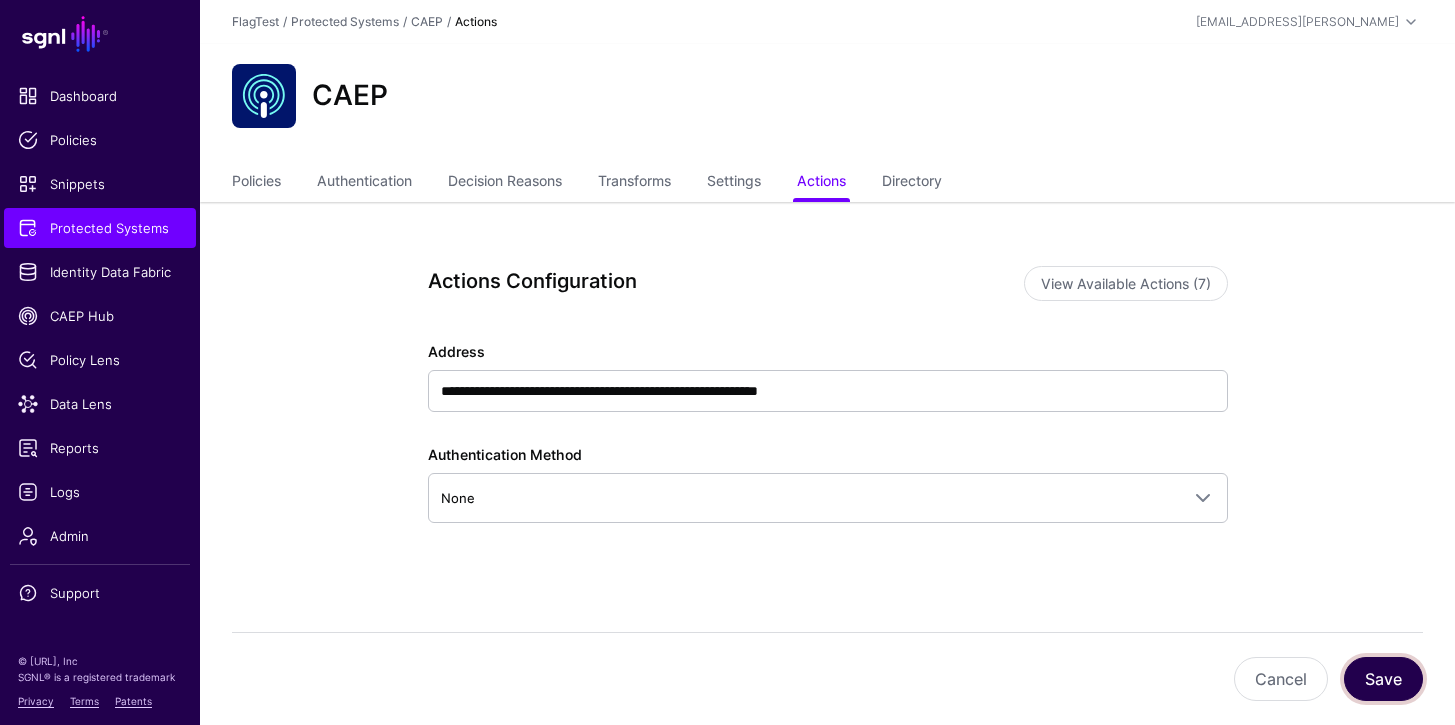 click on "Save" 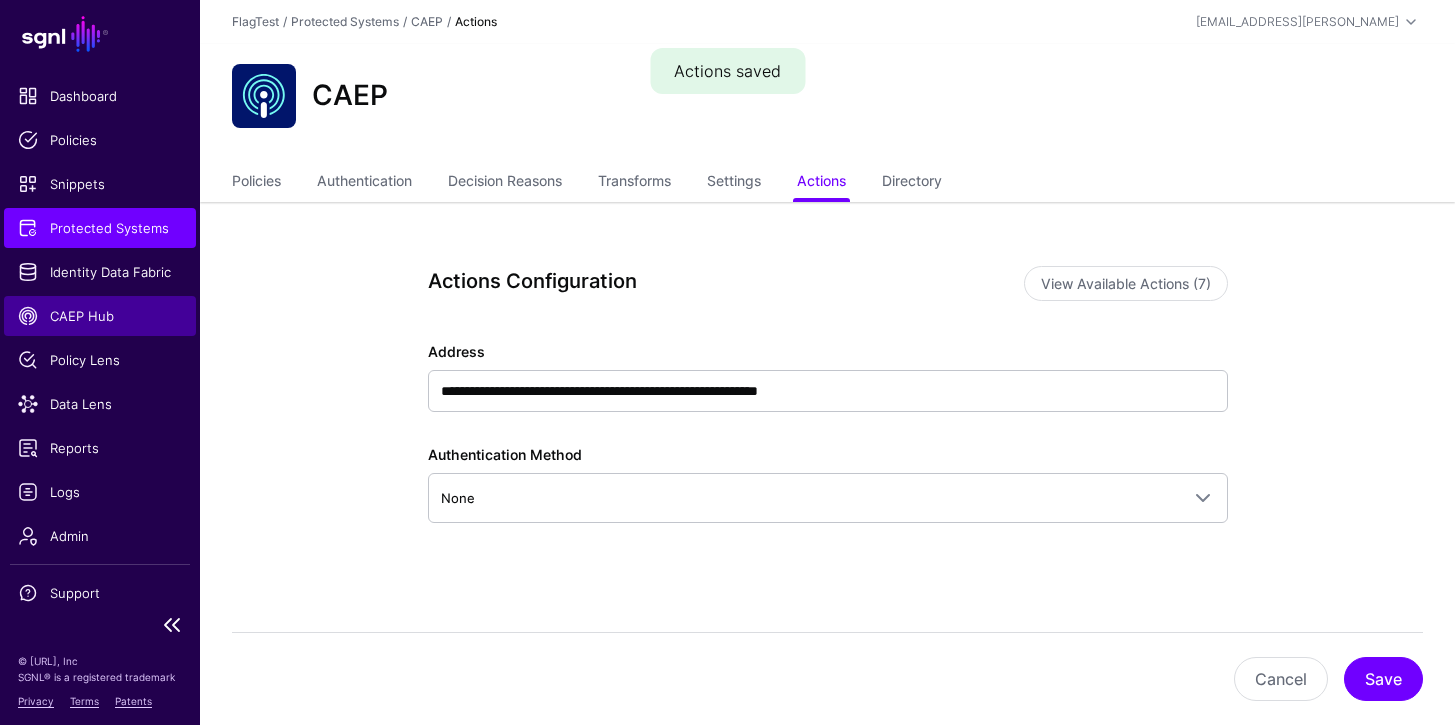 click on "CAEP Hub" 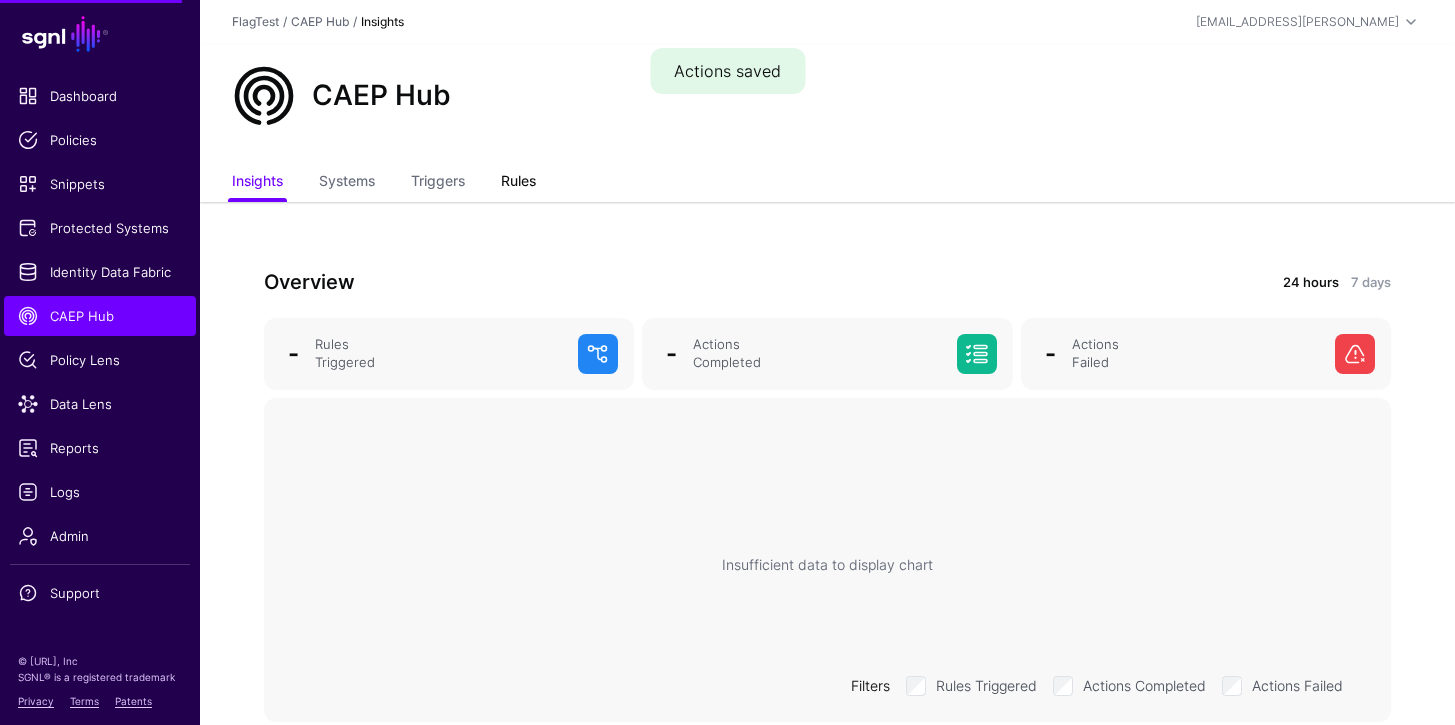 click on "Rules" 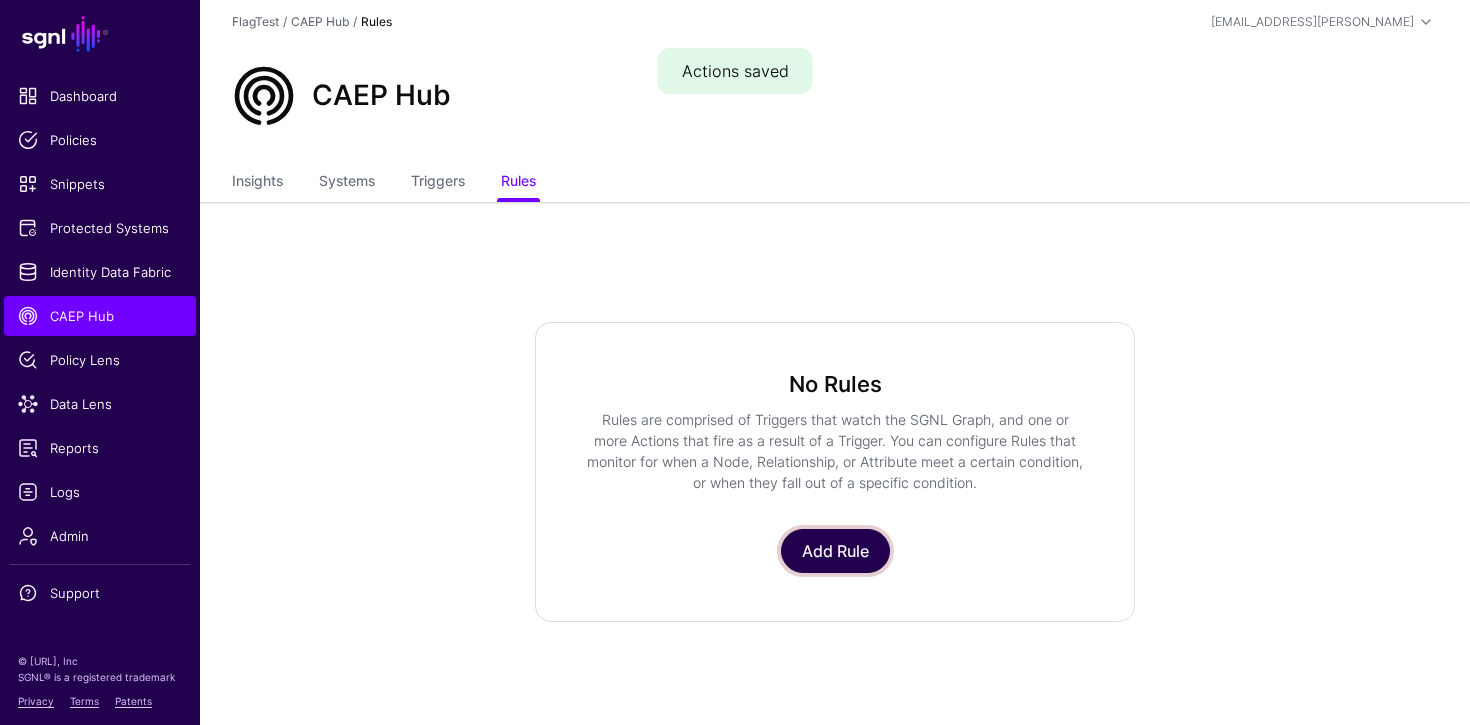 click on "Add Rule" 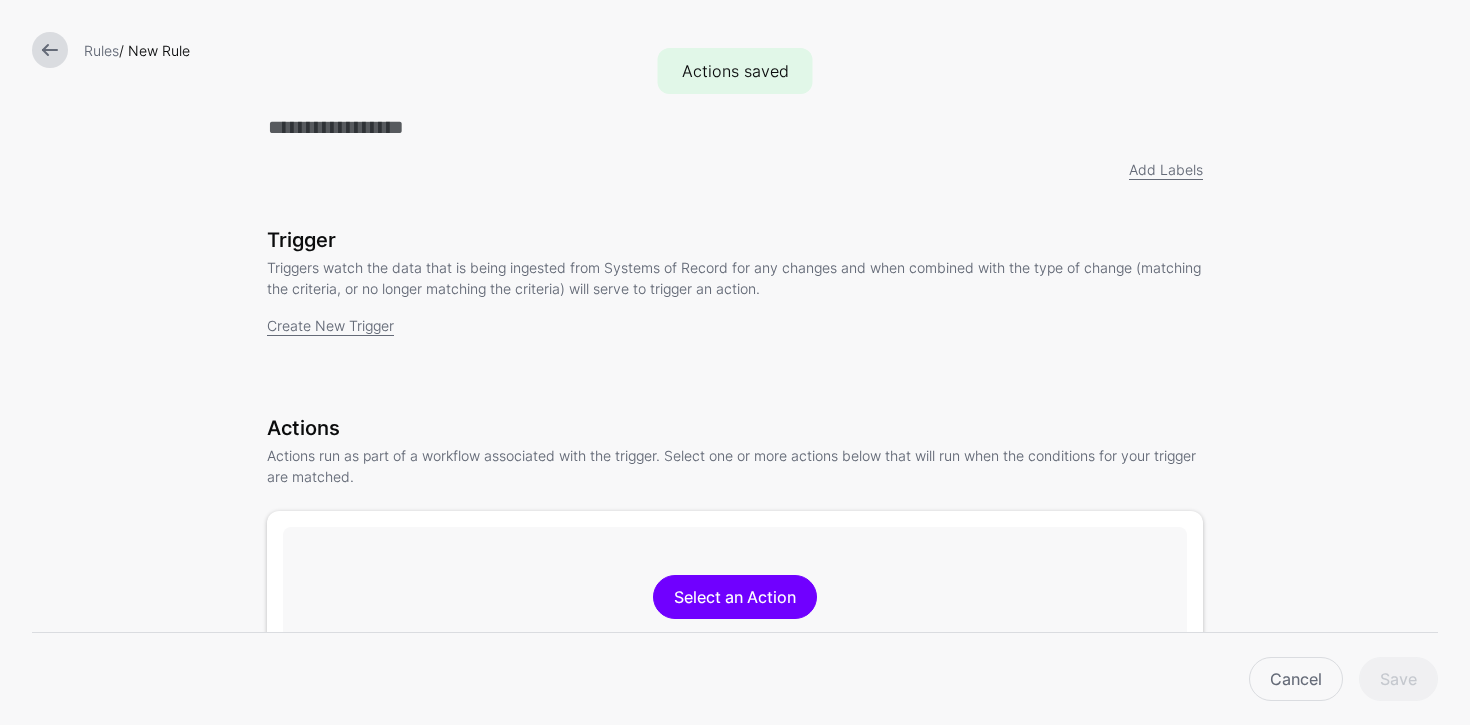 scroll, scrollTop: 368, scrollLeft: 0, axis: vertical 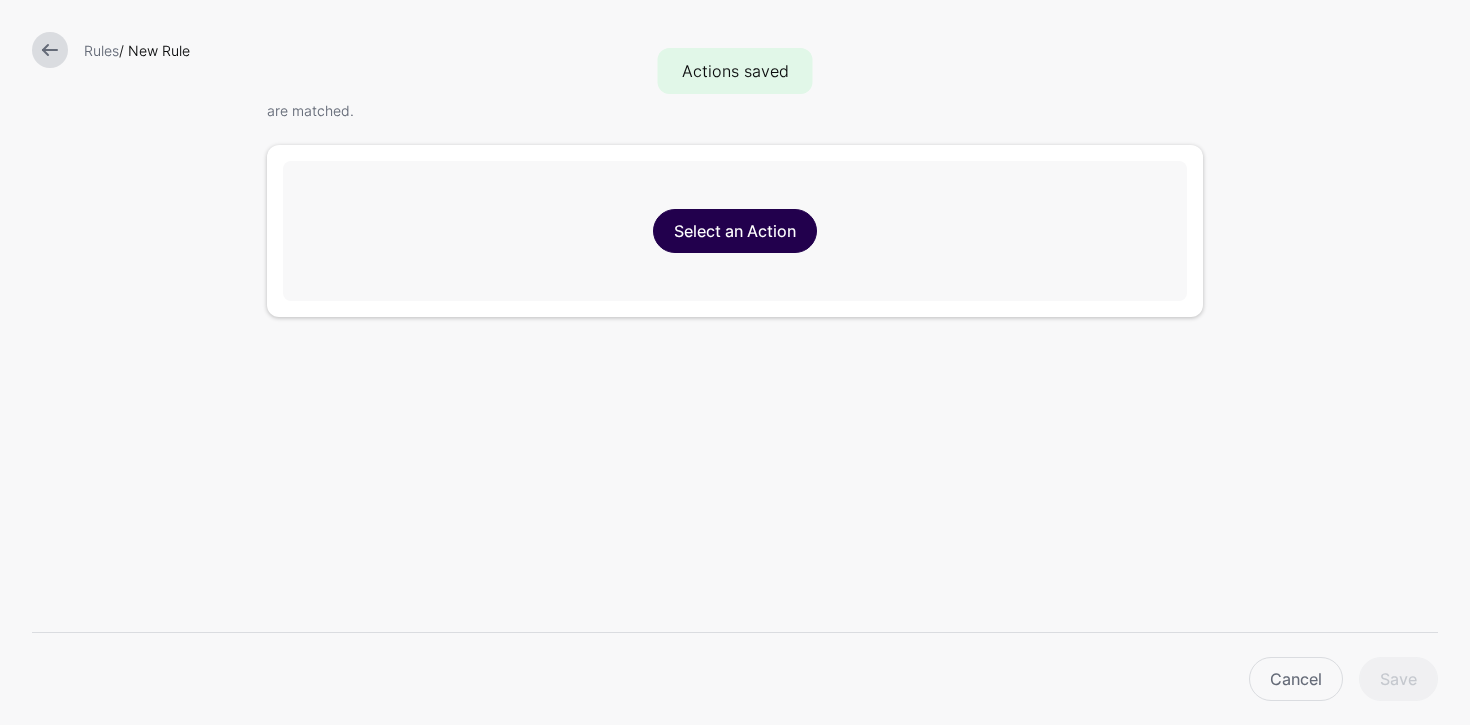 click on "Select an Action" at bounding box center (735, 231) 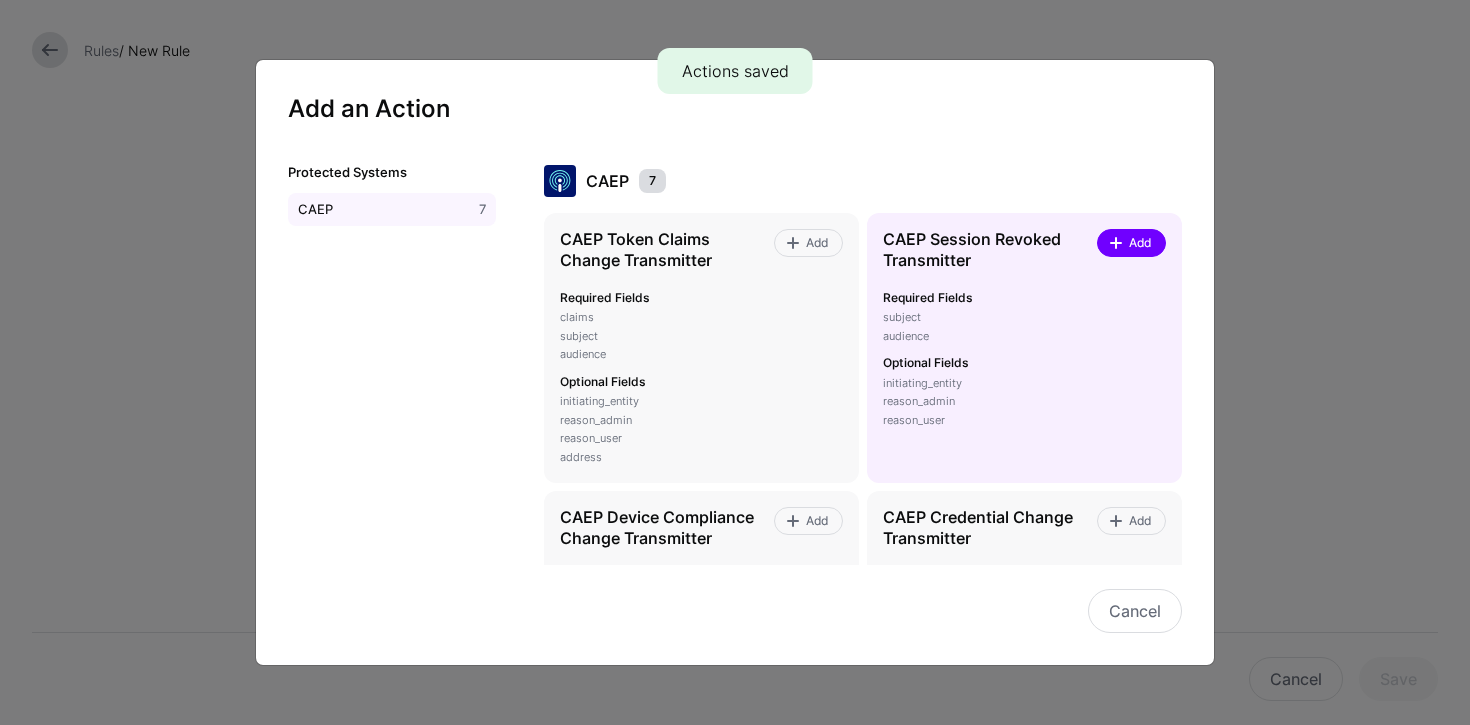 click 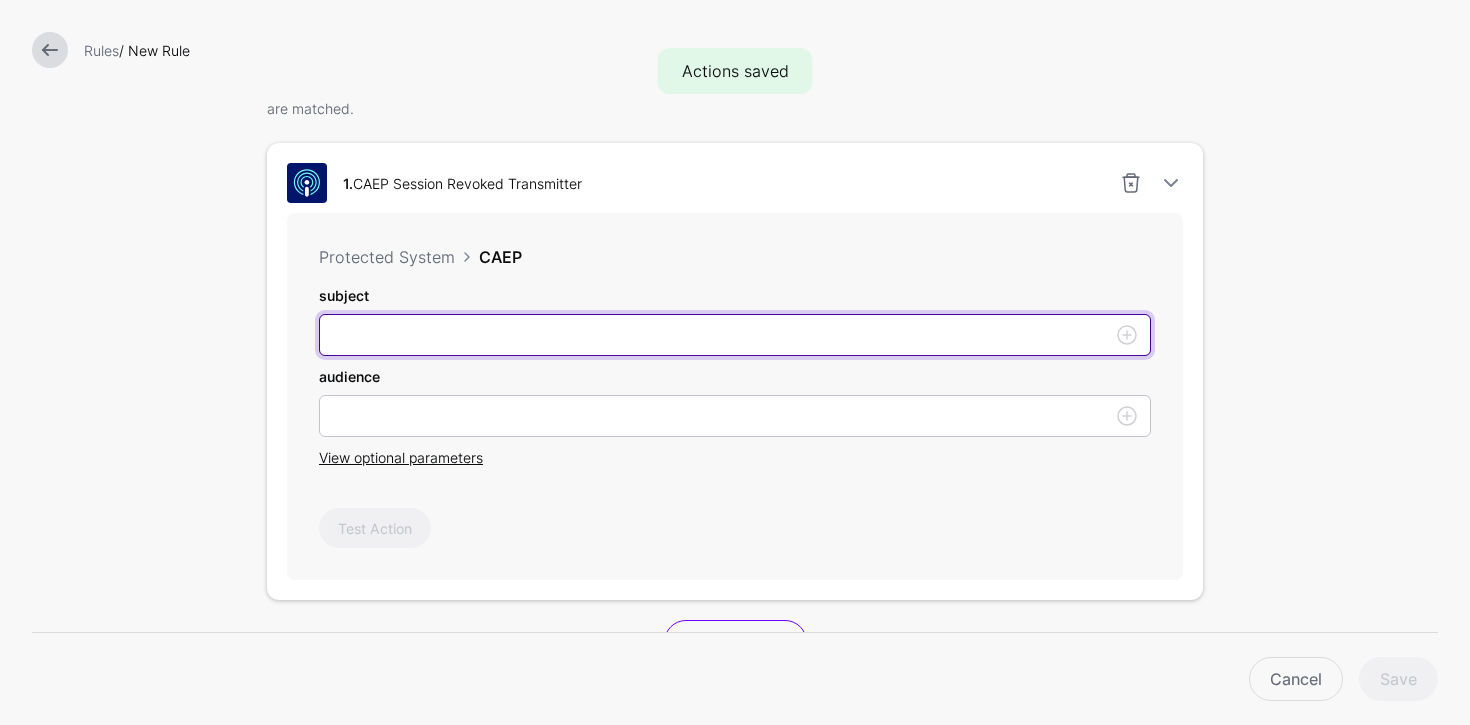 click on "subject" at bounding box center (735, 335) 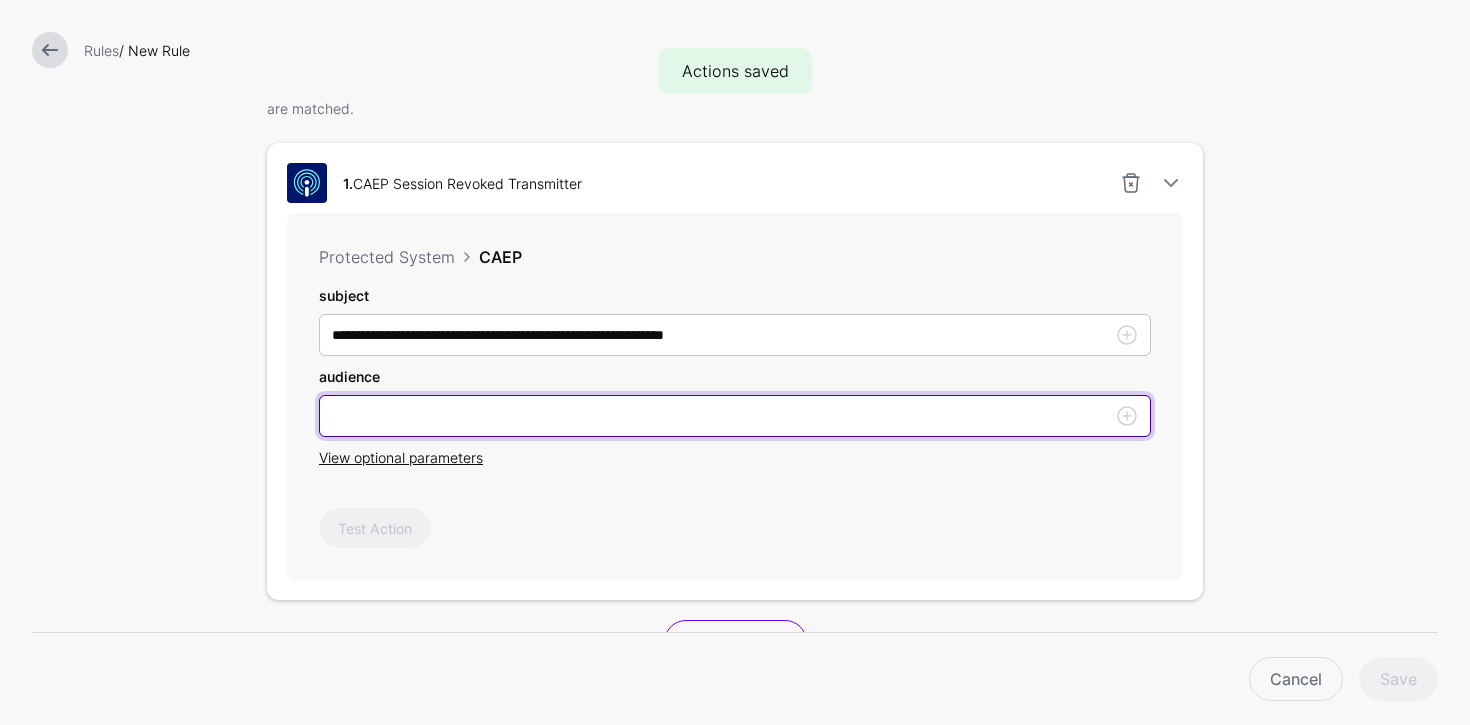 click on "subject" at bounding box center (735, 416) 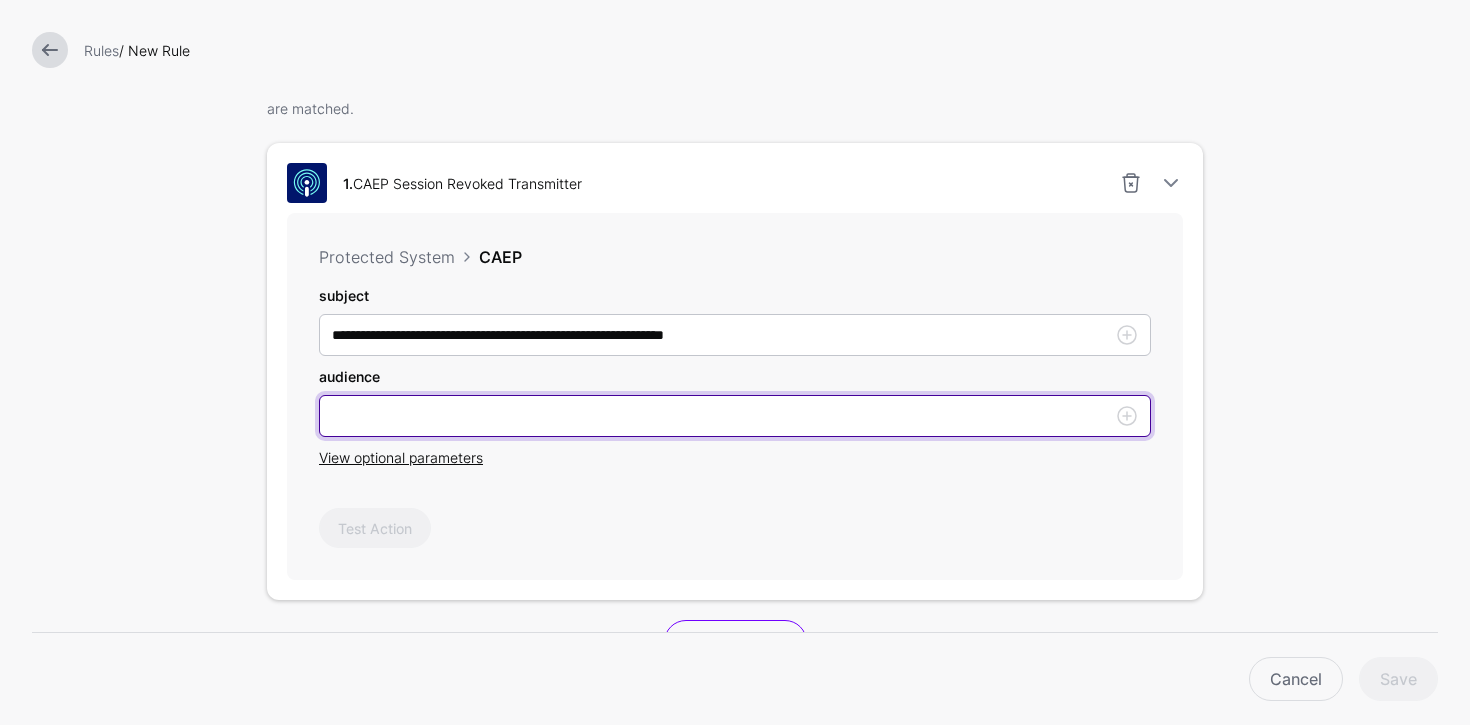 type on "*******" 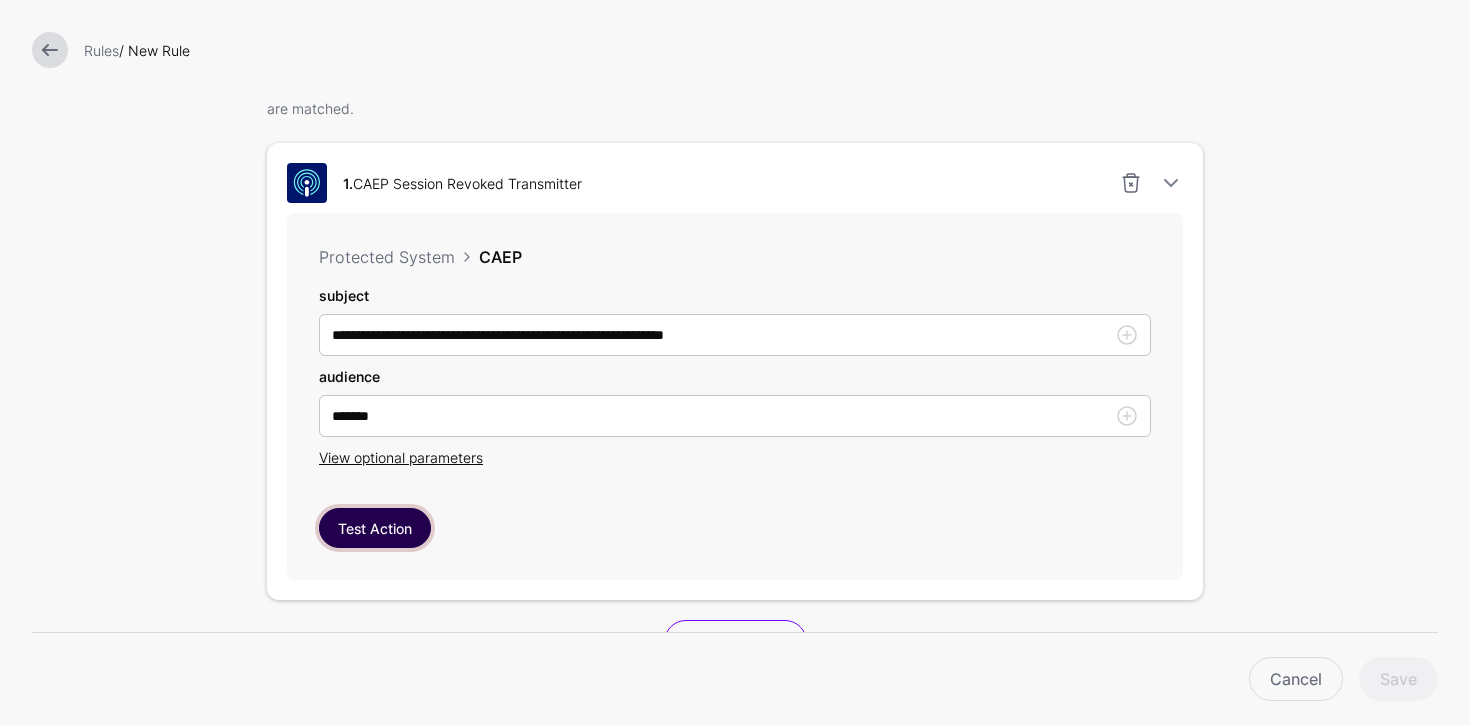 click on "Test Action" at bounding box center (375, 528) 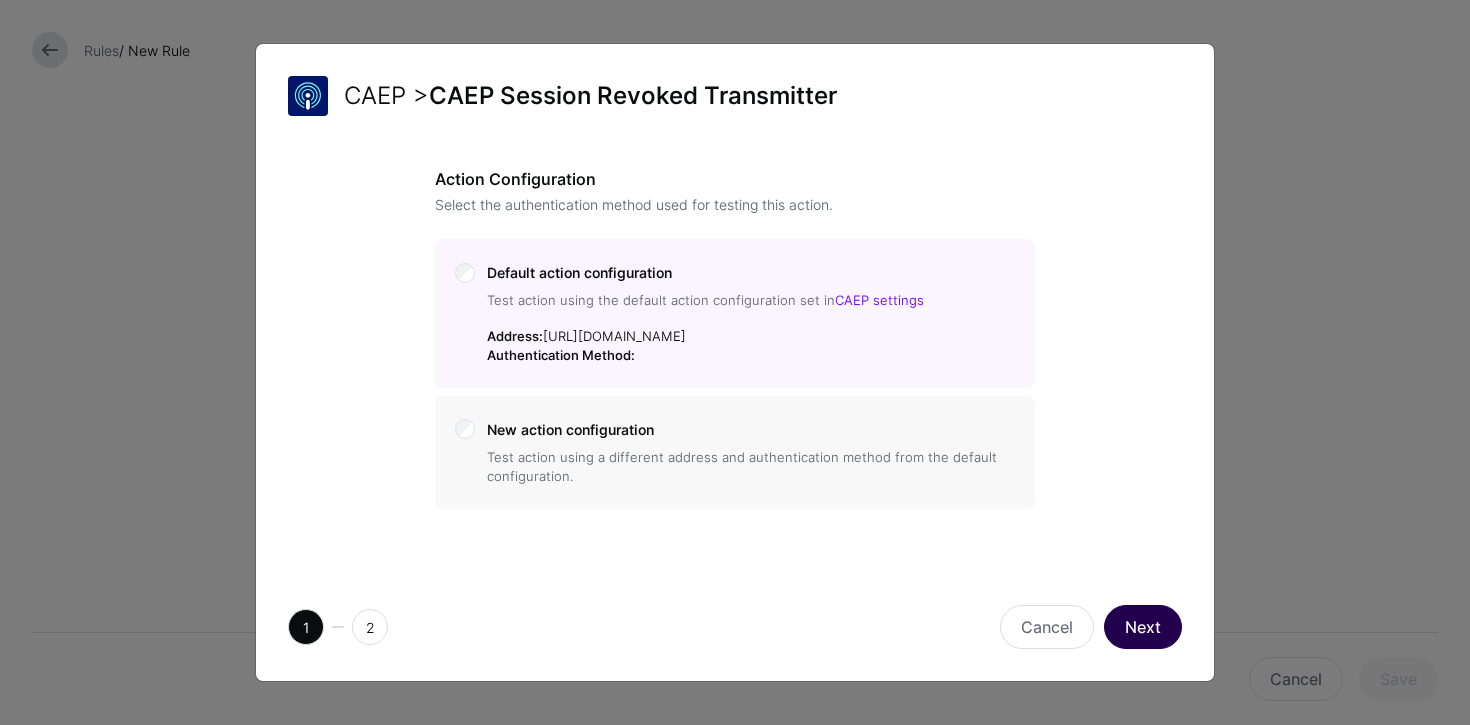 click on "Next" 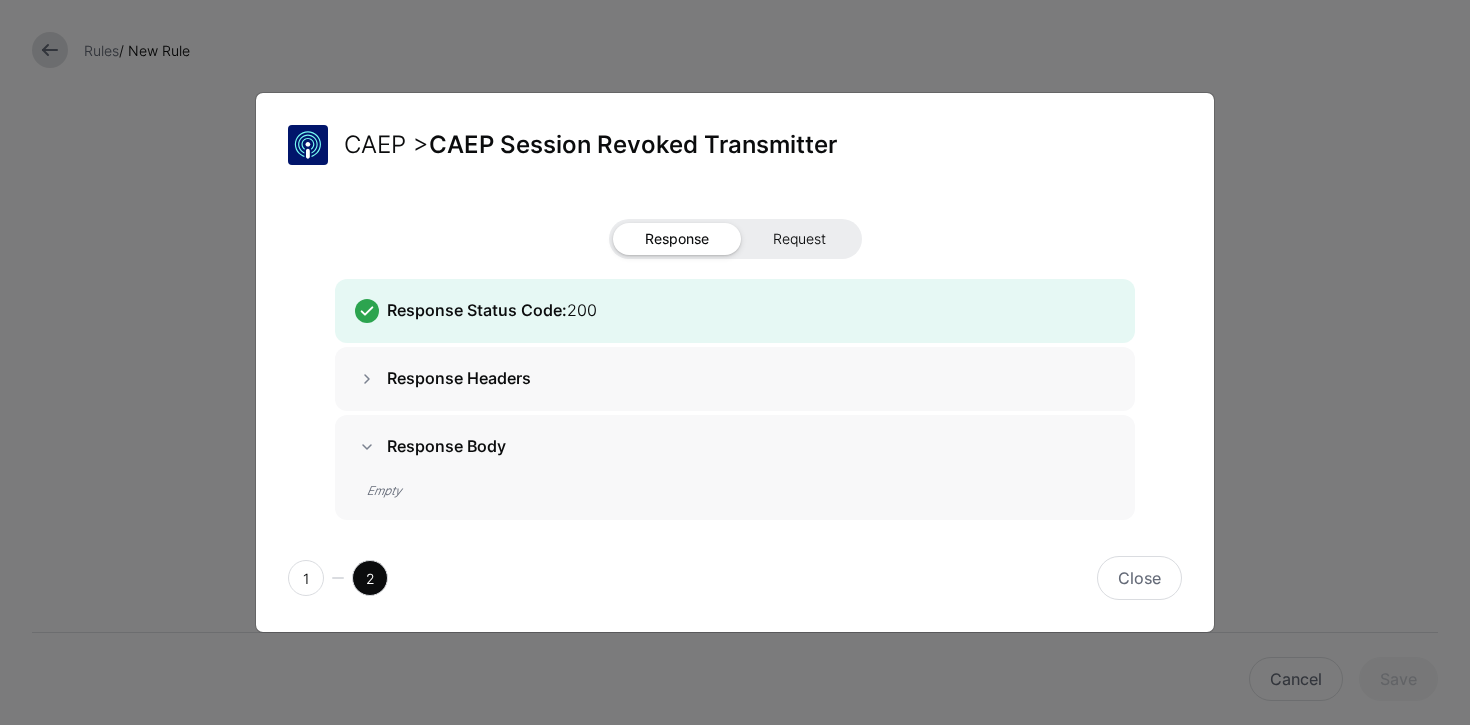 click on "Request" 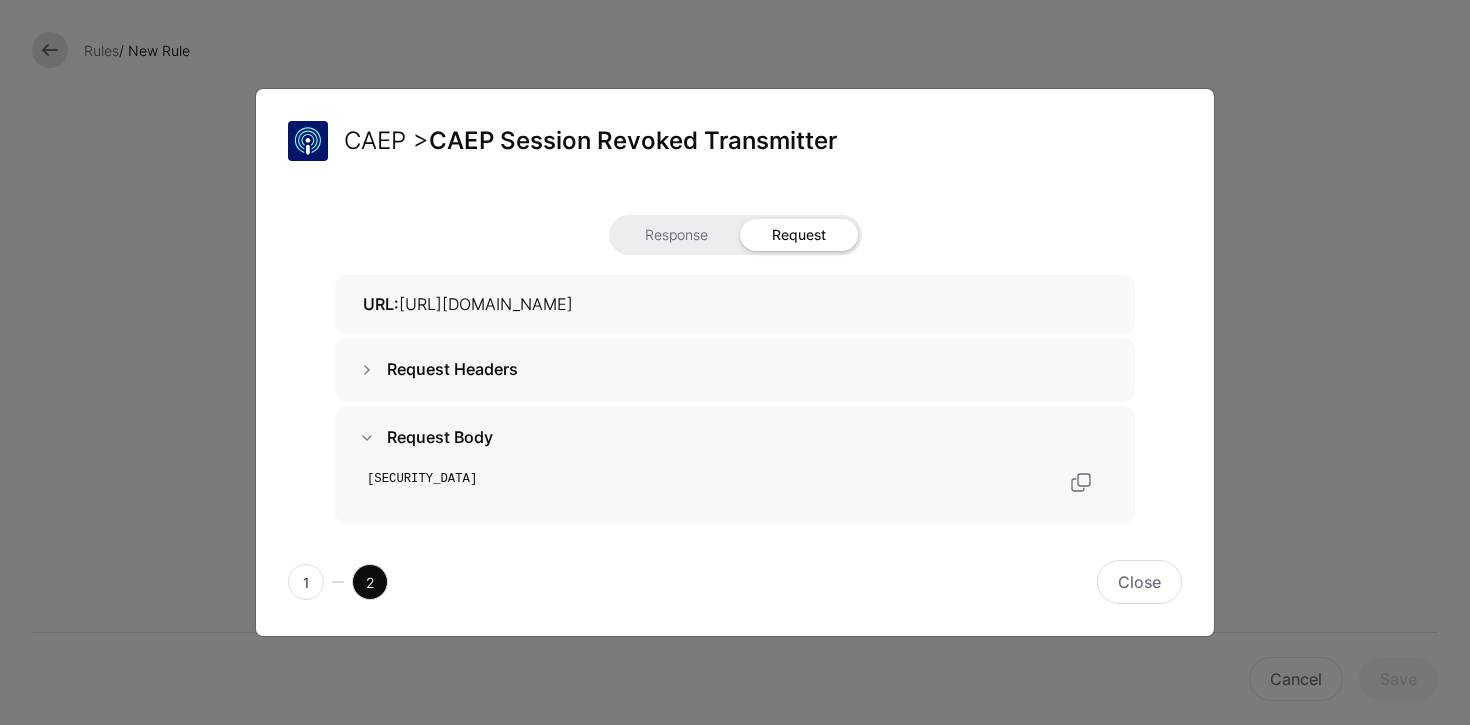 scroll, scrollTop: 46, scrollLeft: 0, axis: vertical 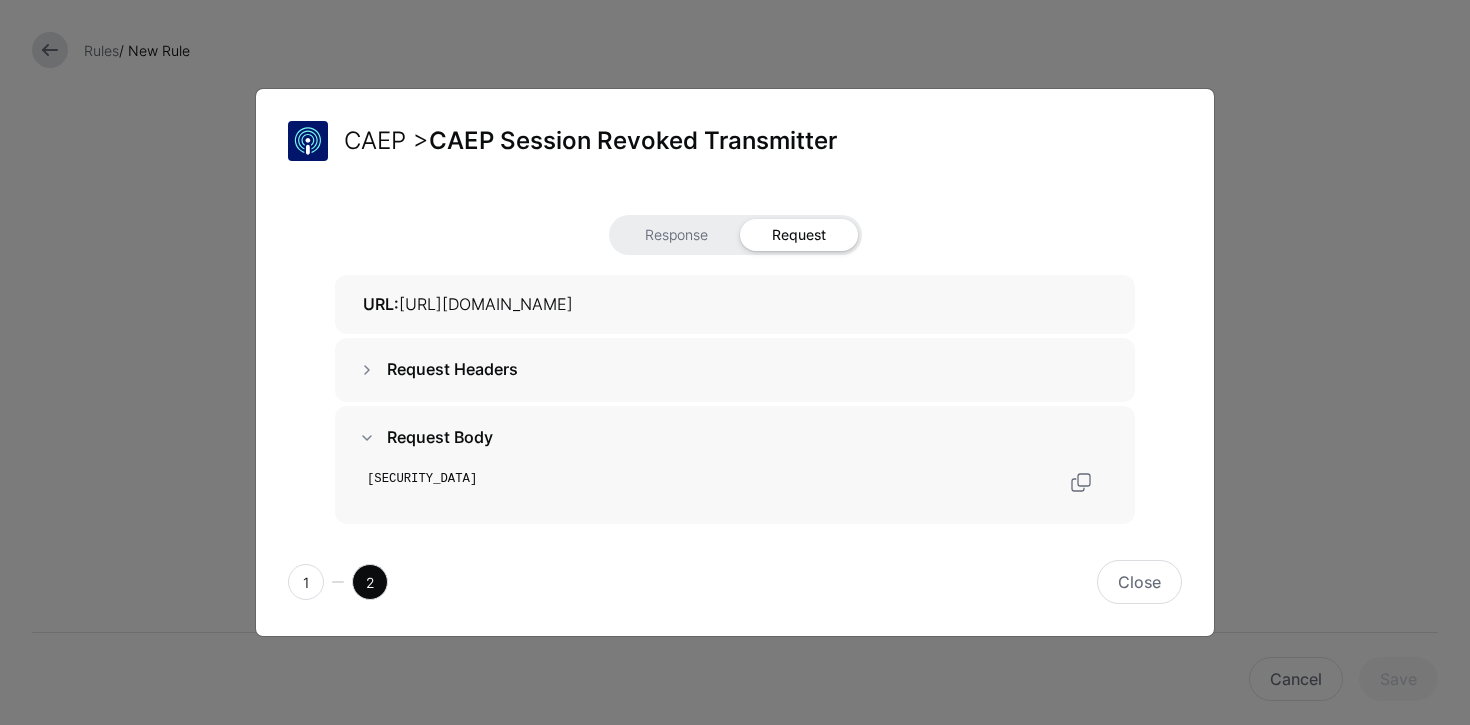click on "[SECURITY_DATA]" 